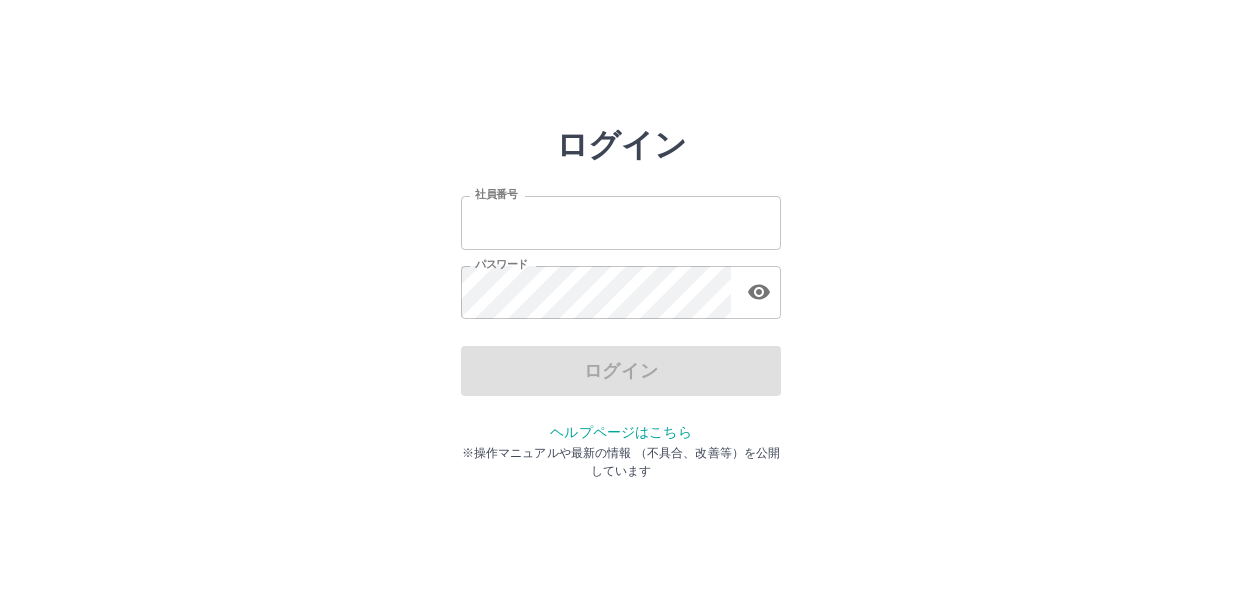 scroll, scrollTop: 0, scrollLeft: 0, axis: both 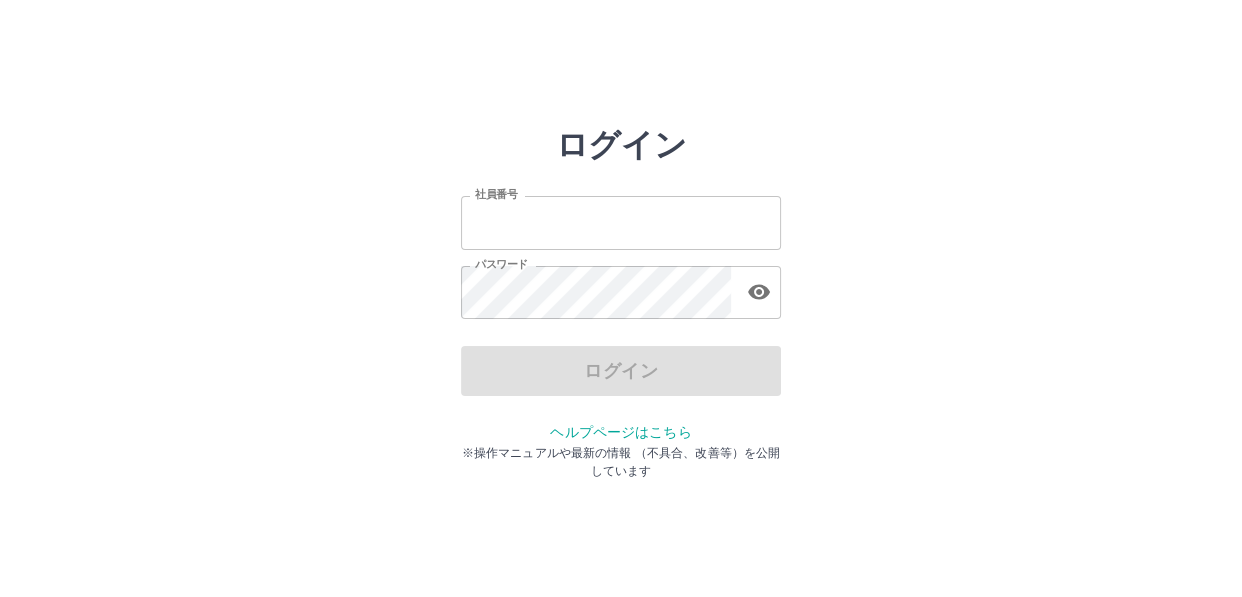 type on "*******" 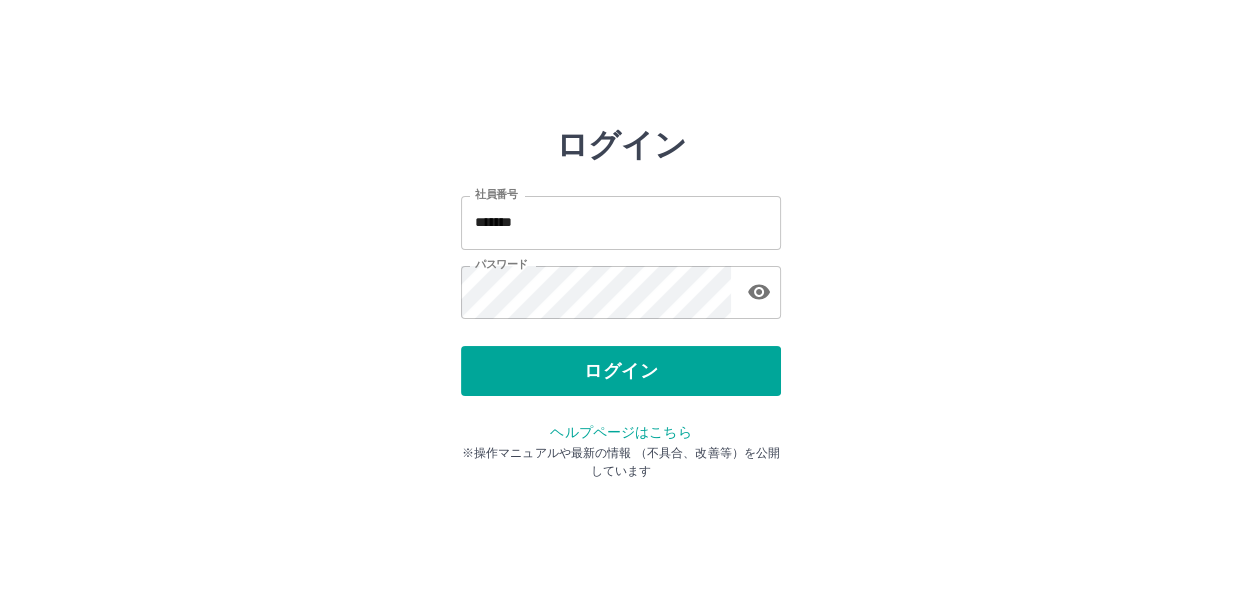click on "ログイン" at bounding box center [621, 371] 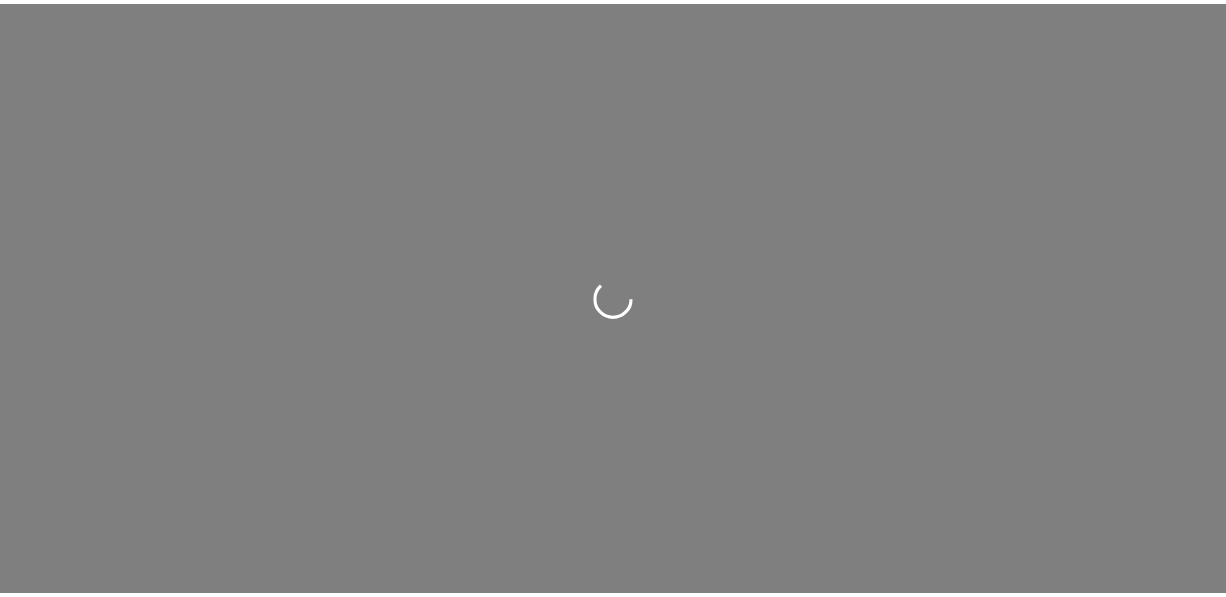 scroll, scrollTop: 0, scrollLeft: 0, axis: both 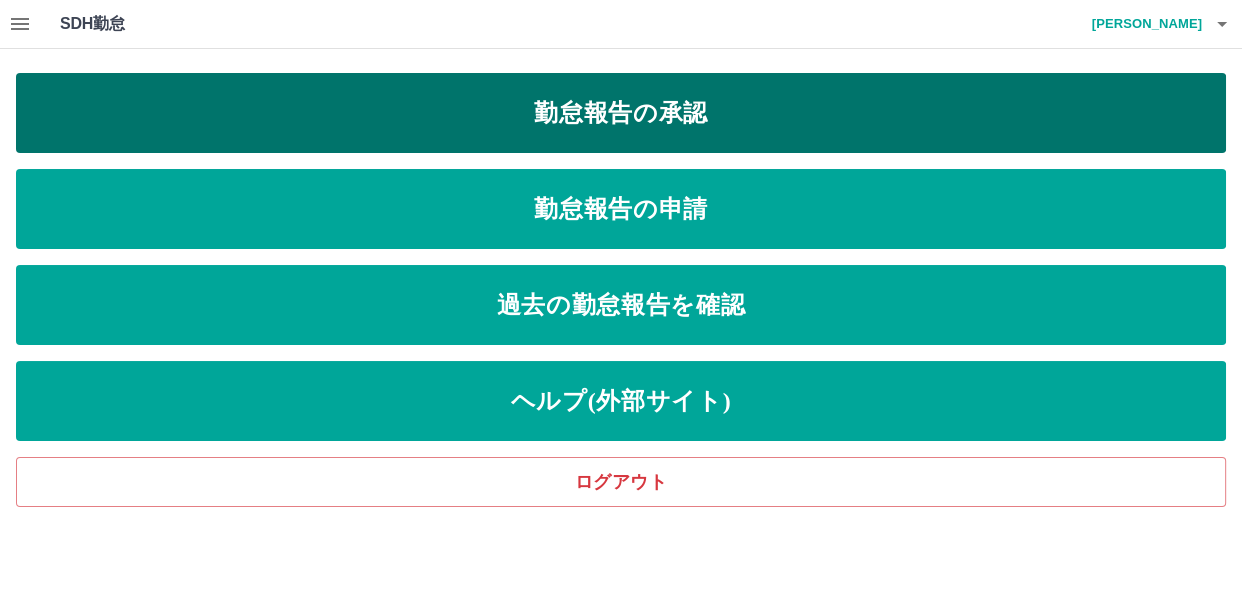 click on "勤怠報告の承認" at bounding box center [621, 113] 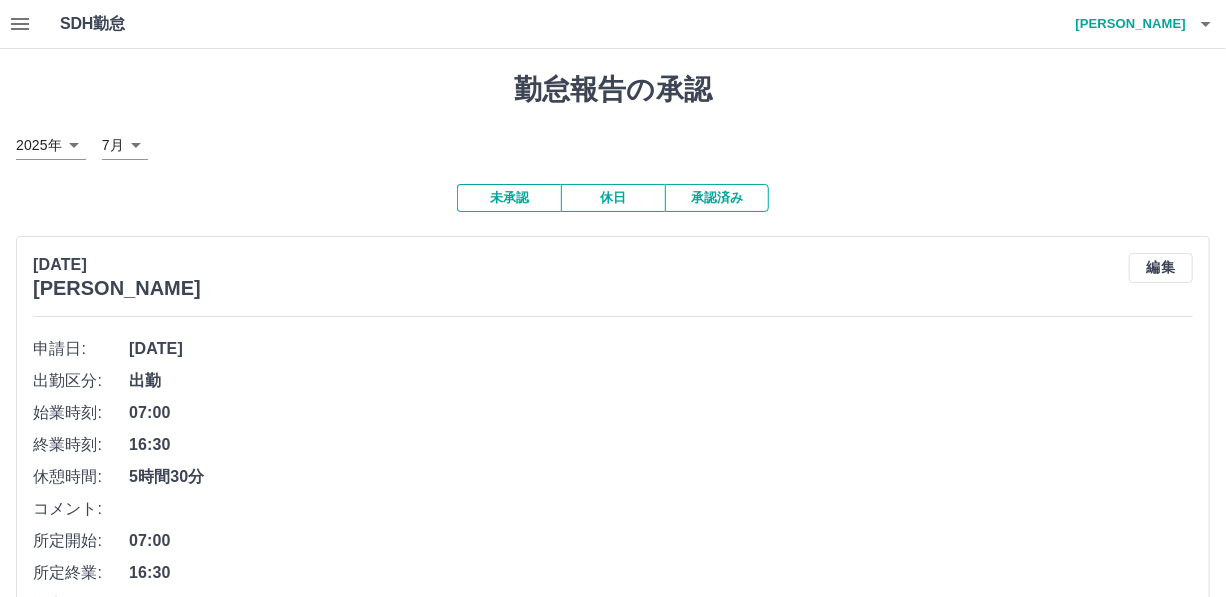 click 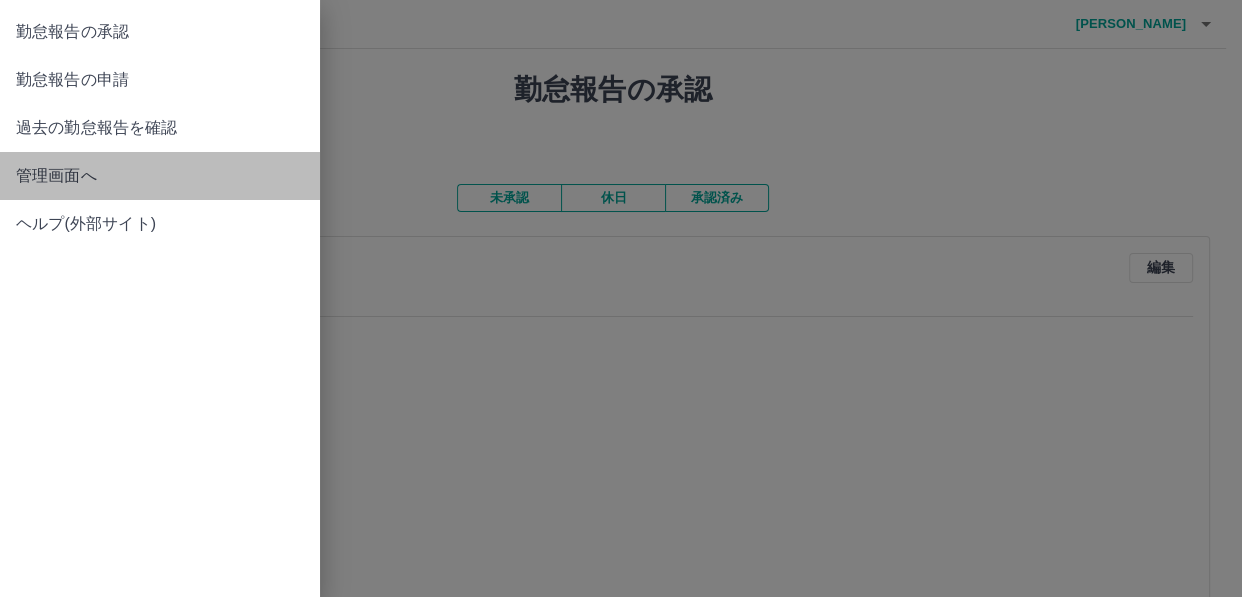 click on "管理画面へ" at bounding box center [160, 176] 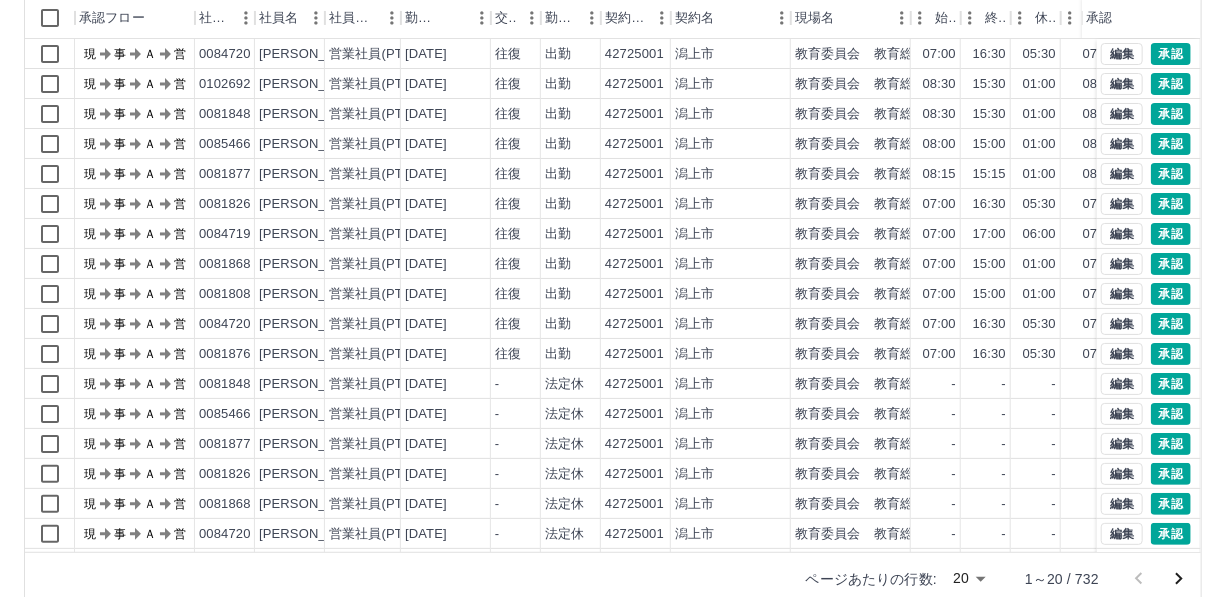 scroll, scrollTop: 248, scrollLeft: 0, axis: vertical 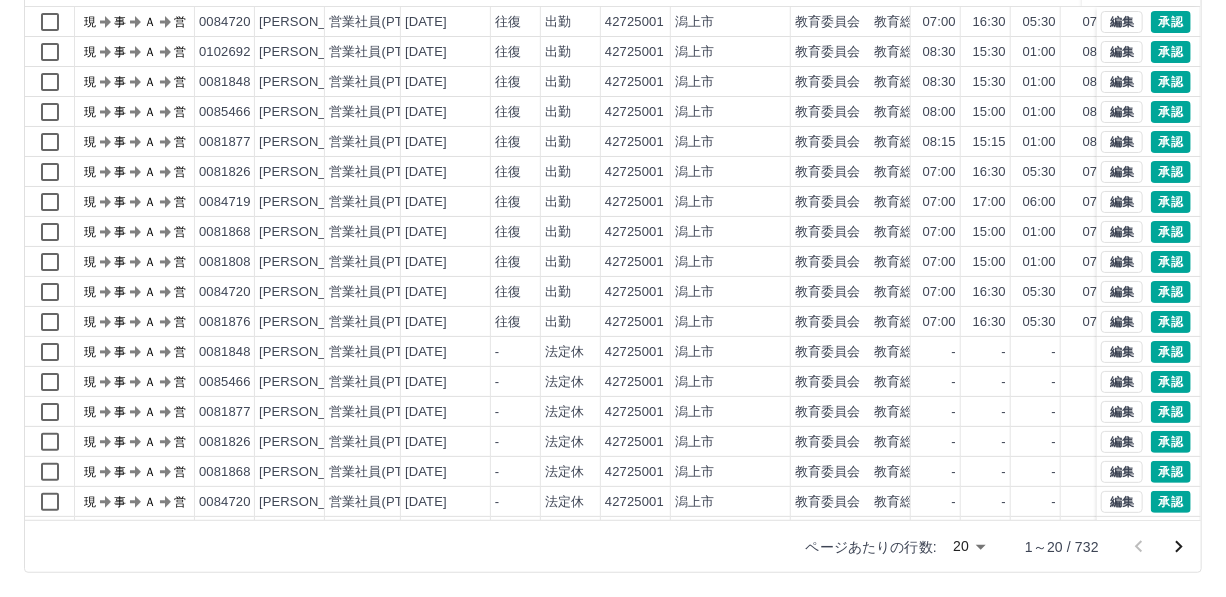click on "SDH勤怠 菅原　民生 勤務実績承認 前月 2025年07月 次月 今月 月選択 承認モード 削除モード 一括承認 列一覧 0 フィルター 行間隔 エクスポート 承認フロー 社員番号 社員名 社員区分 勤務日 交通費 勤務区分 契約コード 契約名 現場名 始業 終業 休憩 所定開始 所定終業 所定休憩 拘束 勤務 遅刻等 承認 現 事 Ａ 営 0084720 佐藤　智義 営業社員(PT契約) 2025-07-15 往復 出勤 42725001 潟上市 教育委員会　教育総務課 07:00 16:30 05:30 07:00 16:30 05:30 09:30 04:00 00:00 現 事 Ａ 営 0102692 榎　ちひろ 営業社員(PT契約) 2025-07-14 往復 出勤 42725001 潟上市 教育委員会　教育総務課 08:30 15:30 01:00 08:30 15:30 01:00 07:00 06:00 00:00 現 事 Ａ 営 0081848 佐々木　祐子 営業社員(PT契約) 2025-07-14 往復 出勤 42725001 潟上市 教育委員会　教育総務課 08:30 15:30 01:00 08:30 15:30 01:00 07:00 06:00 00:00 現 事 Ａ 営 0085466 往復 -" at bounding box center (613, 174) 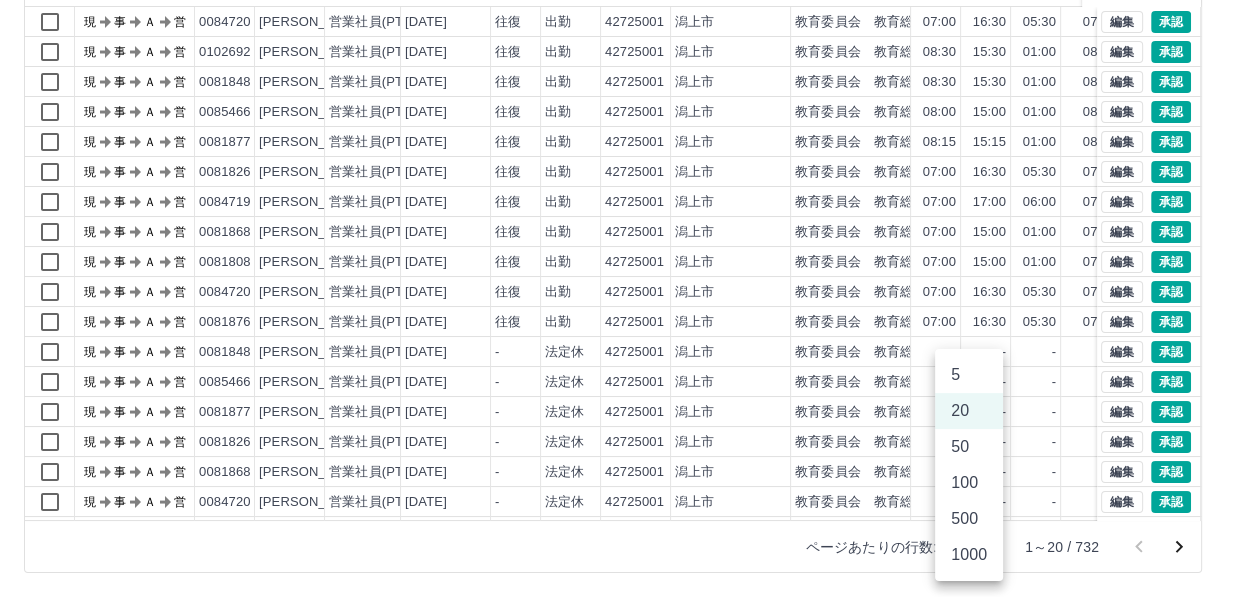 click on "500" at bounding box center (969, 519) 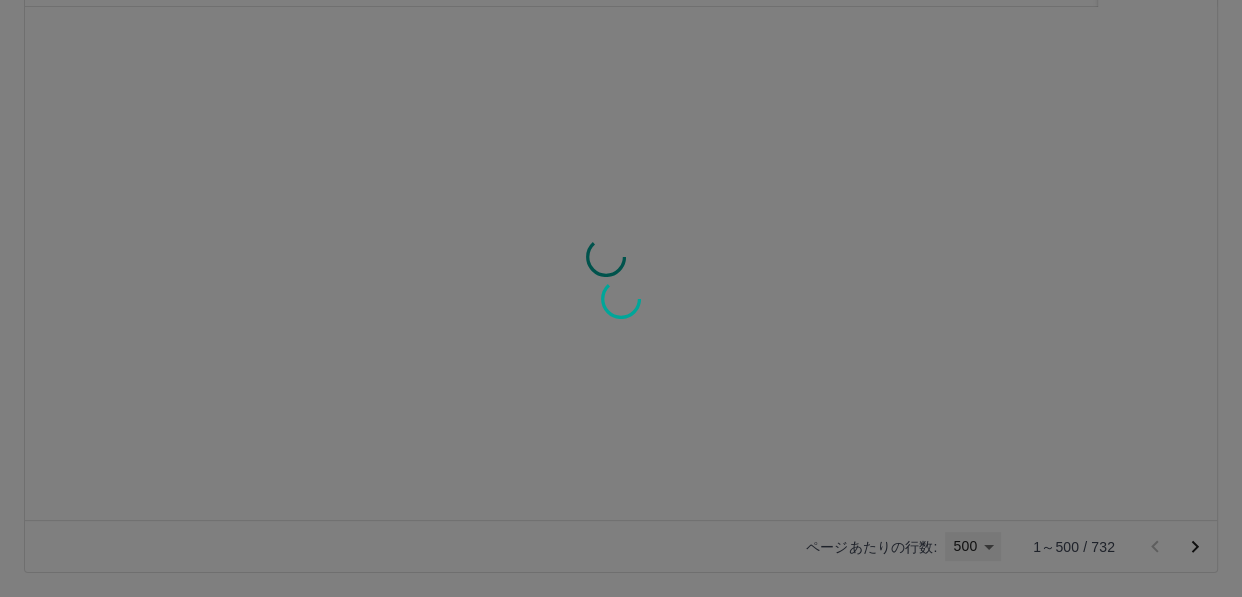 type on "***" 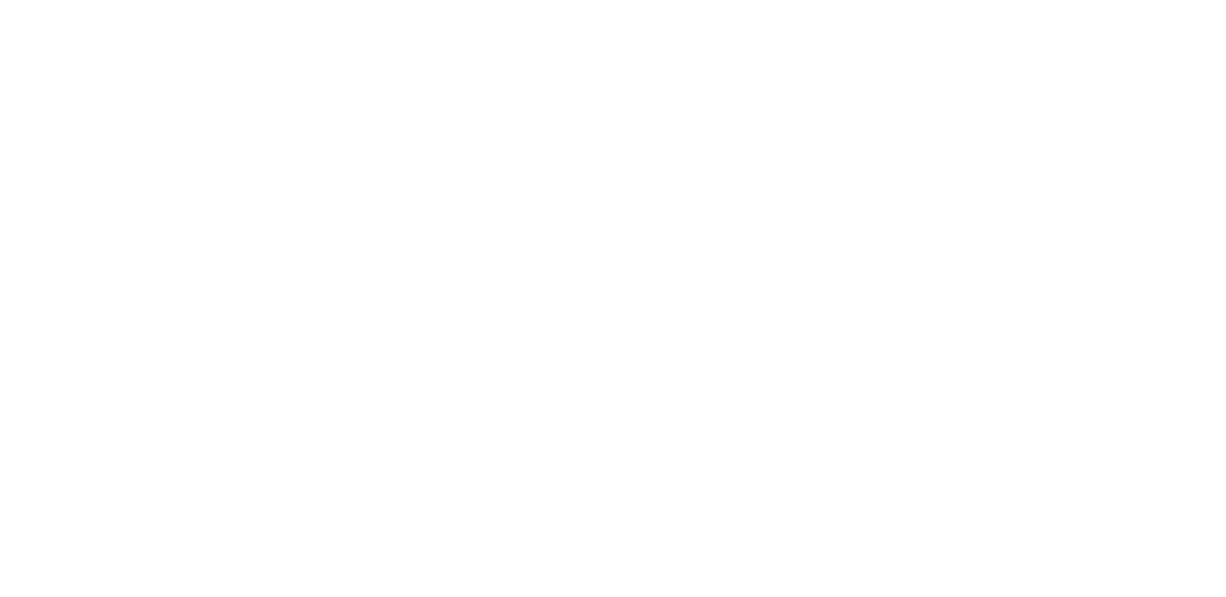 scroll, scrollTop: 0, scrollLeft: 0, axis: both 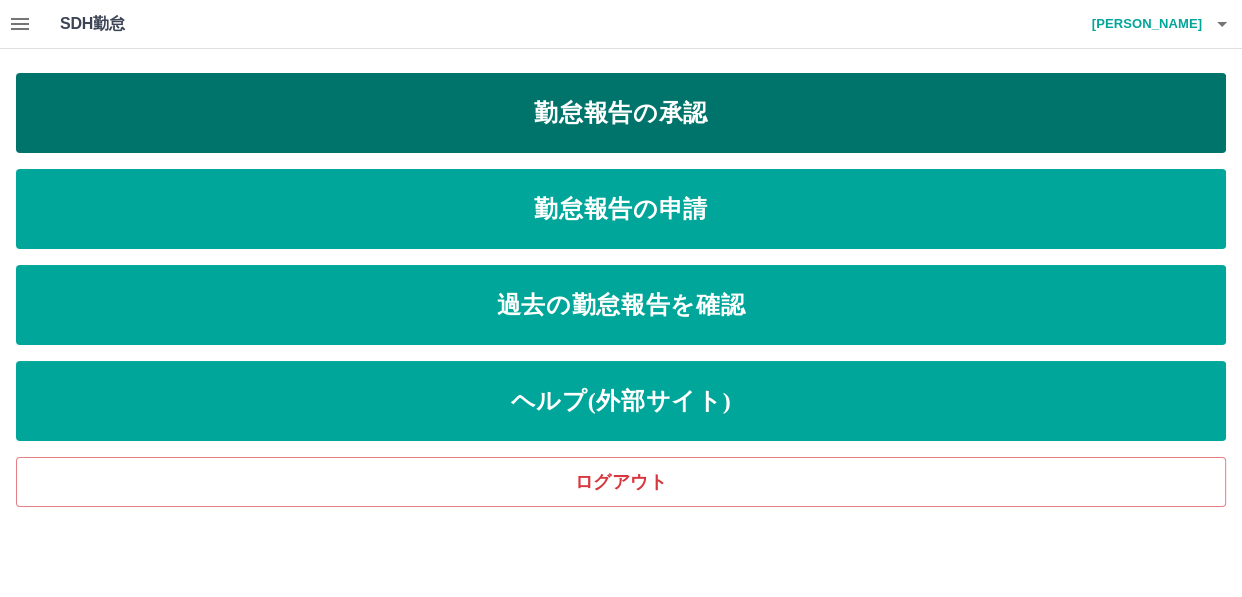 click on "勤怠報告の承認" at bounding box center (621, 113) 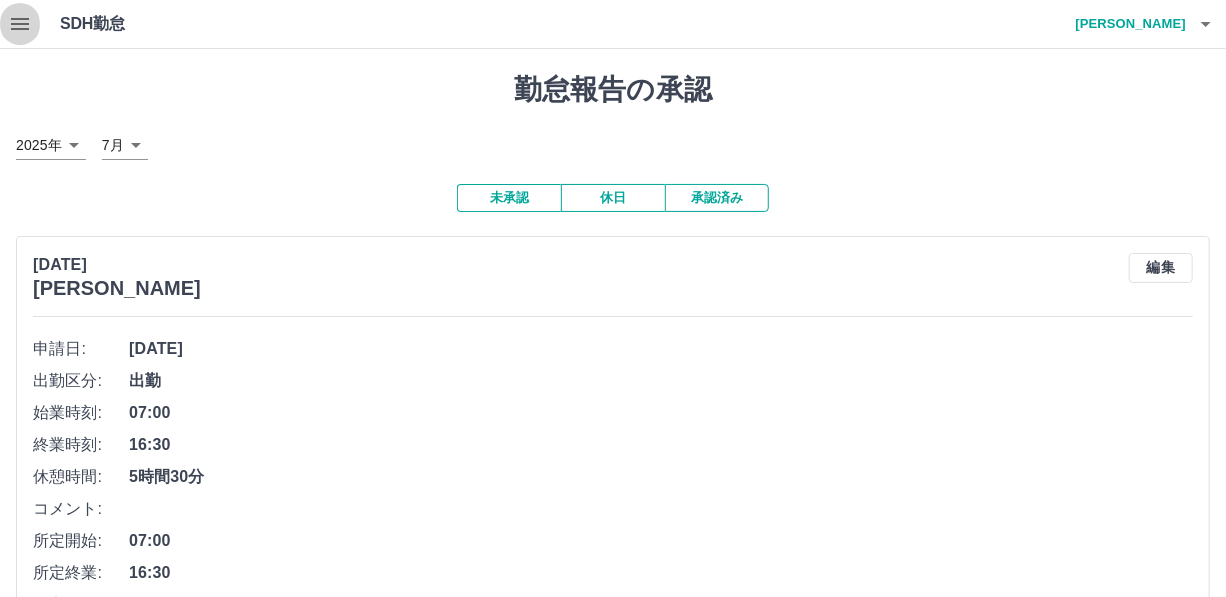 click 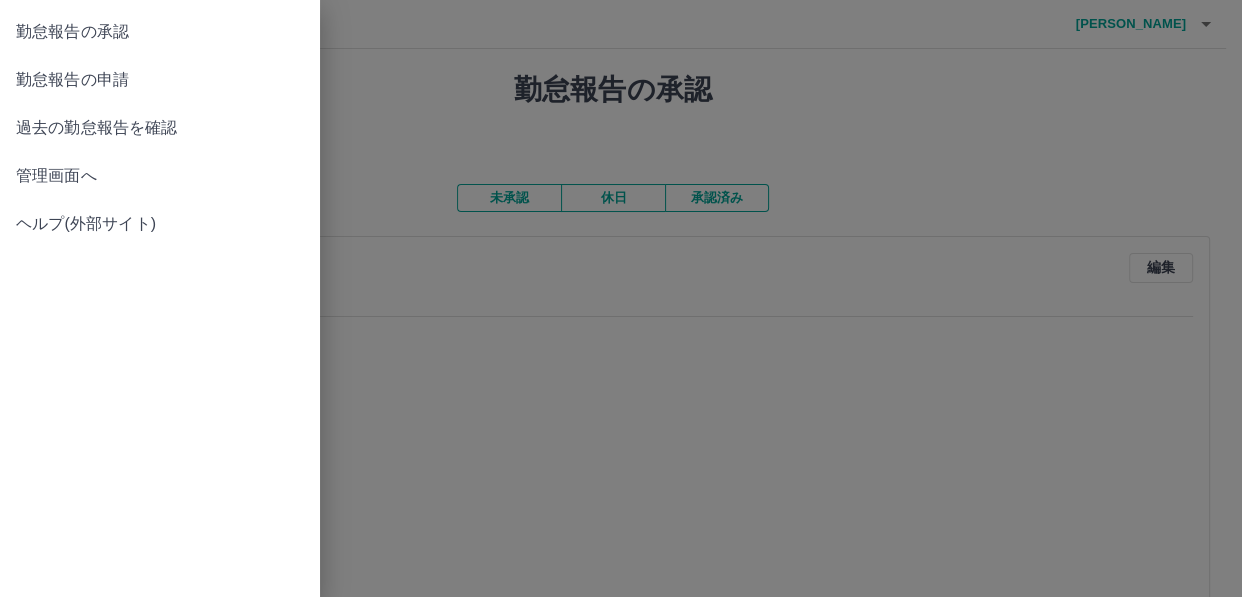 click on "管理画面へ" at bounding box center [160, 176] 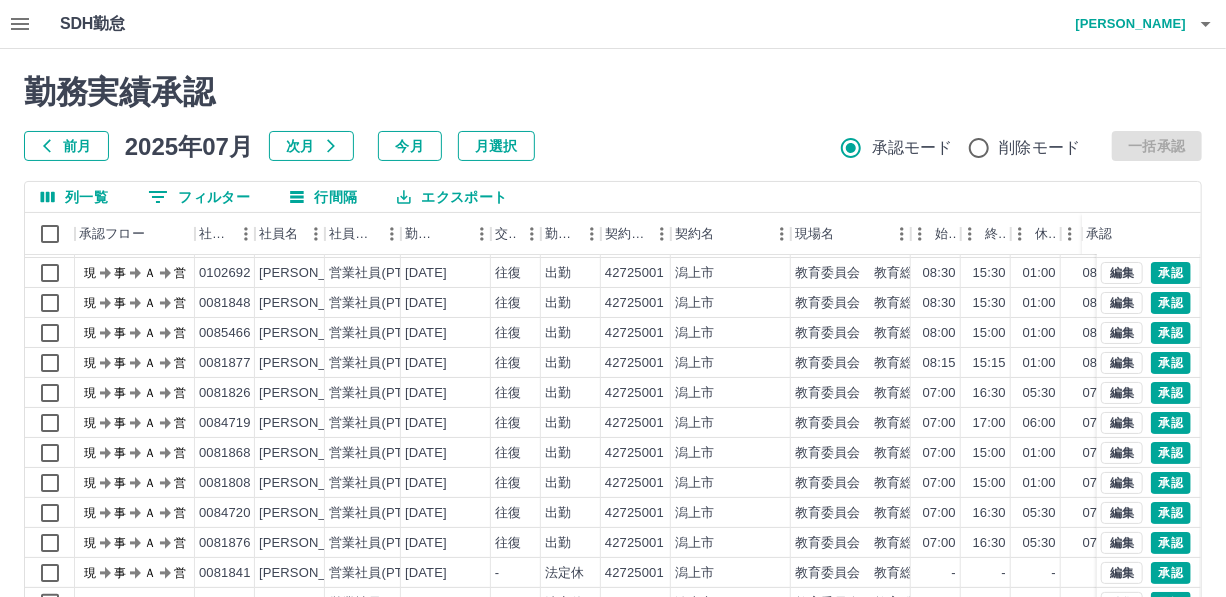 scroll, scrollTop: 101, scrollLeft: 0, axis: vertical 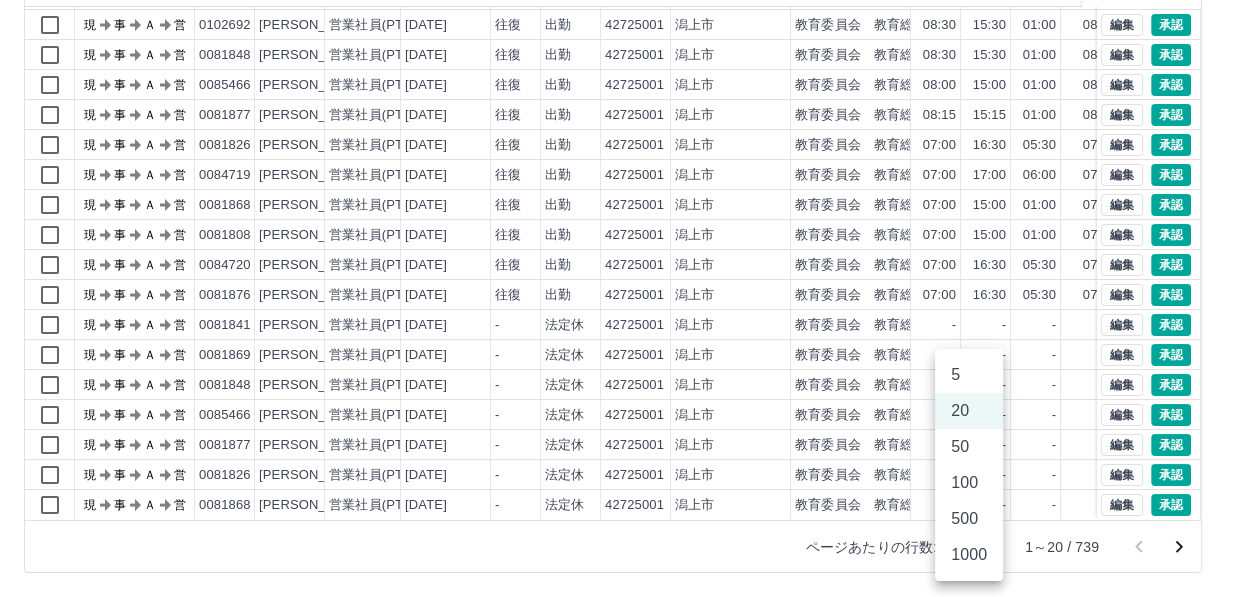 click on "SDH勤怠 [PERSON_NAME] 勤務実績承認 前月 [DATE] 次月 今月 月選択 承認モード 削除モード 一括承認 列一覧 0 フィルター 行間隔 エクスポート 承認フロー 社員番号 社員名 社員区分 勤務日 交通費 勤務区分 契約コード 契約名 現場名 始業 終業 休憩 所定開始 所定終業 所定休憩 拘束 勤務 遅刻等 承認 現 事 Ａ 営 0081869 [PERSON_NAME] 営業社員(PT契約) [DATE] 往復 出勤 42725001 潟上市 教育委員会　教育総務課 08:10 15:10 01:00 08:10 15:10 01:00 07:00 06:00 00:00 現 事 Ａ 営 0081841 [PERSON_NAME] 営業社員(PT契約) [DATE] 往復 出勤 42725001 潟上市 教育委員会　教育総務課 07:00 15:00 01:00 07:00 15:00 01:00 08:00 07:00 00:00 現 事 Ａ 営 0102692 [PERSON_NAME] 営業社員(PT契約) [DATE] 往復 出勤 42725001 潟上市 教育委員会　教育総務課 08:30 15:30 01:00 08:30 15:30 01:00 07:00 06:00 00:00 現 事 Ａ 営 0081848 [DATE] 現" at bounding box center [621, 174] 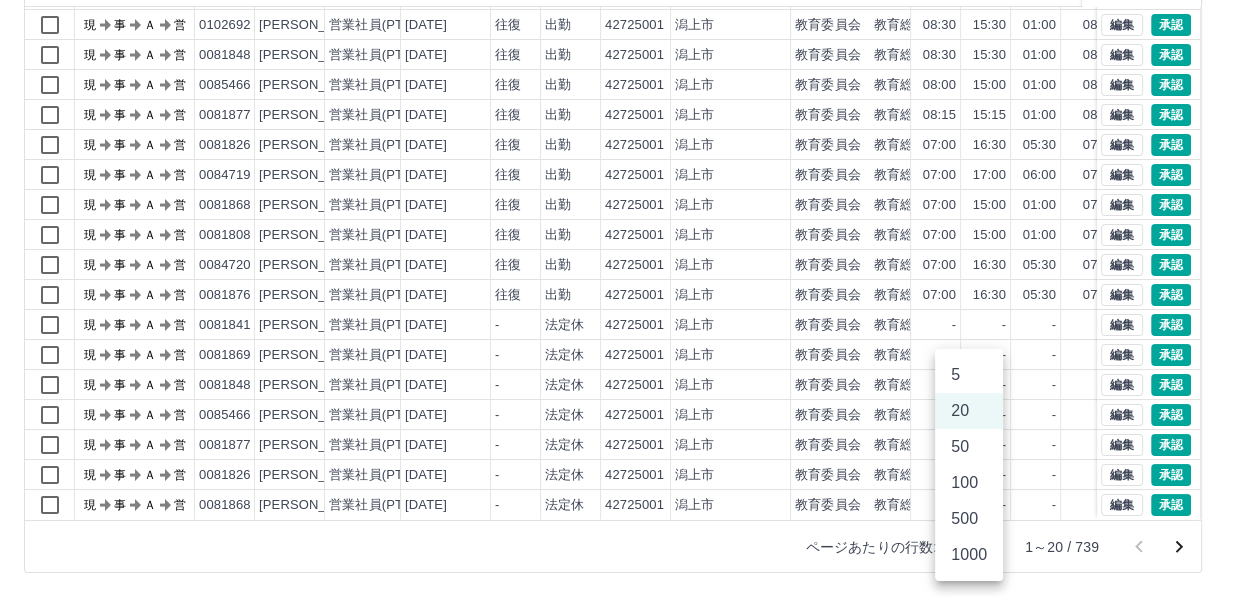 click on "500" at bounding box center [969, 519] 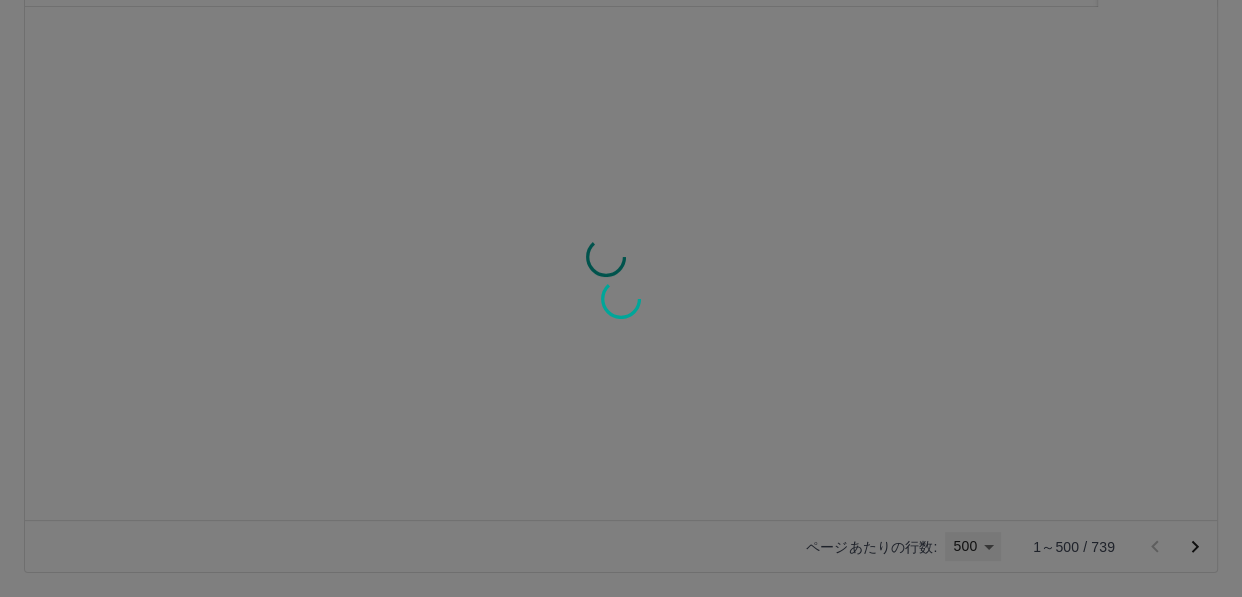 type on "***" 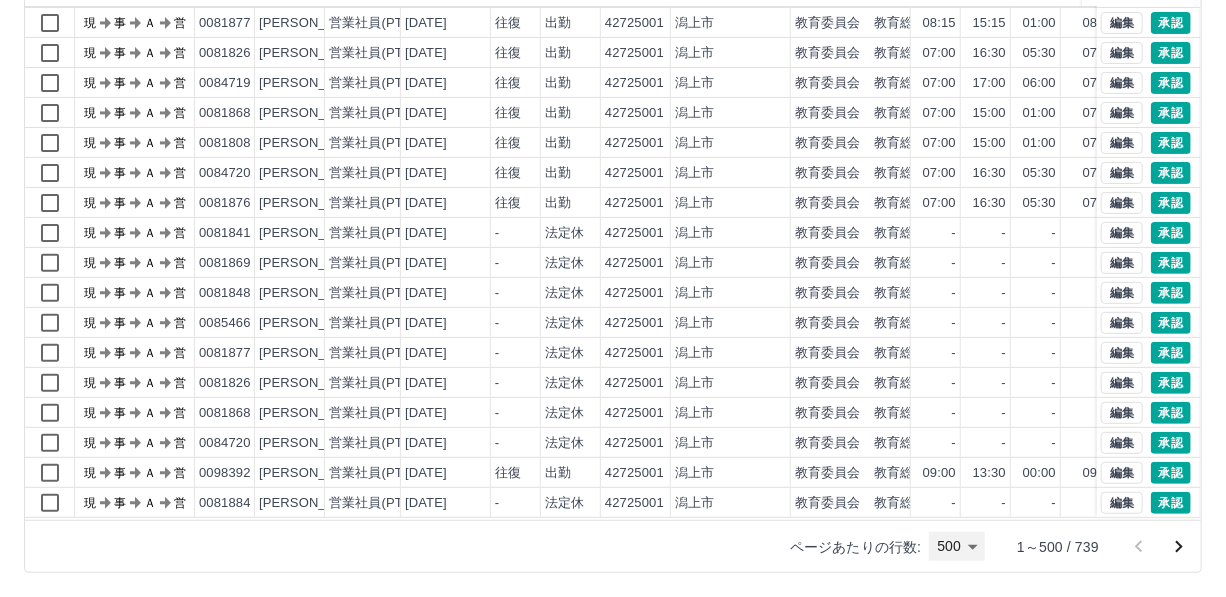 scroll, scrollTop: 181, scrollLeft: 0, axis: vertical 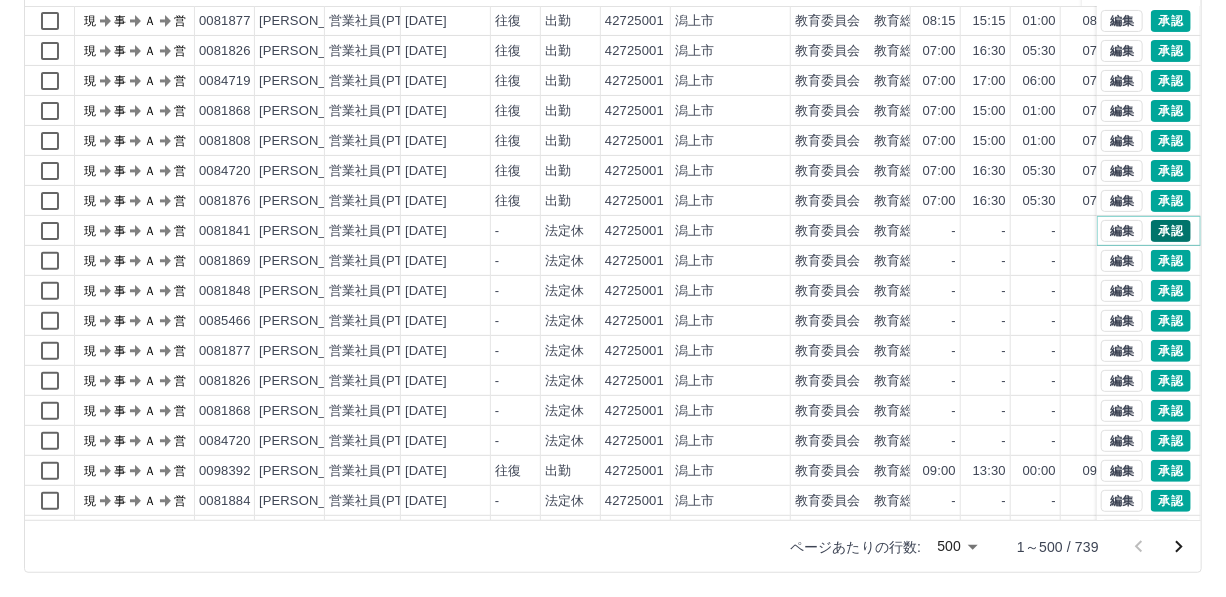 click on "承認" at bounding box center [1171, 231] 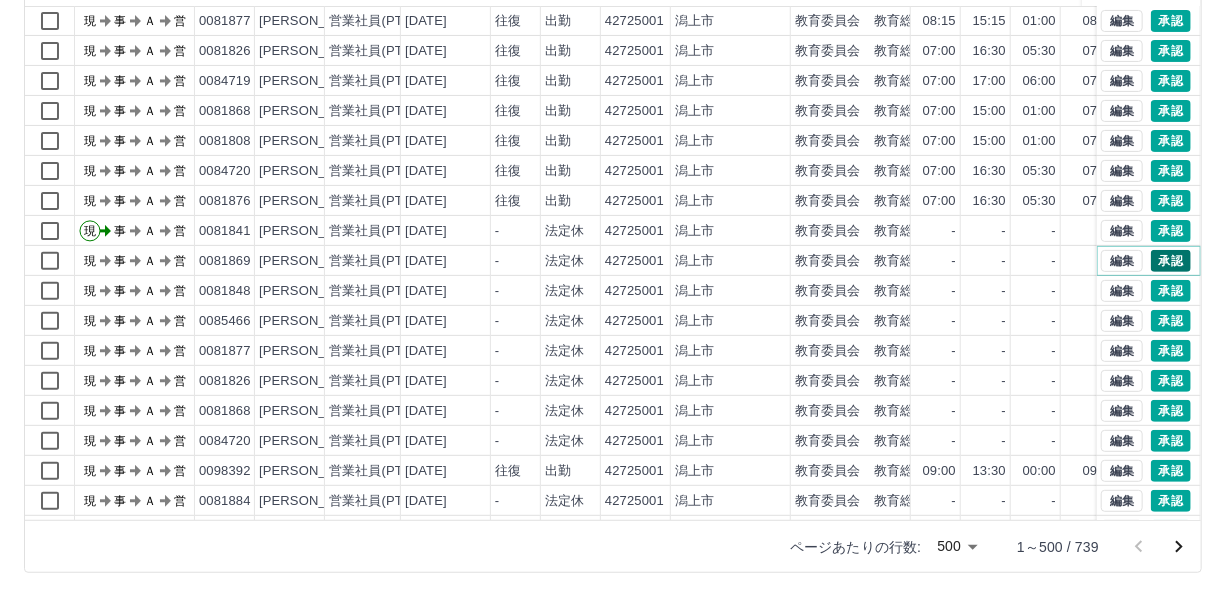 click on "承認" at bounding box center (1171, 261) 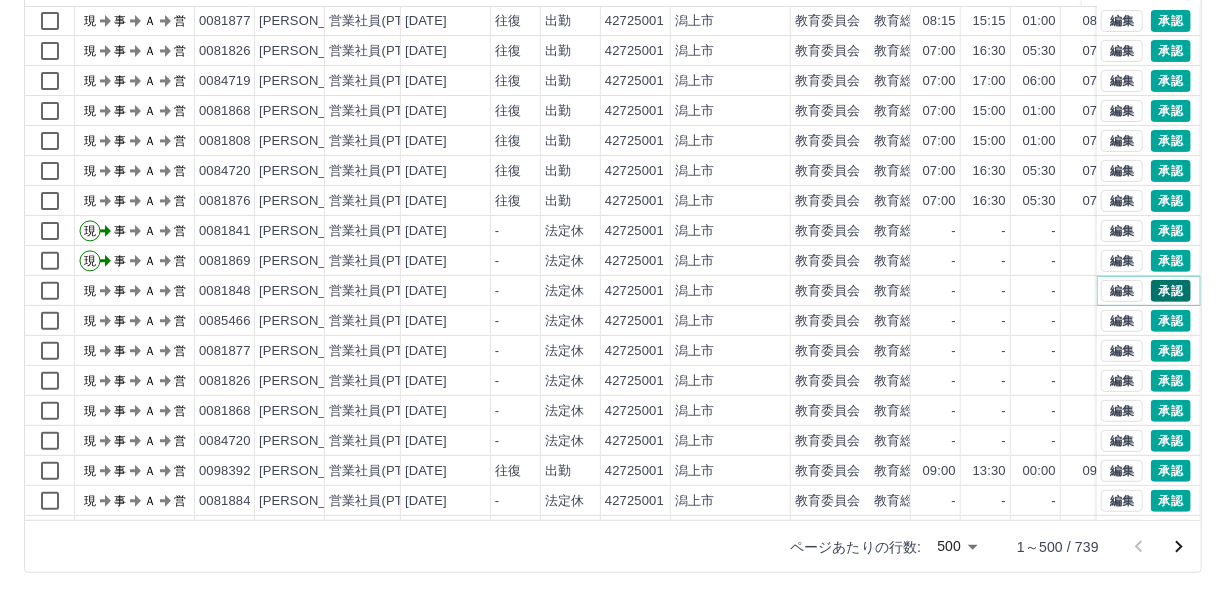 click on "承認" at bounding box center [1171, 291] 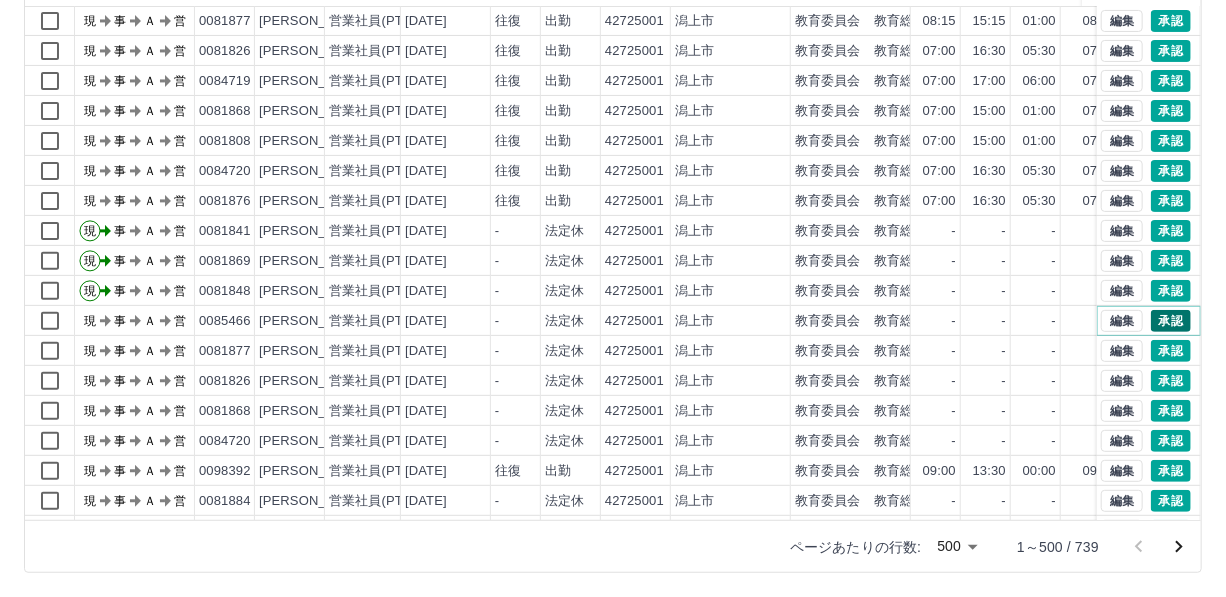 click on "承認" at bounding box center (1171, 321) 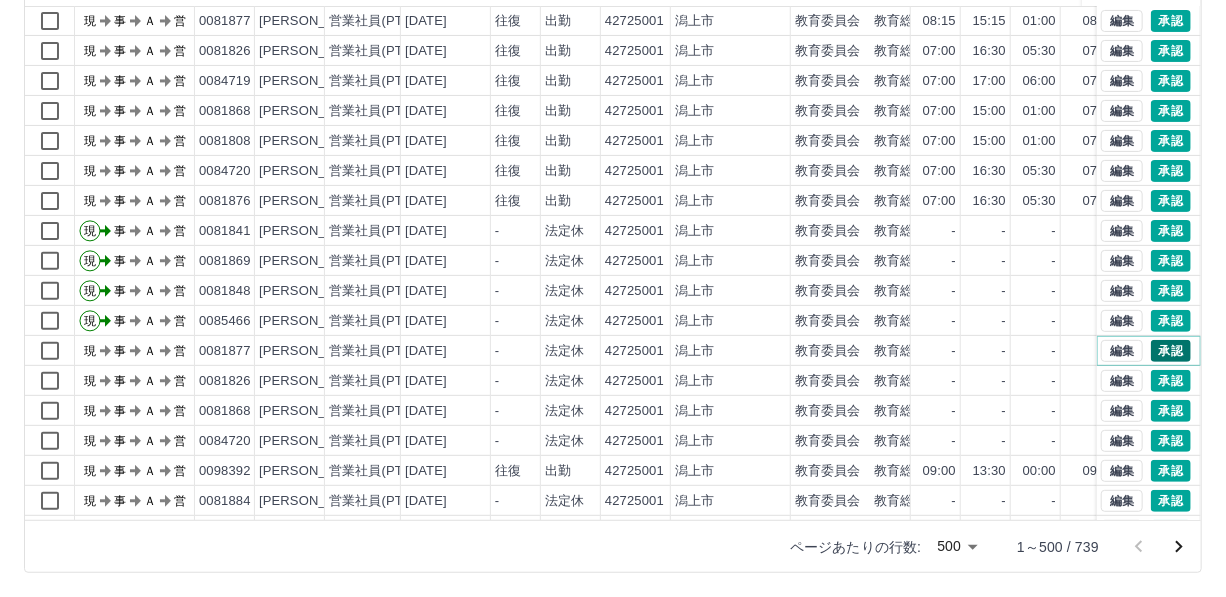 click on "承認" at bounding box center (1171, 351) 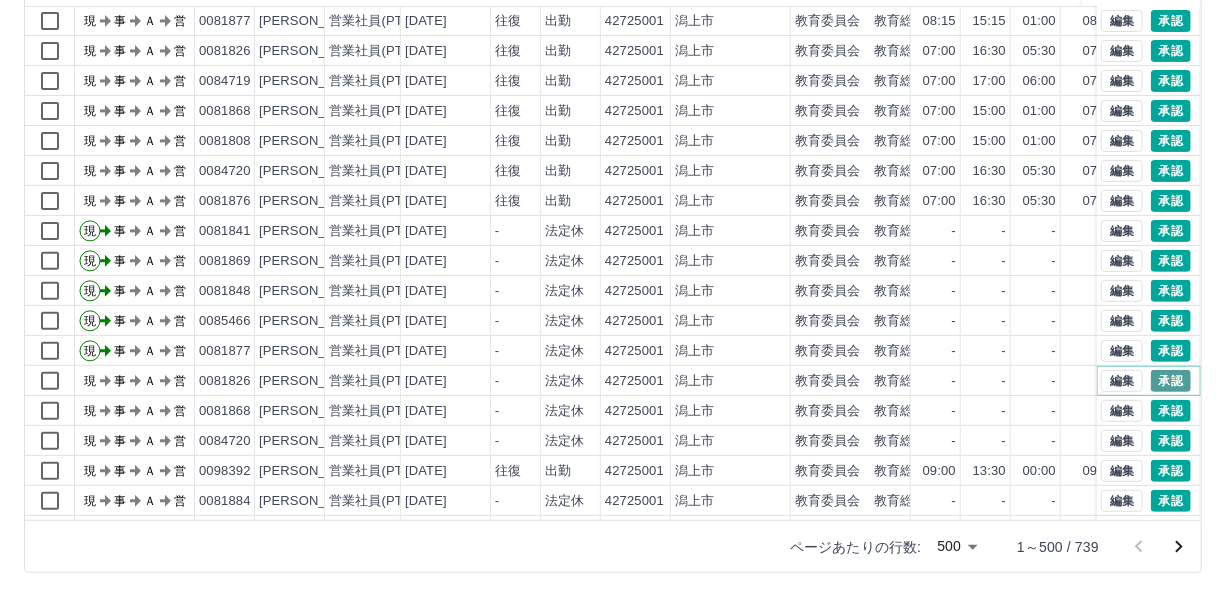 click on "承認" at bounding box center [1171, 381] 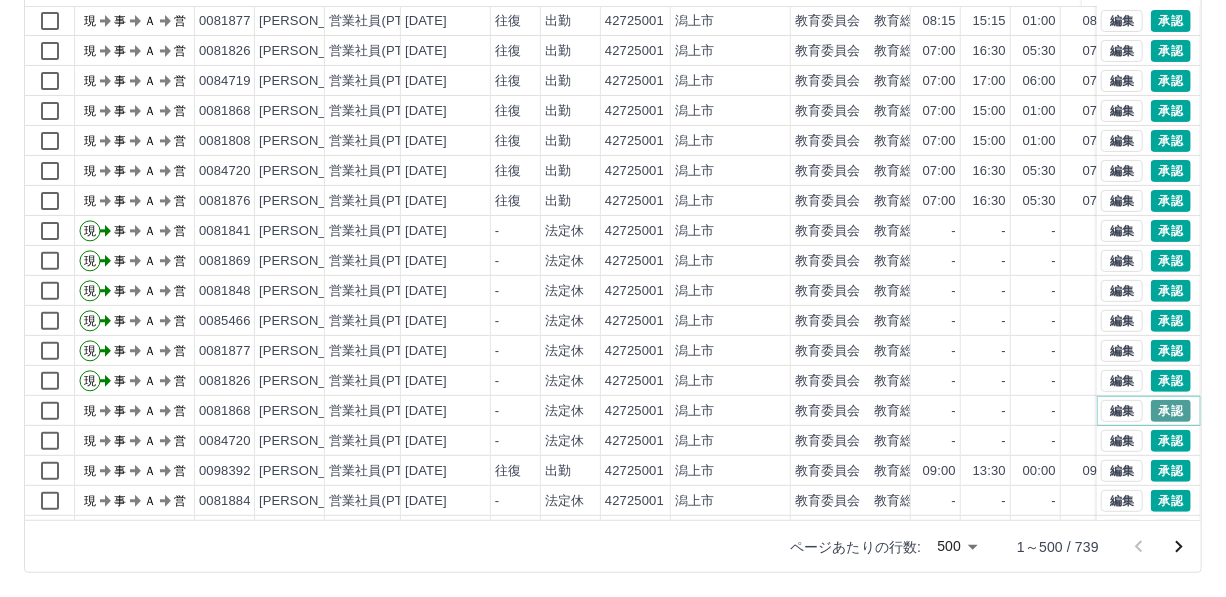 click on "承認" at bounding box center (1171, 411) 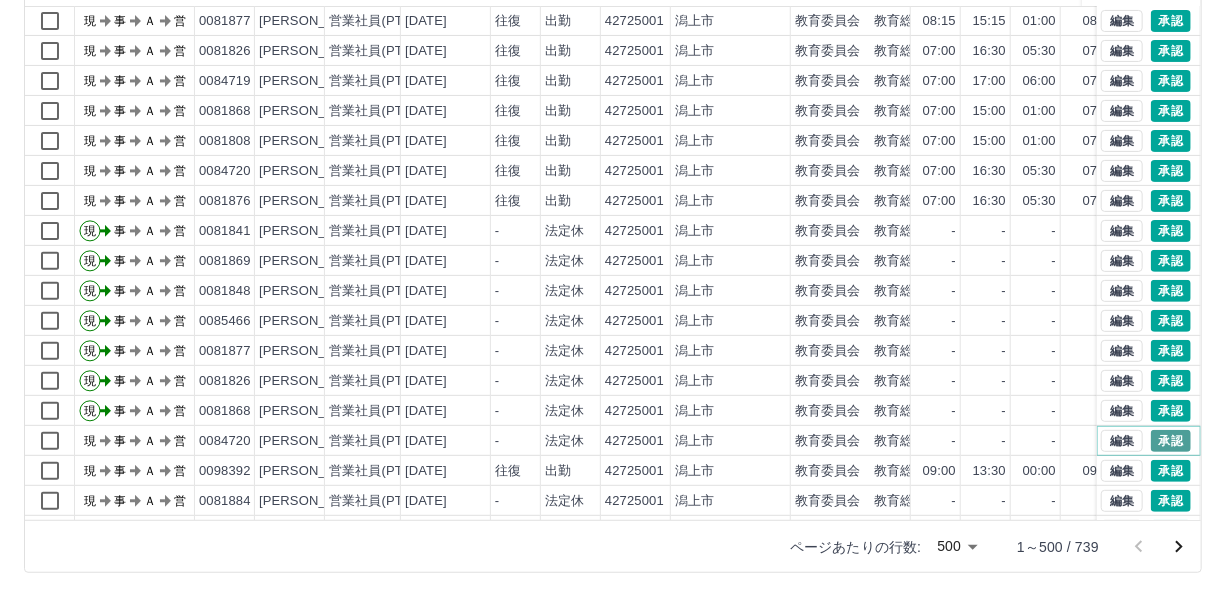click on "承認" at bounding box center [1171, 441] 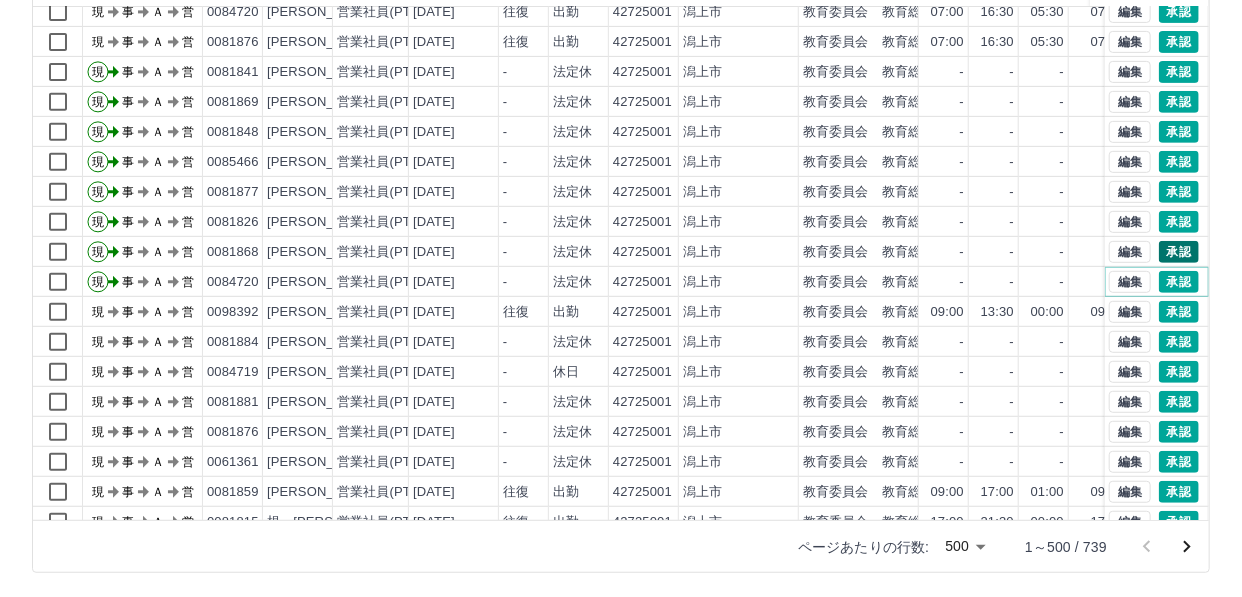 scroll, scrollTop: 363, scrollLeft: 0, axis: vertical 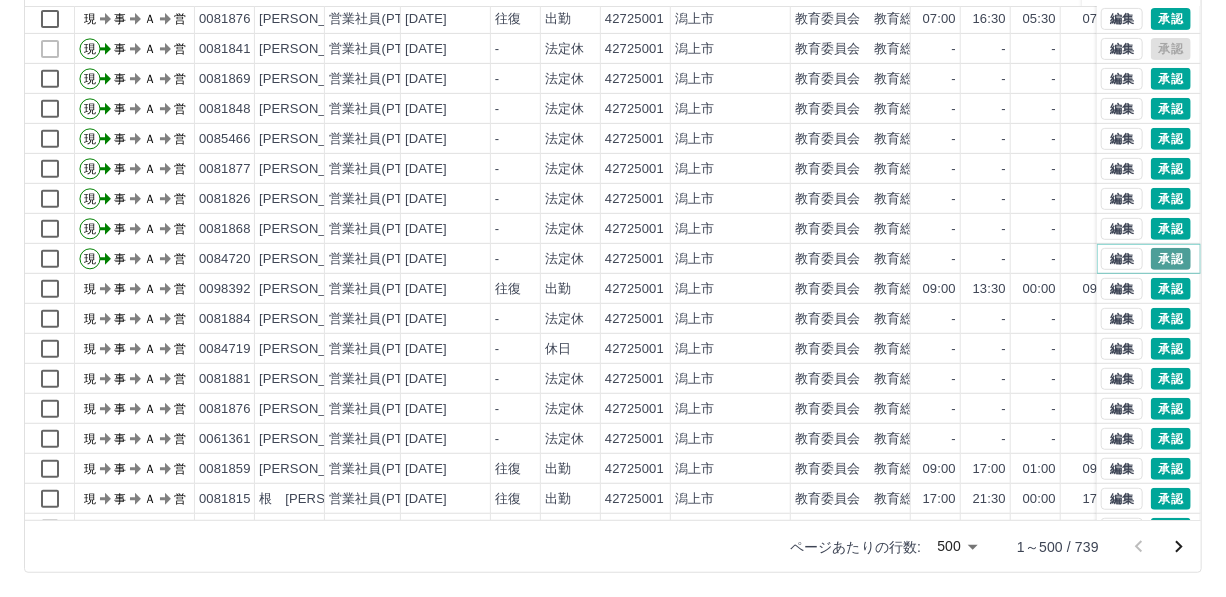 click on "承認" at bounding box center [1171, 259] 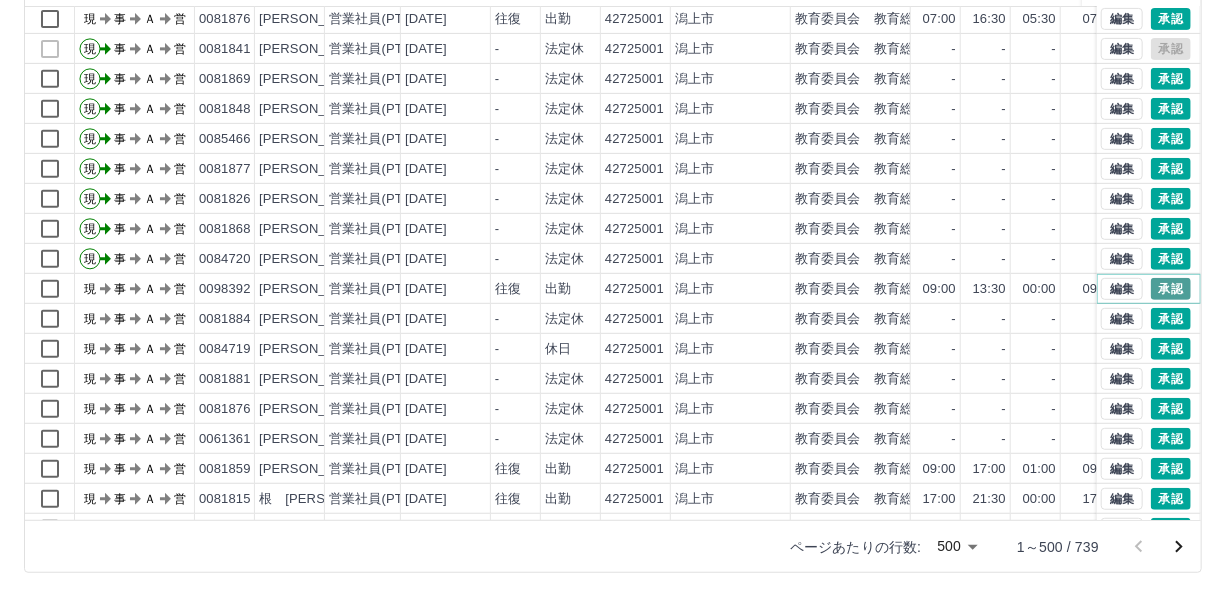 click on "承認" at bounding box center (1171, 289) 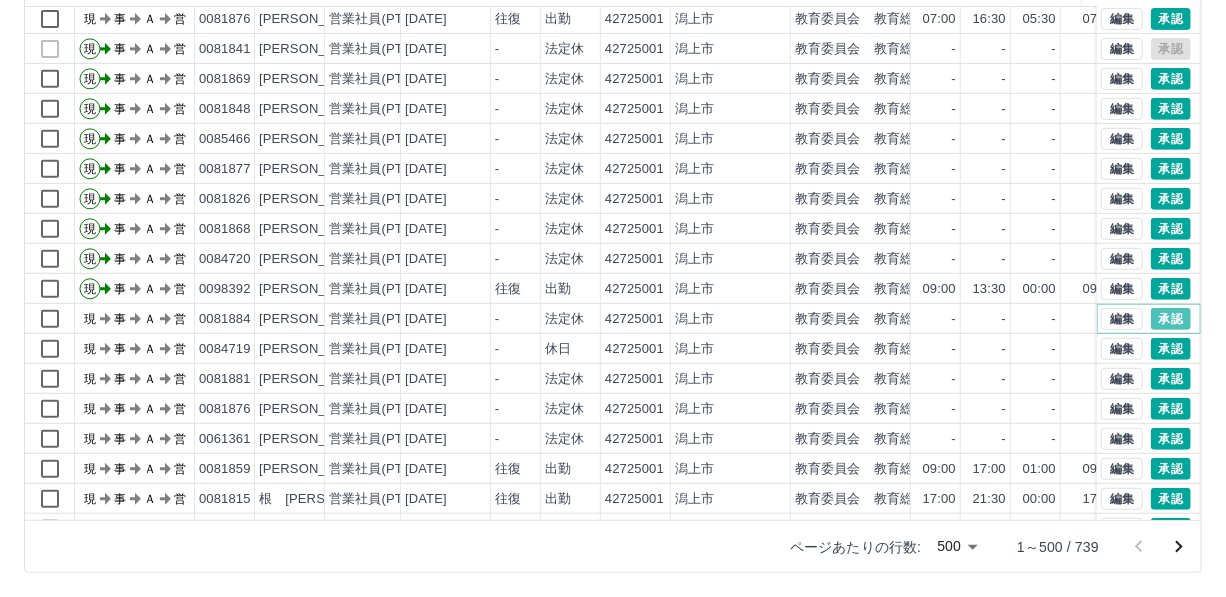 click on "承認" at bounding box center (1171, 319) 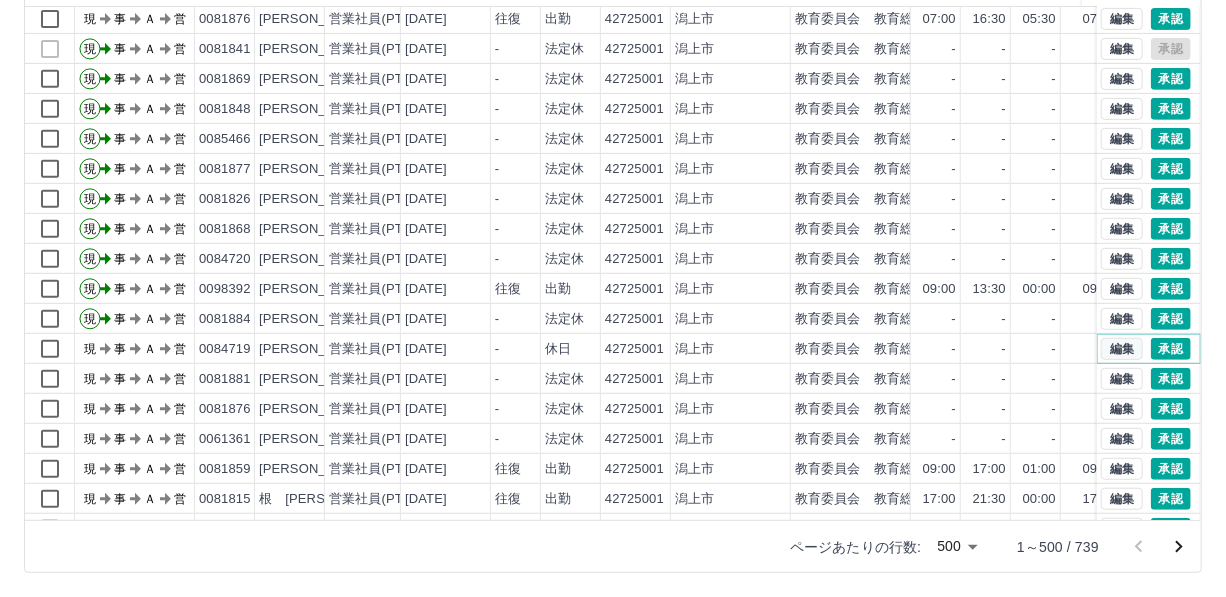 click on "編集" at bounding box center (1122, 349) 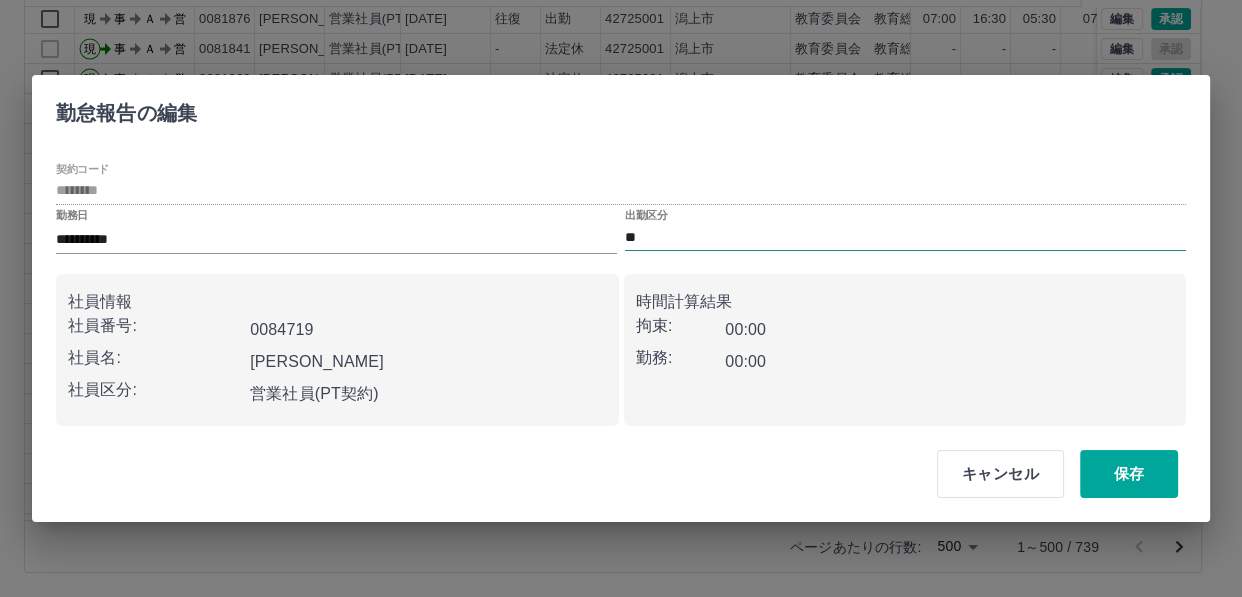 click on "**" at bounding box center [905, 237] 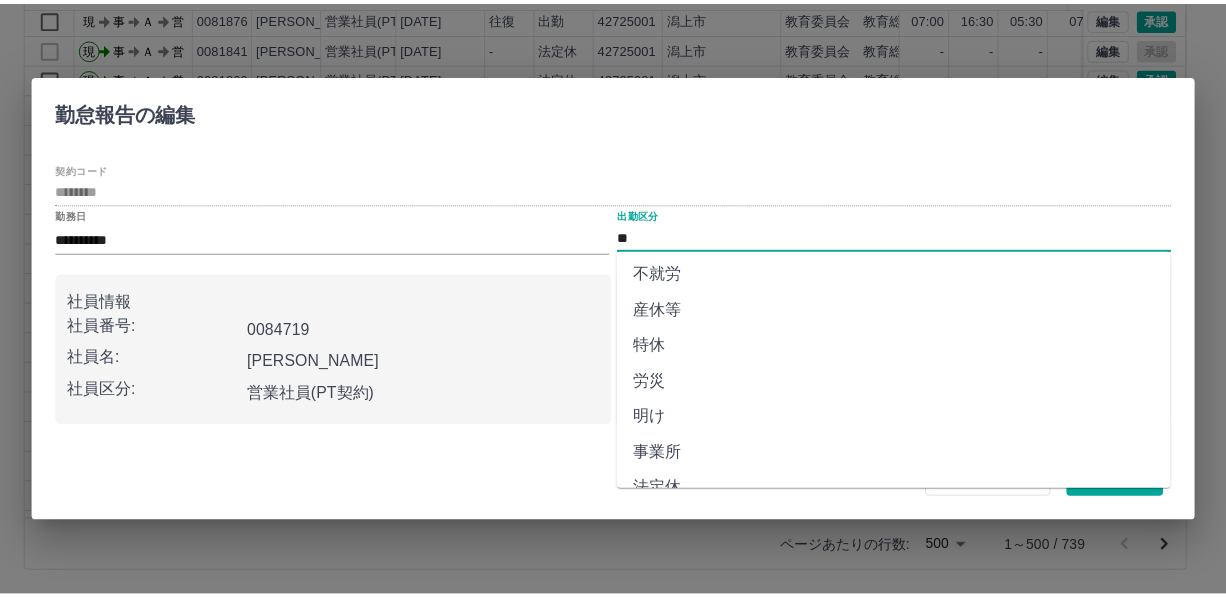 scroll, scrollTop: 424, scrollLeft: 0, axis: vertical 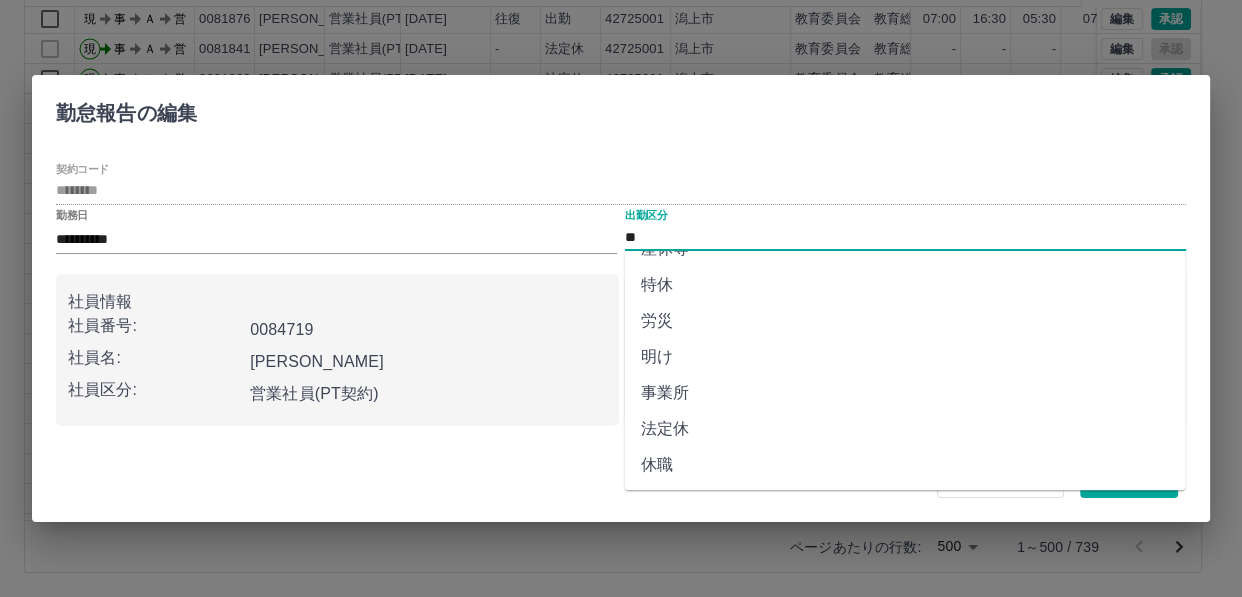 click on "法定休" at bounding box center [905, 429] 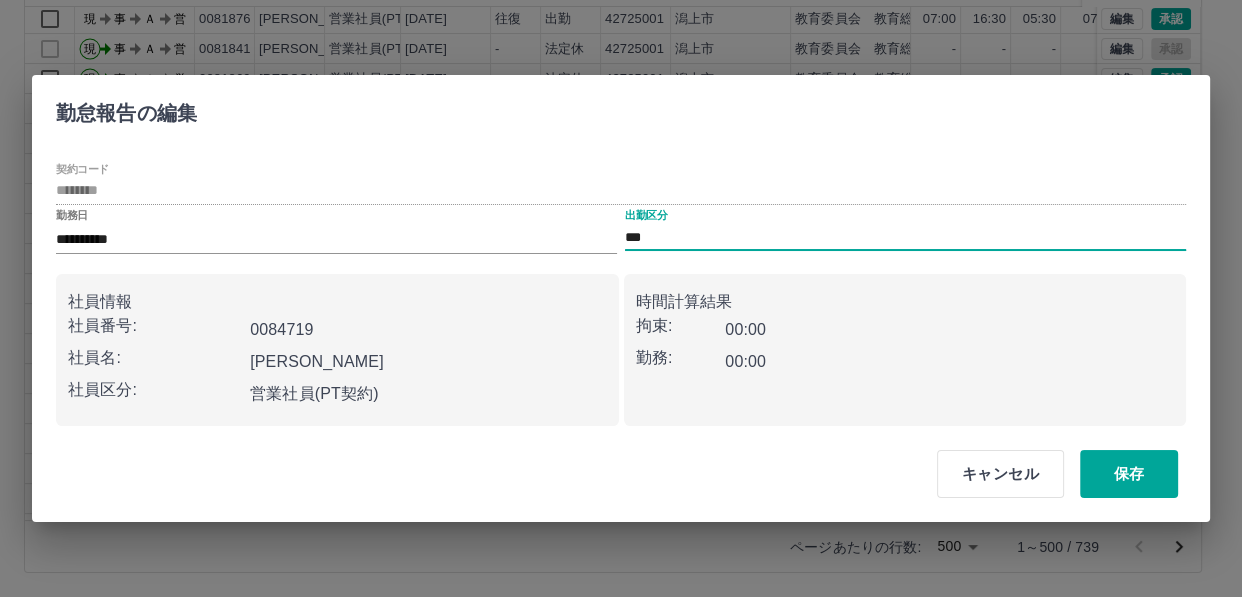 click on "保存" at bounding box center [1129, 474] 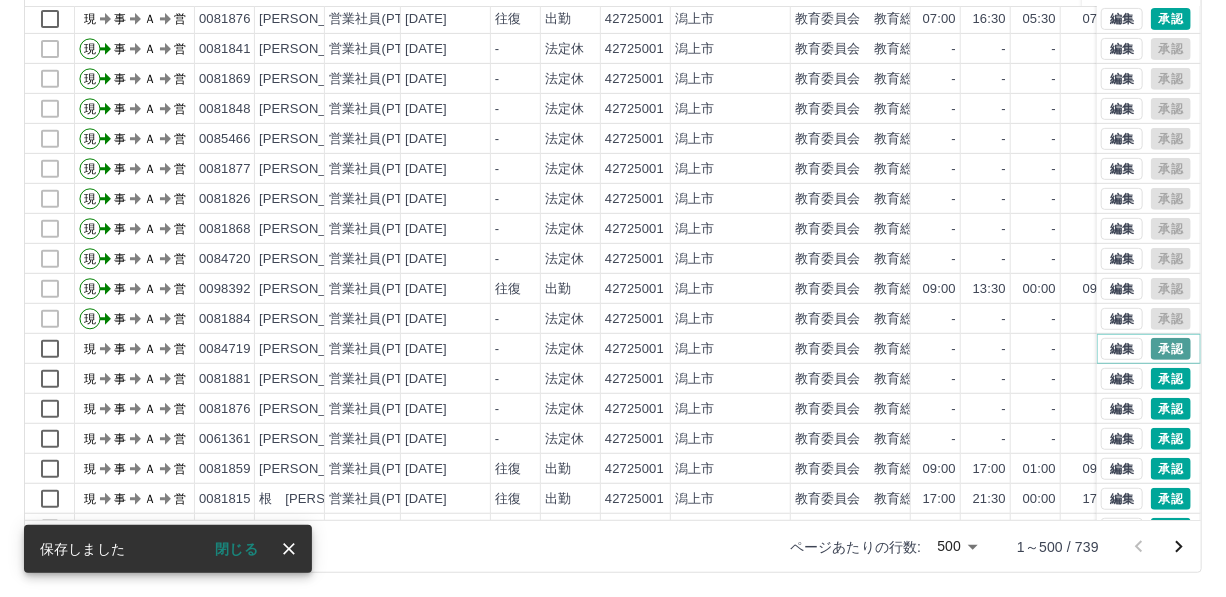click on "承認" at bounding box center (1171, 349) 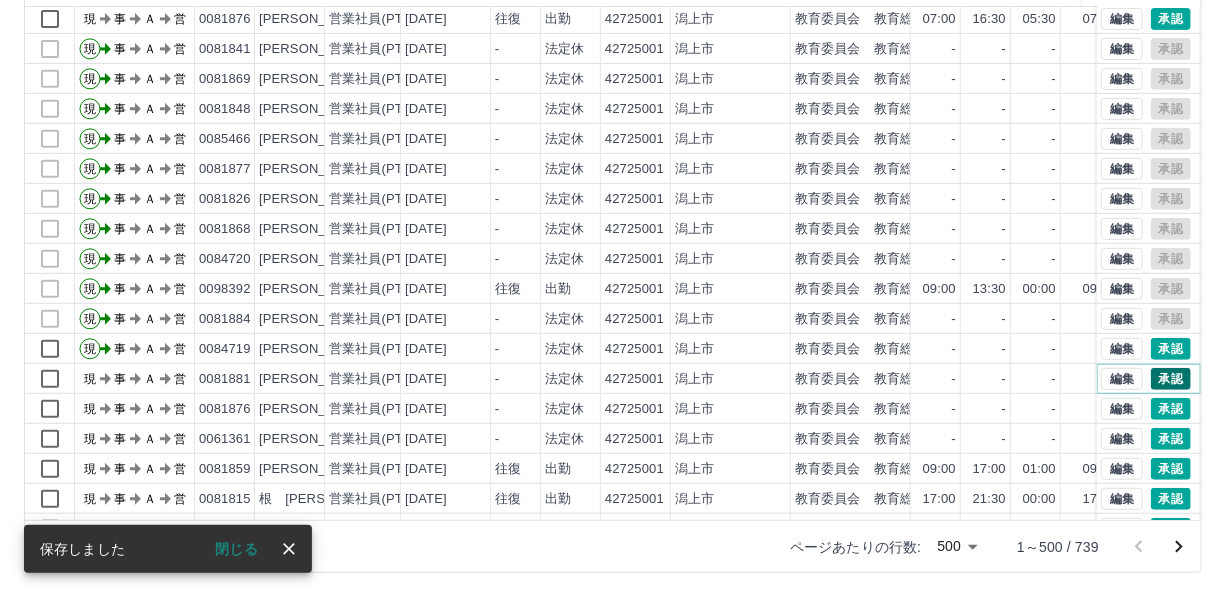 click on "承認" at bounding box center (1171, 379) 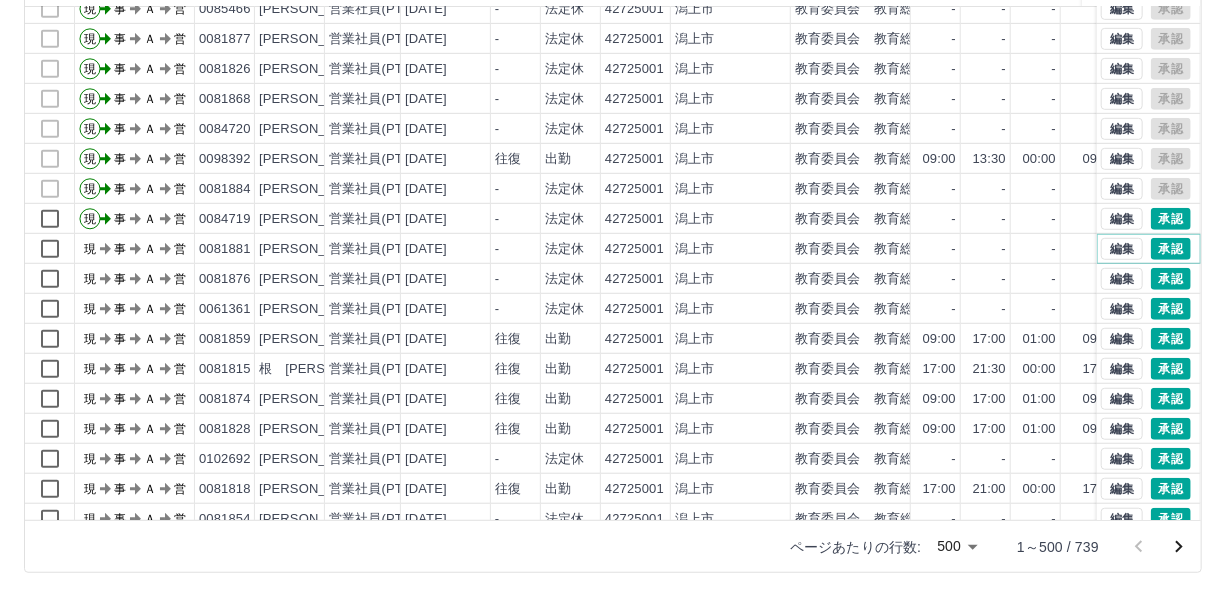 scroll, scrollTop: 545, scrollLeft: 0, axis: vertical 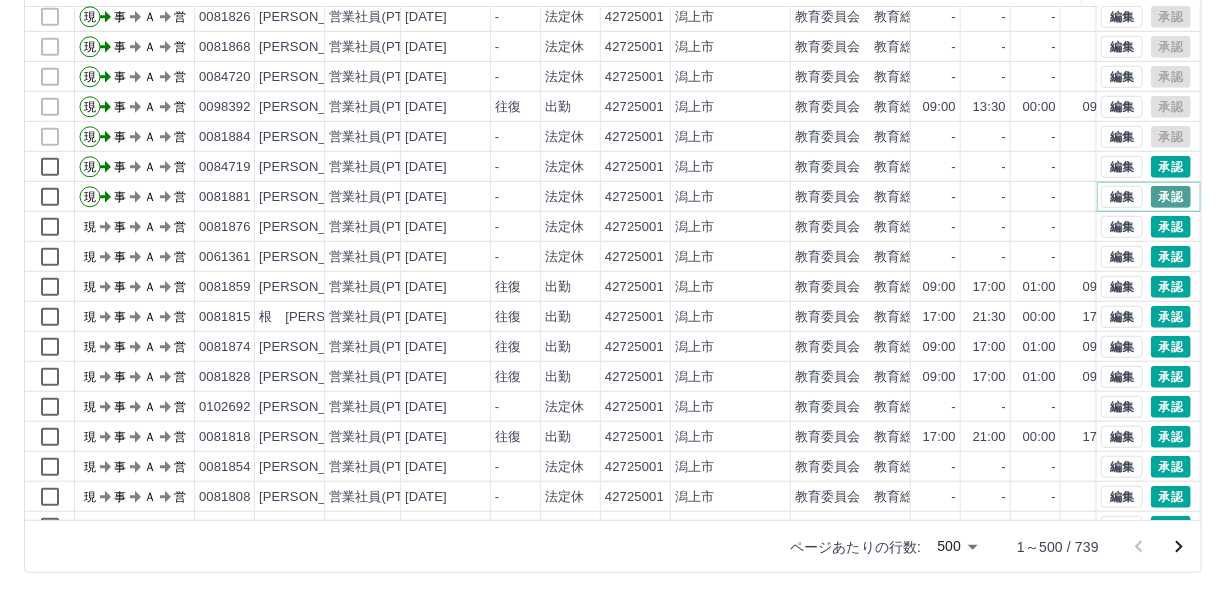click on "承認" at bounding box center (1171, 197) 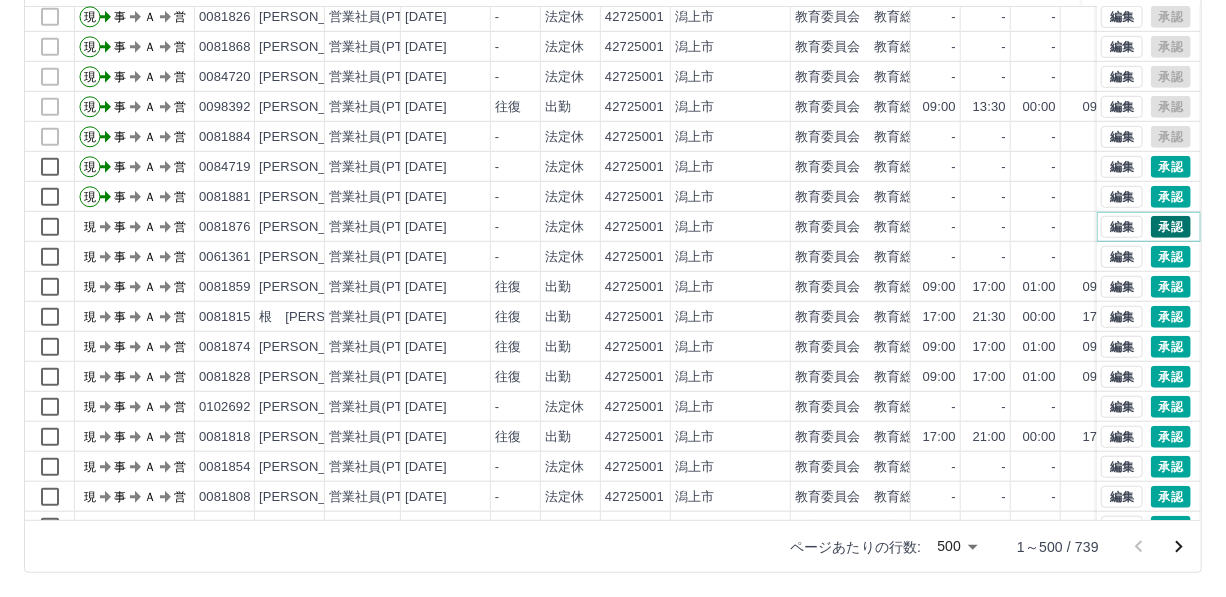 click on "承認" at bounding box center [1171, 227] 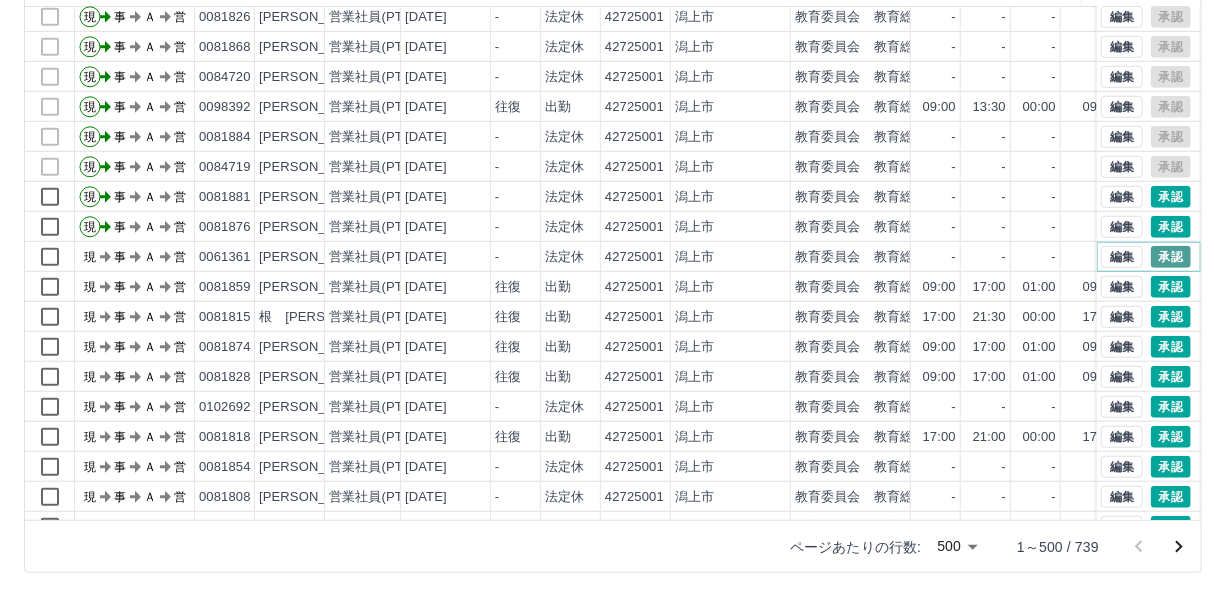 click on "承認" at bounding box center [1171, 257] 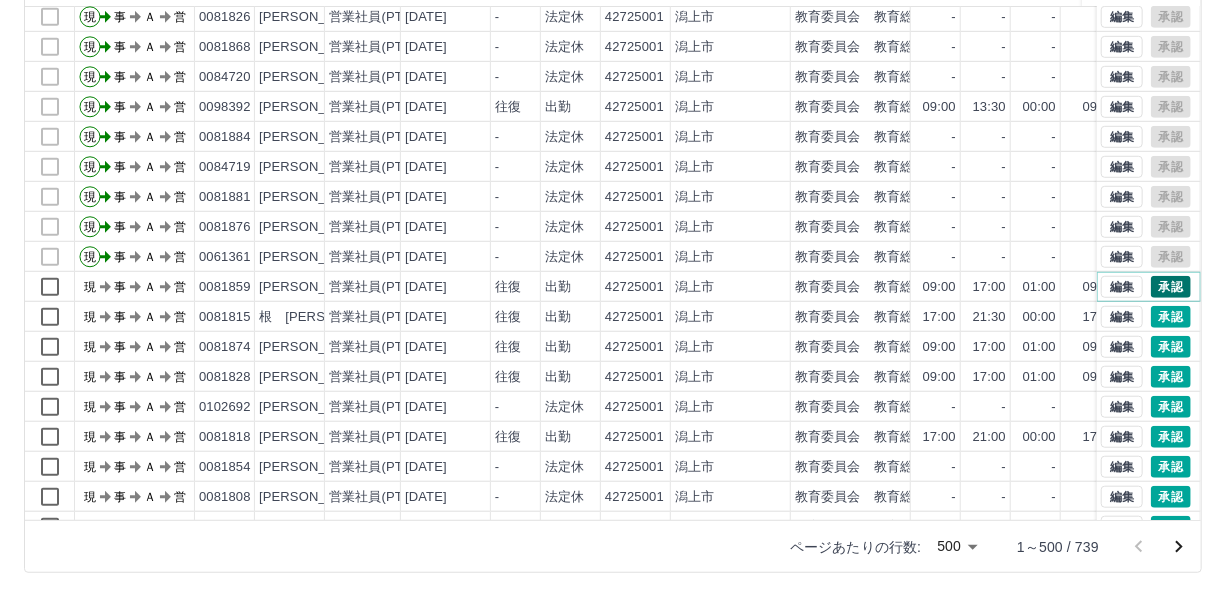 click on "承認" at bounding box center [1171, 287] 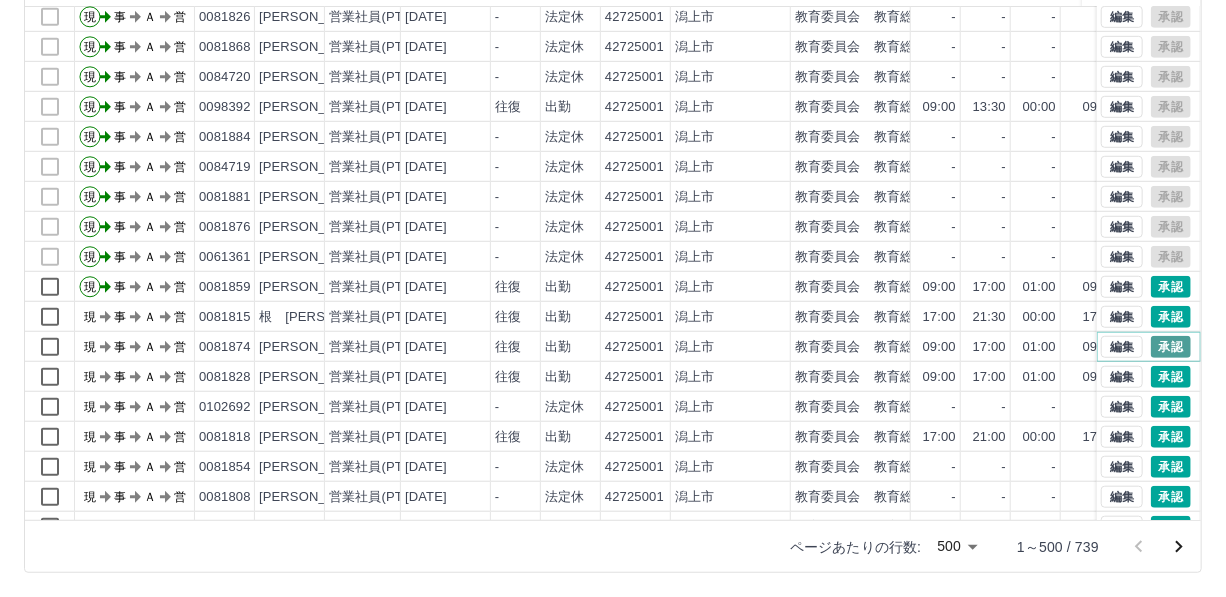 click on "承認" at bounding box center [1171, 347] 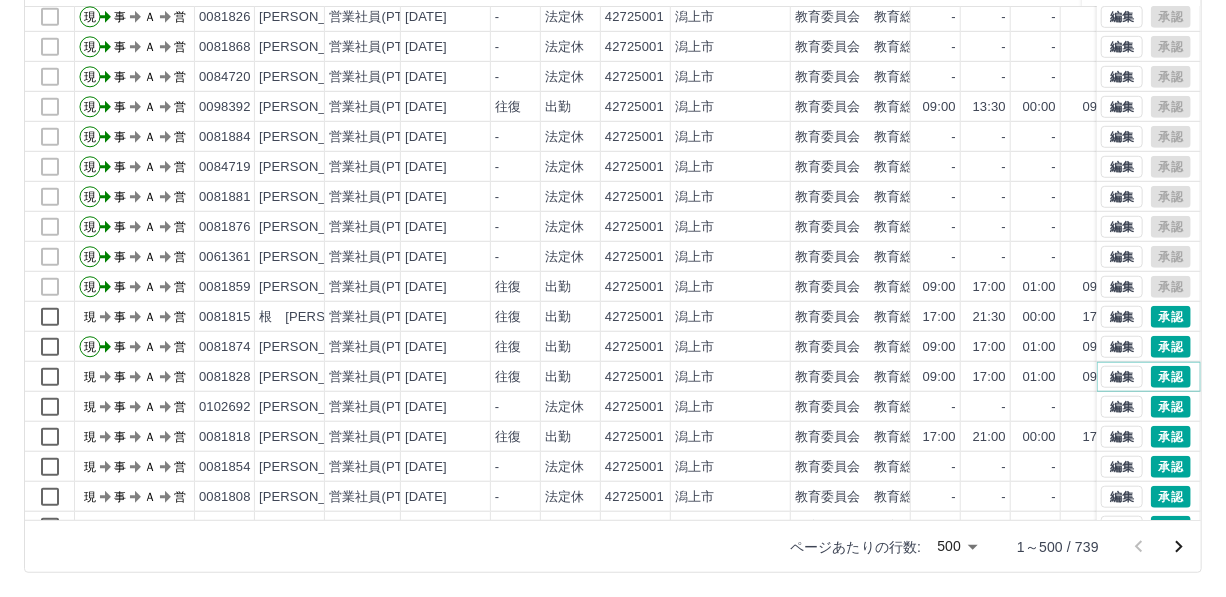 click on "承認" at bounding box center [1171, 377] 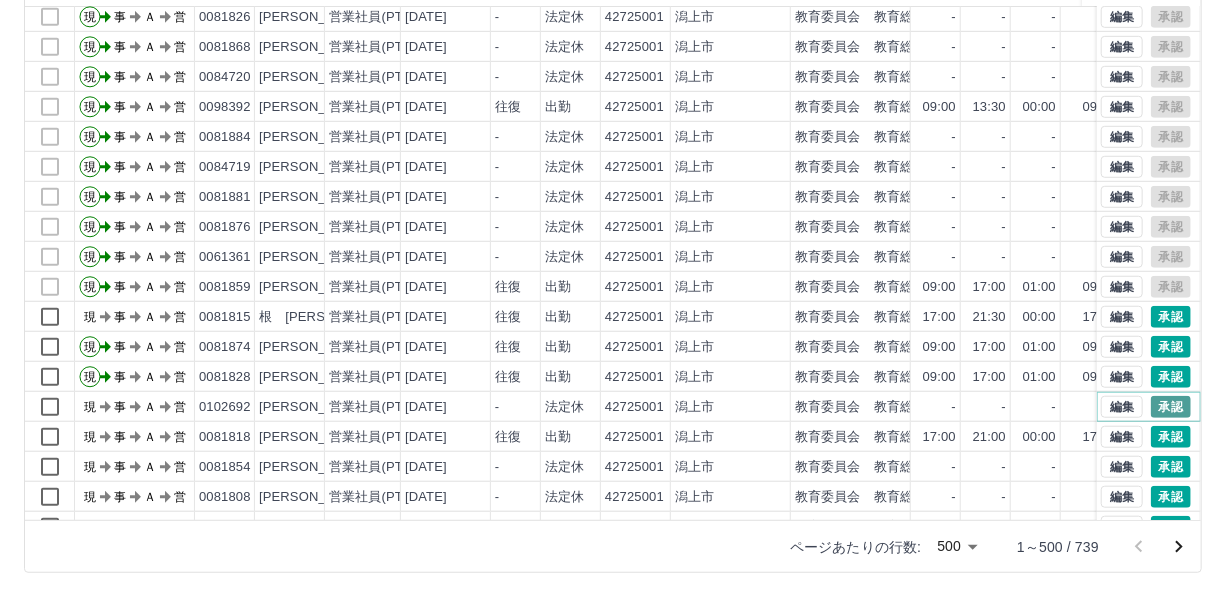 click on "承認" at bounding box center (1171, 407) 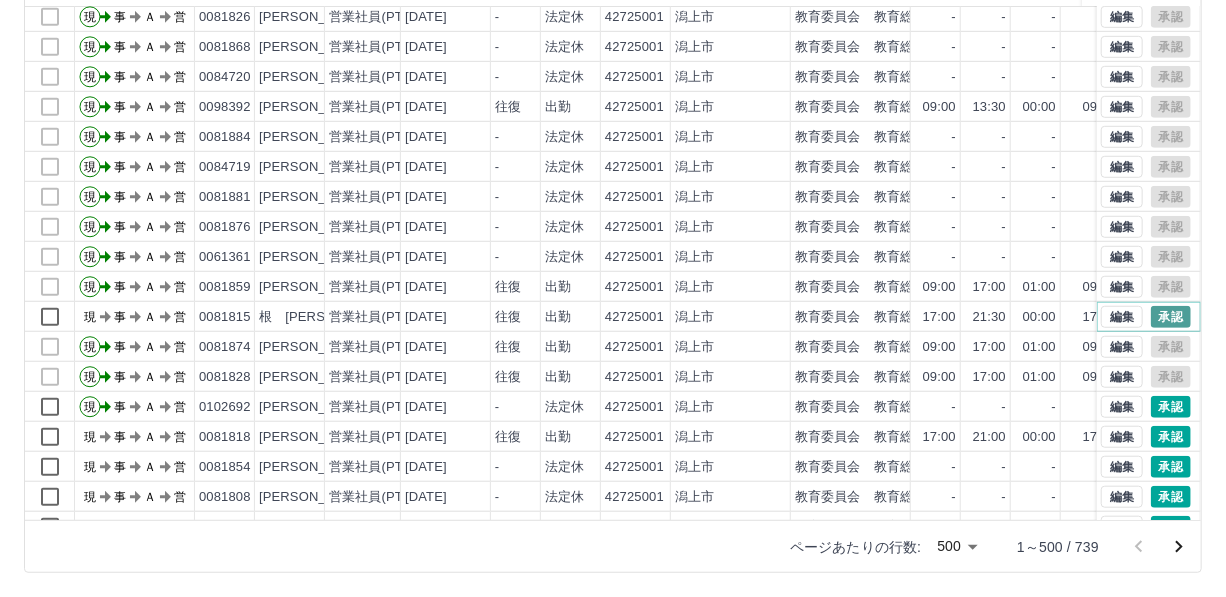 click on "承認" at bounding box center (1171, 317) 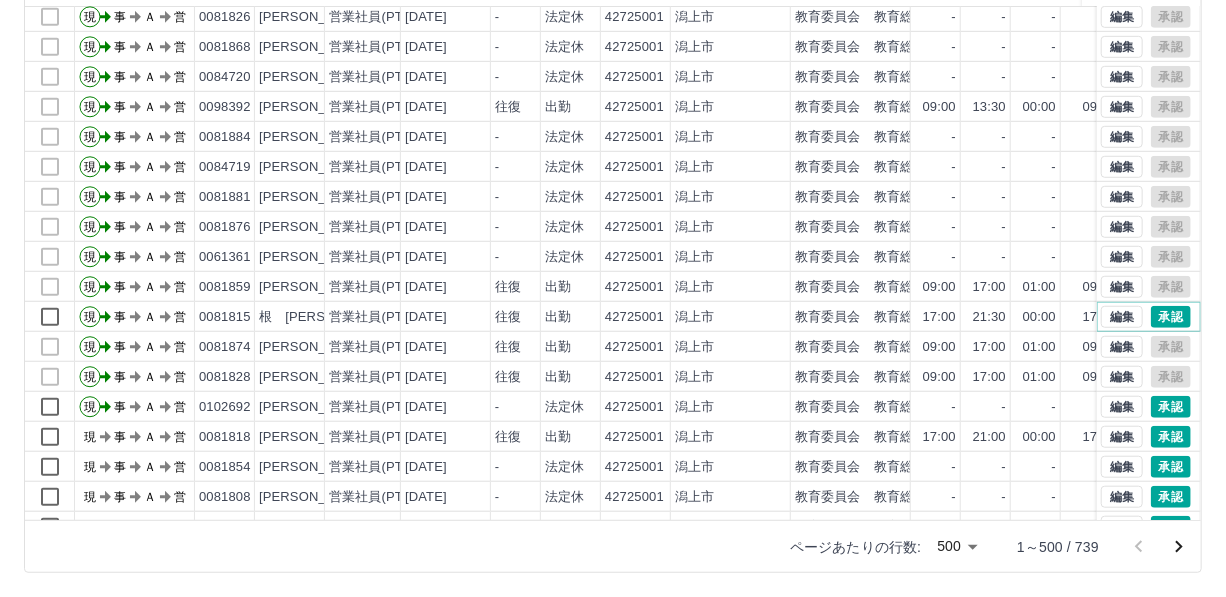 scroll, scrollTop: 636, scrollLeft: 0, axis: vertical 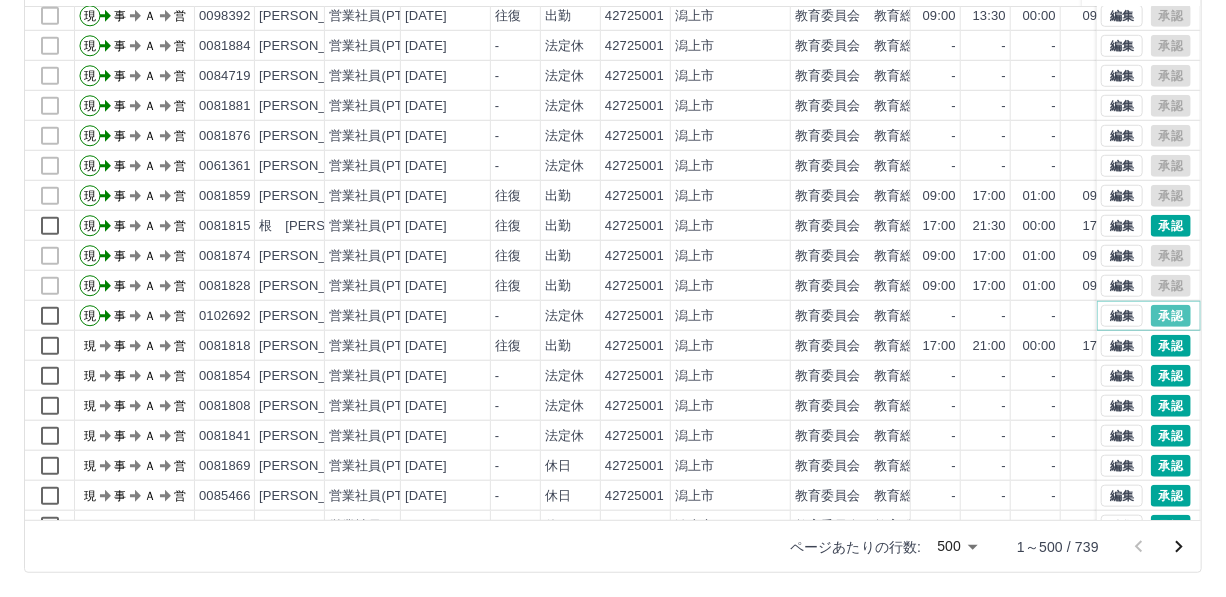 click on "承認" at bounding box center (1171, 316) 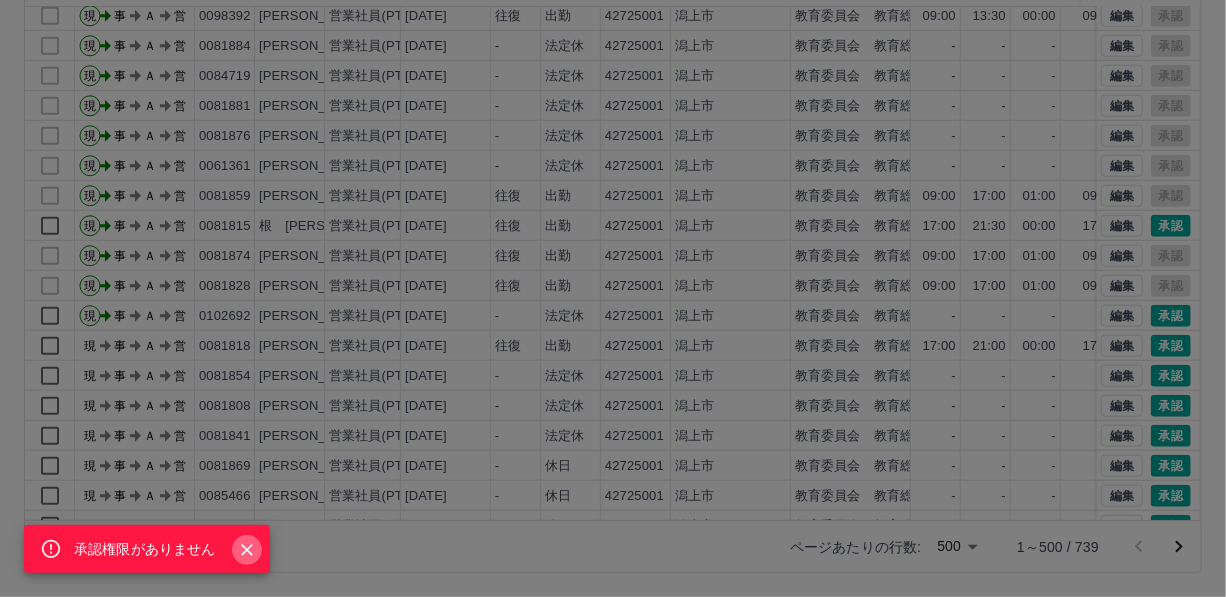click 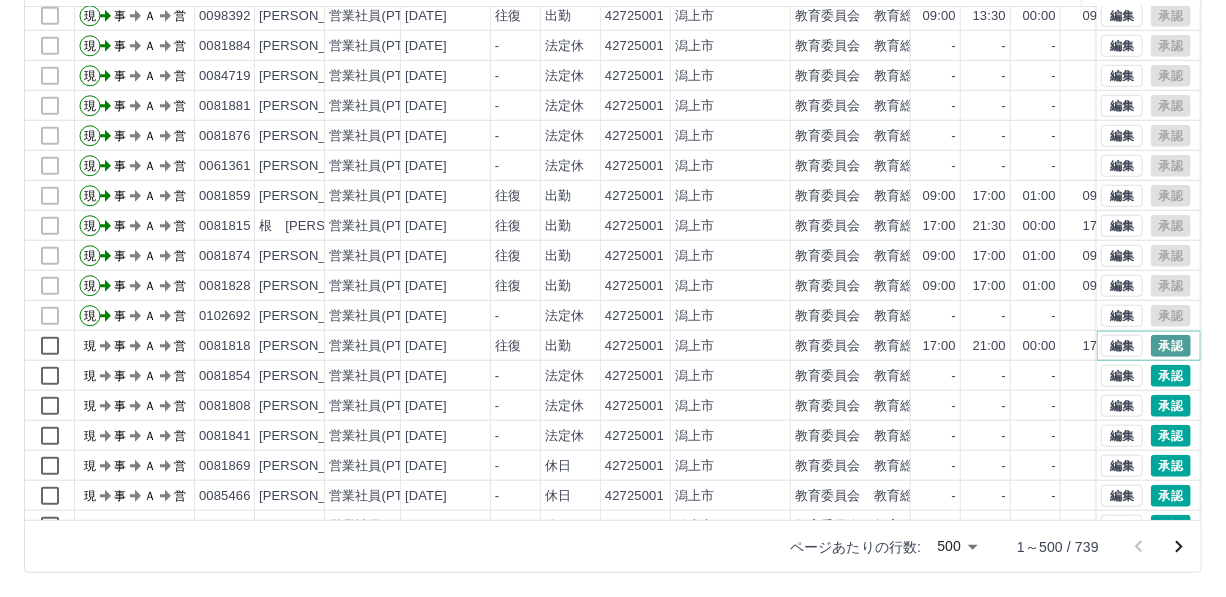 click on "承認" at bounding box center (1171, 346) 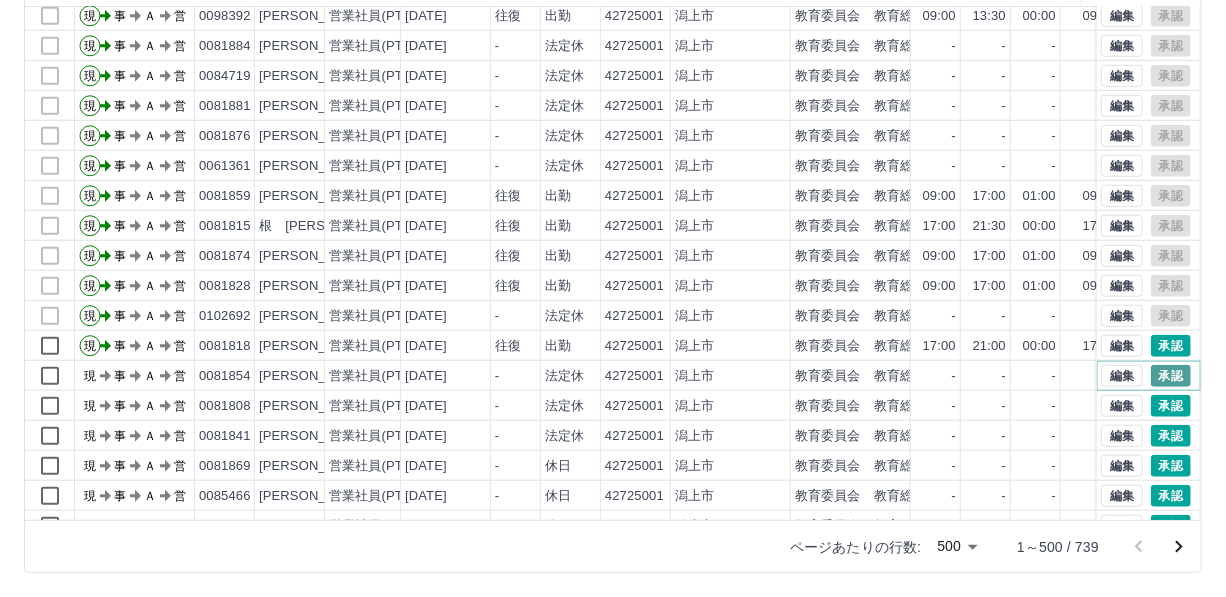 click on "承認" at bounding box center [1171, 376] 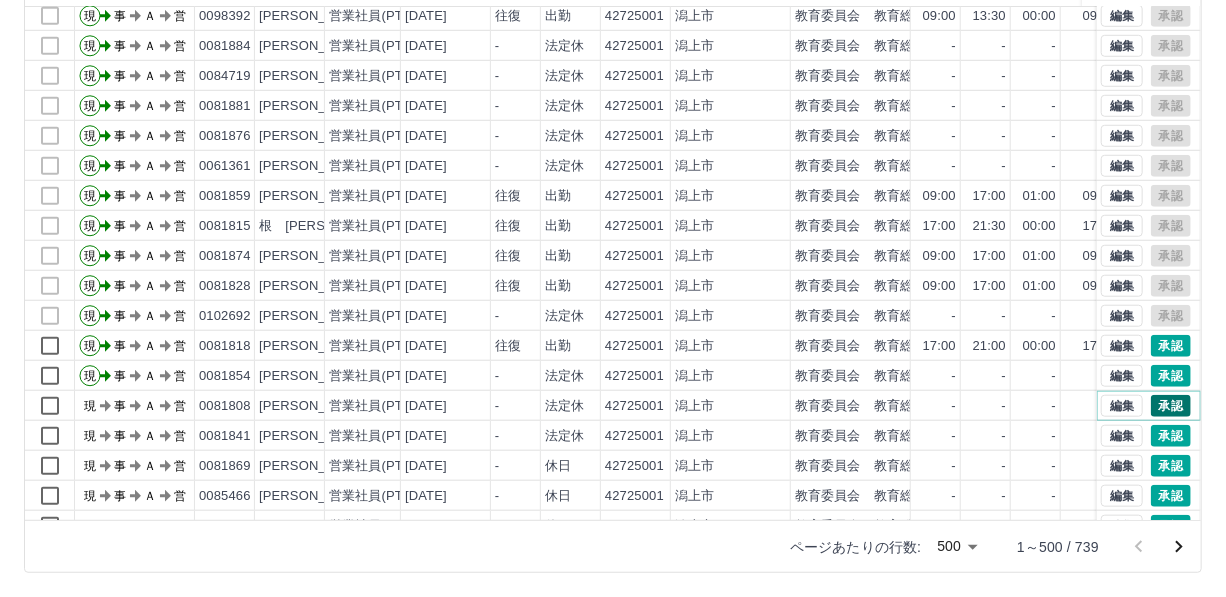 click on "承認" at bounding box center [1171, 406] 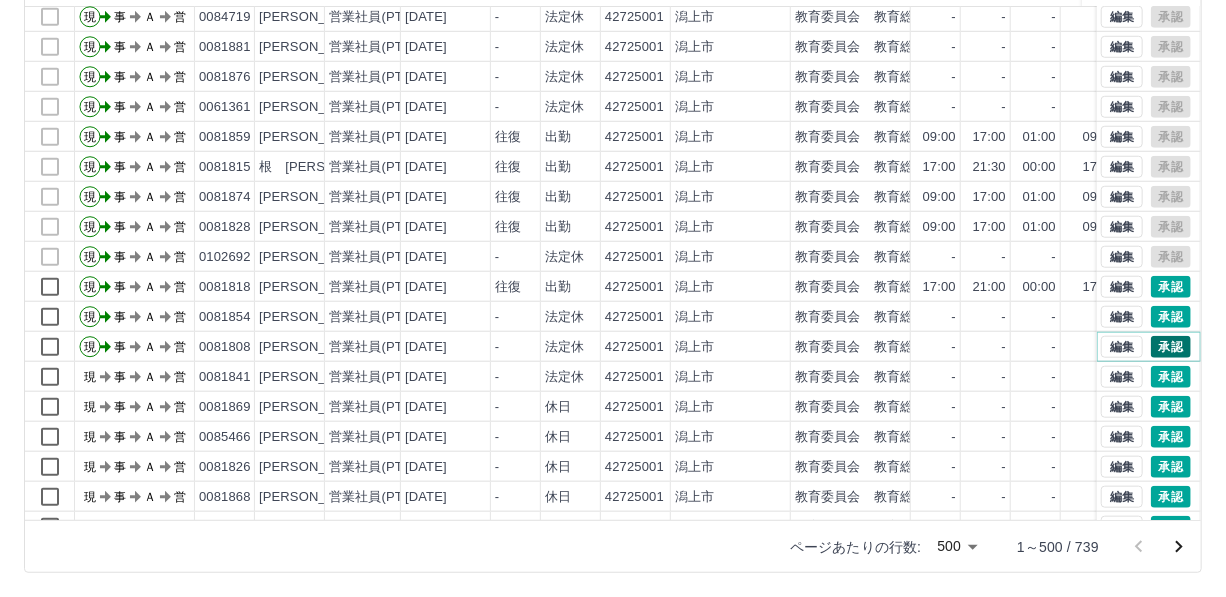 scroll, scrollTop: 727, scrollLeft: 0, axis: vertical 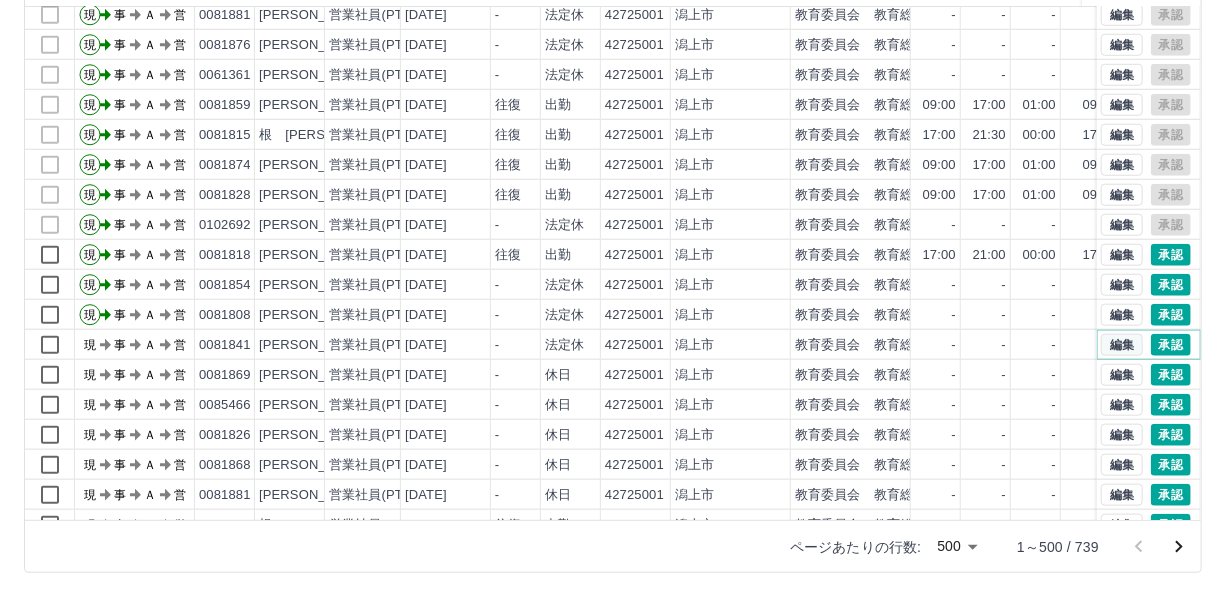 click on "編集" at bounding box center [1122, 345] 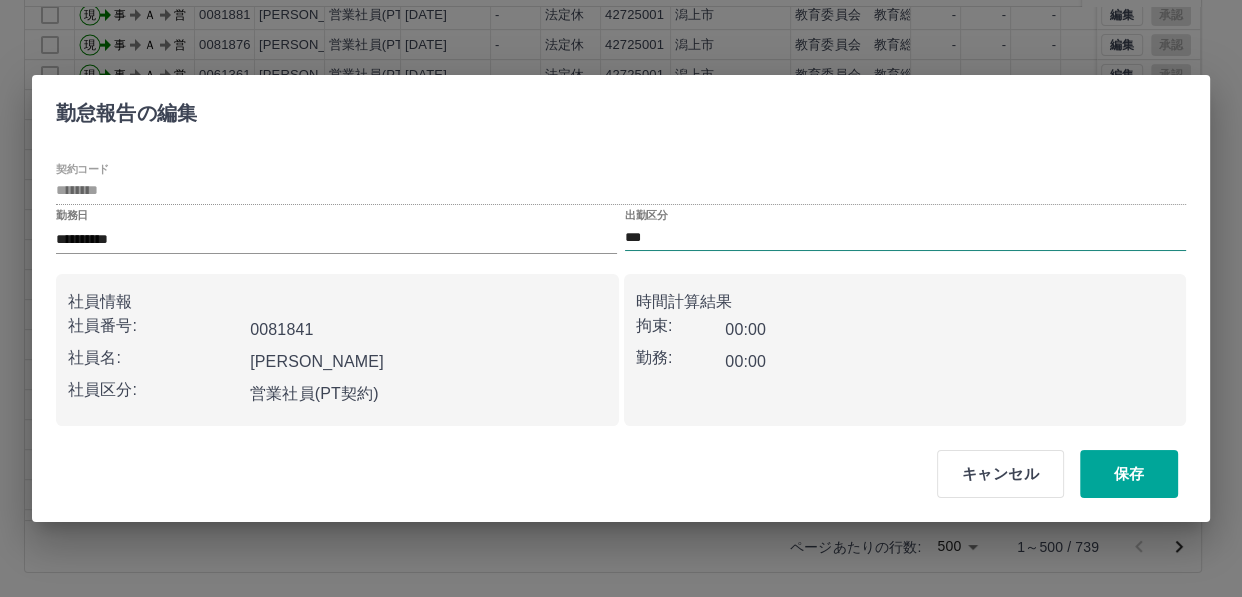 click on "***" at bounding box center (905, 237) 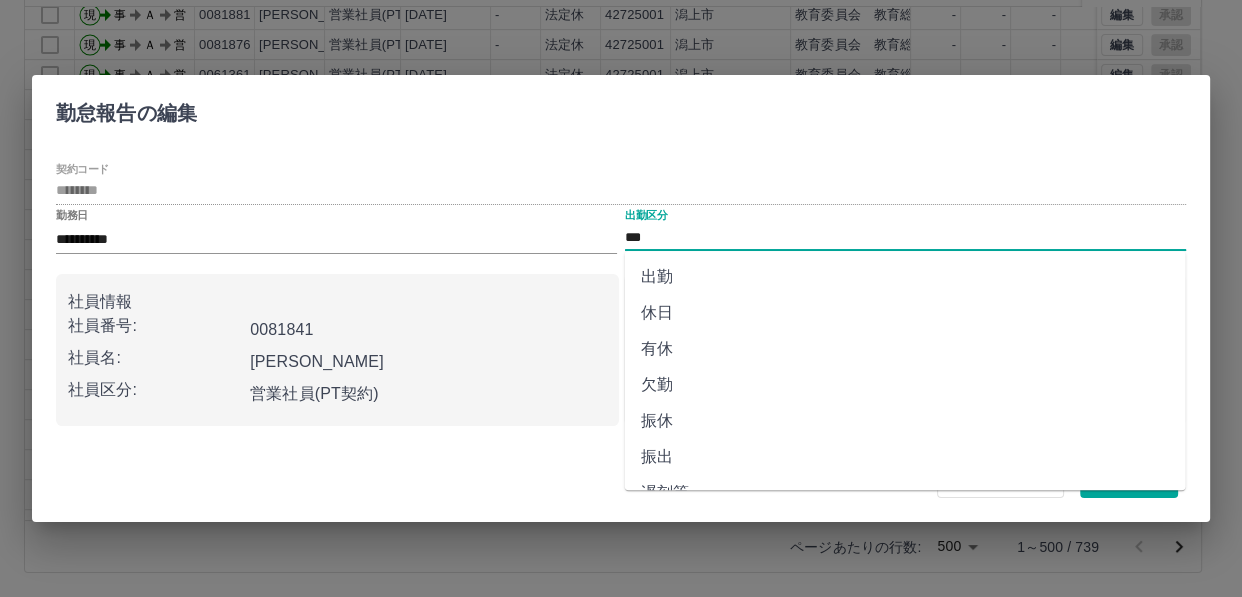 click on "休日" at bounding box center [905, 313] 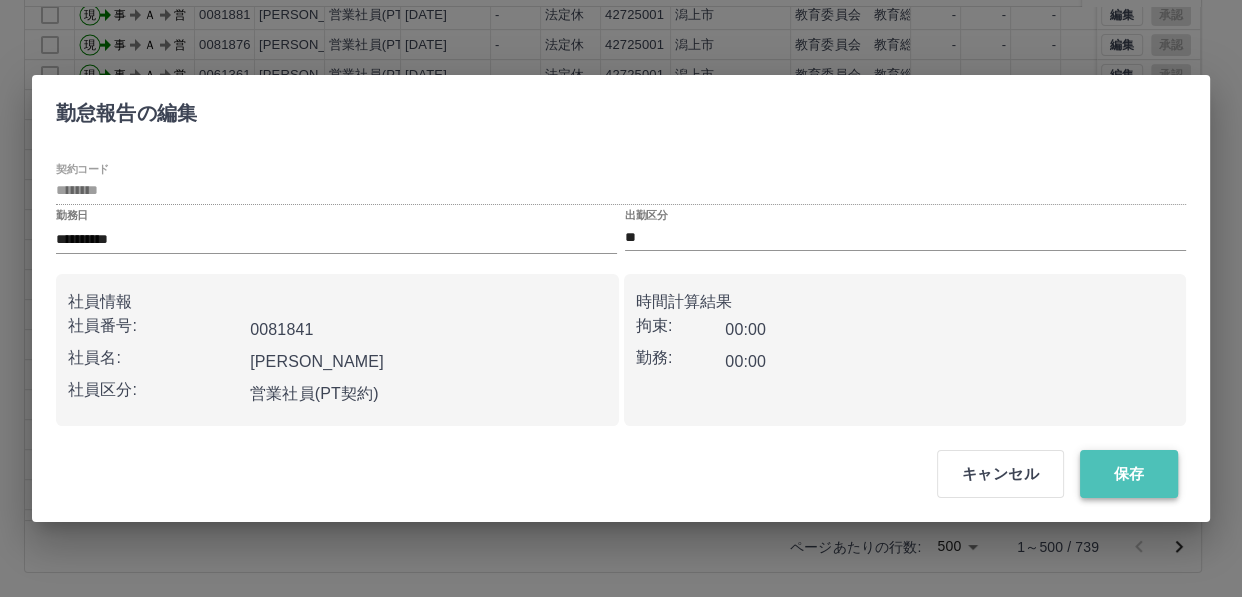 click on "保存" at bounding box center (1129, 474) 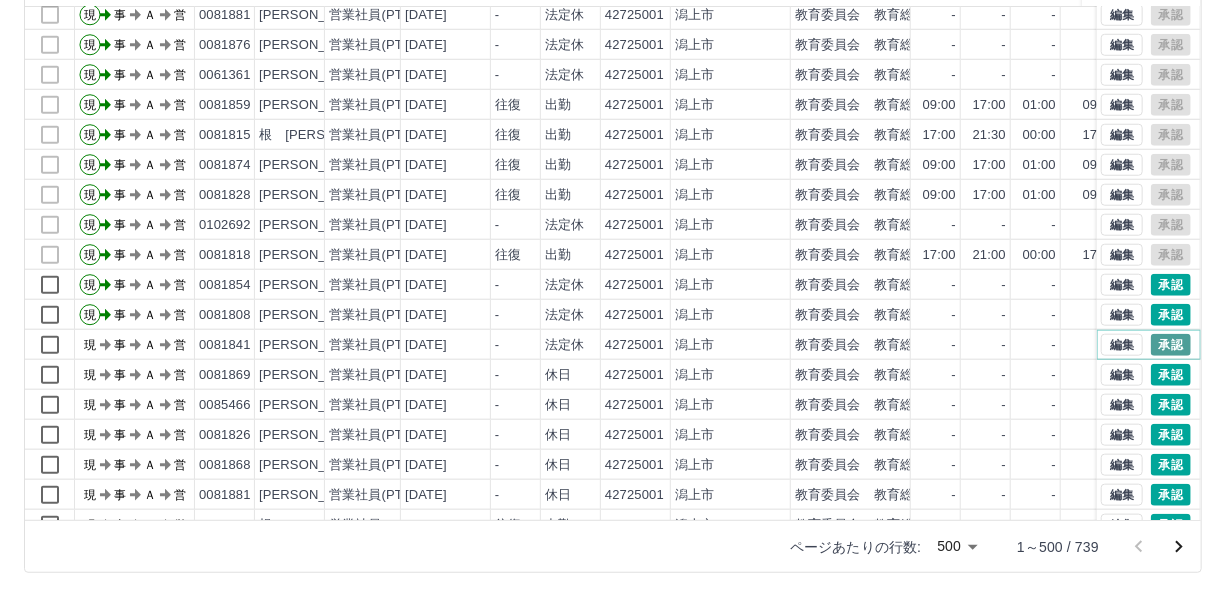 click on "承認" at bounding box center (1171, 345) 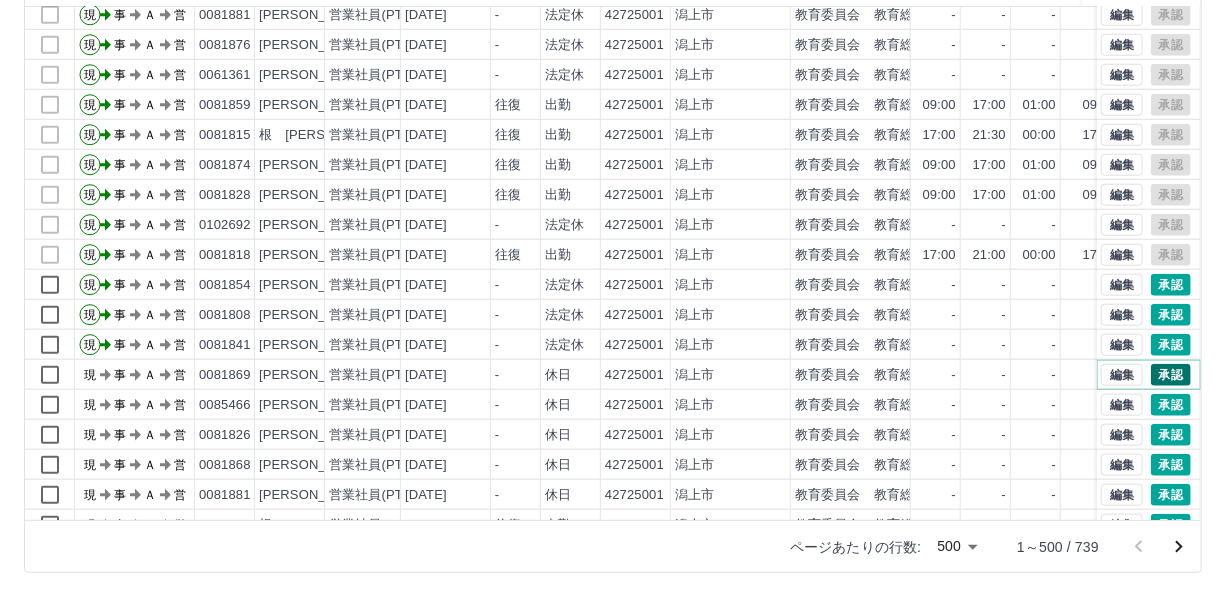 click on "承認" at bounding box center (1171, 375) 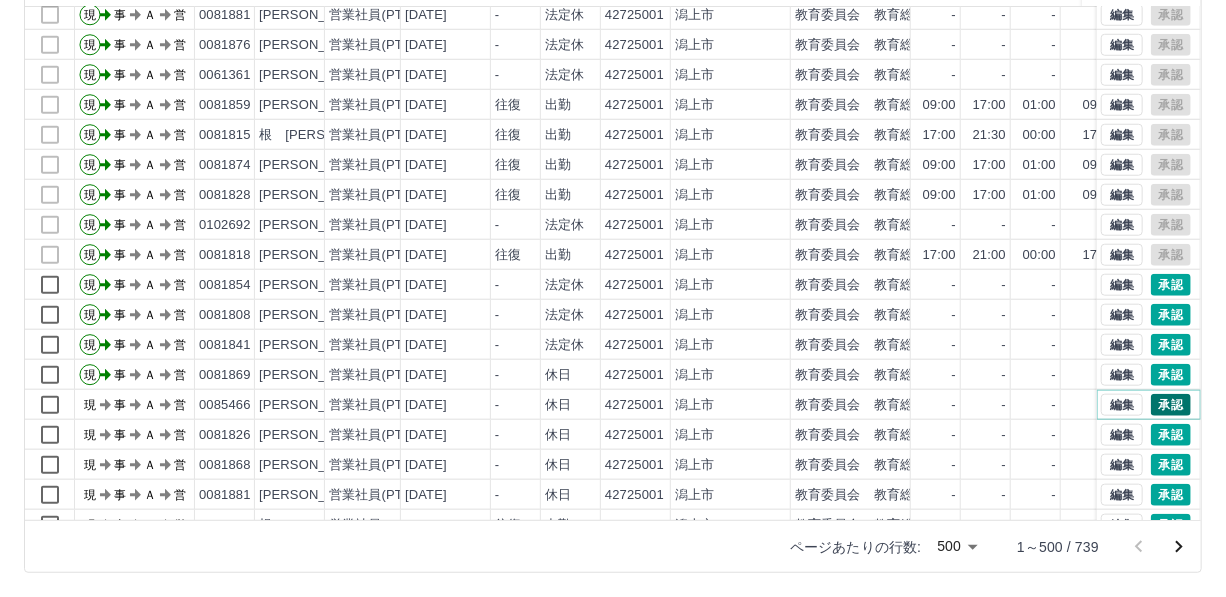 click on "承認" at bounding box center [1171, 405] 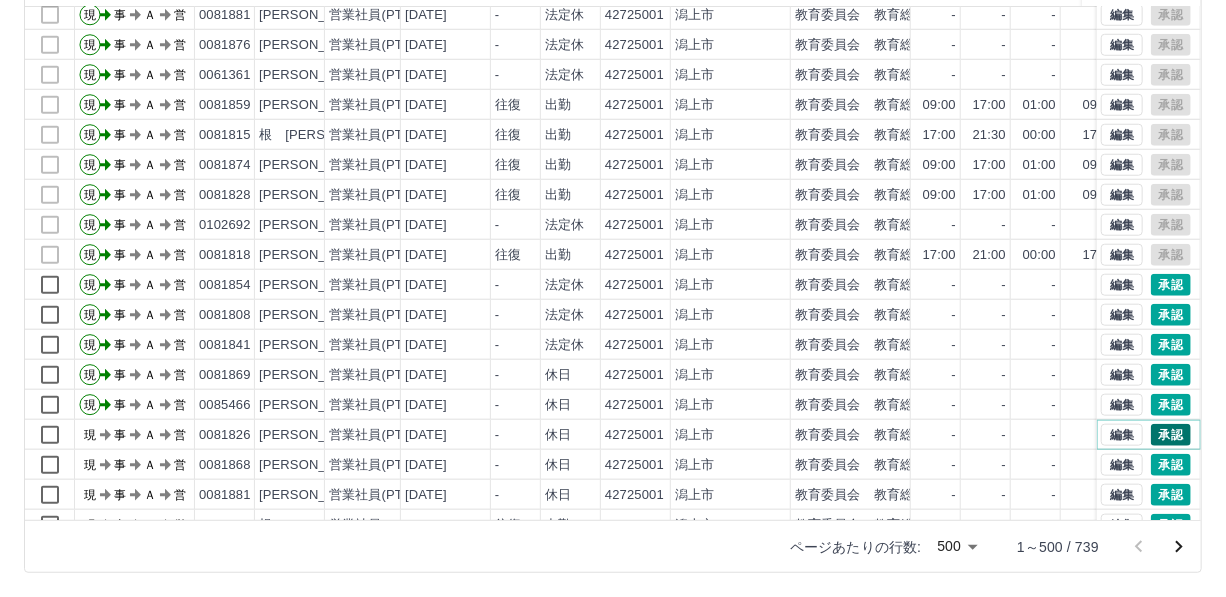 click on "承認" at bounding box center [1171, 435] 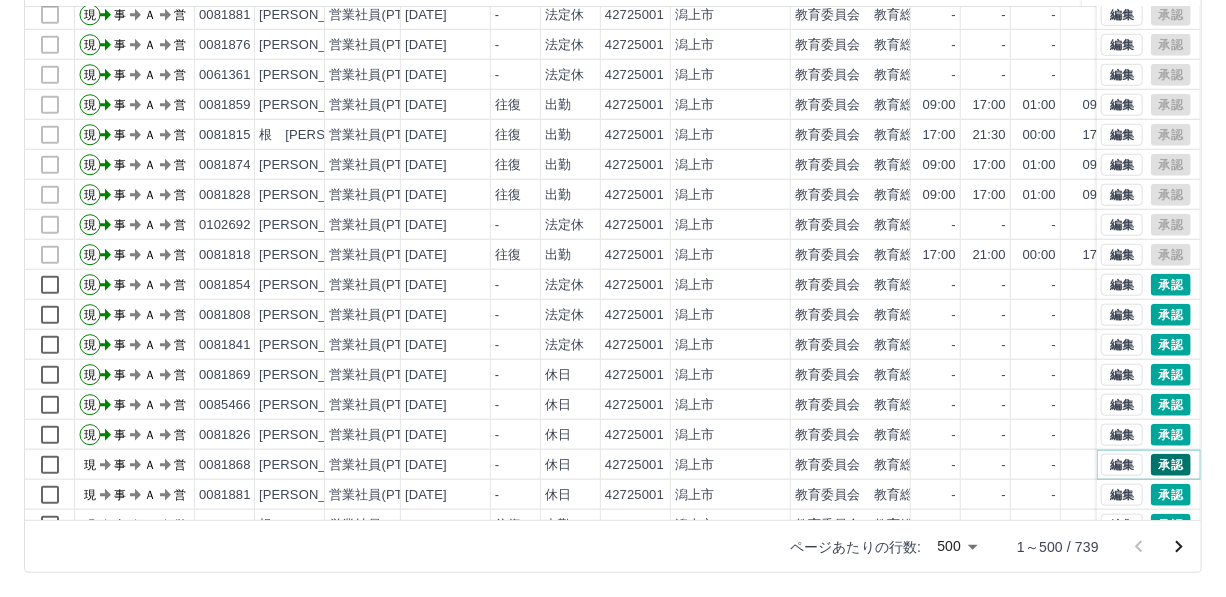 click on "承認" at bounding box center [1171, 465] 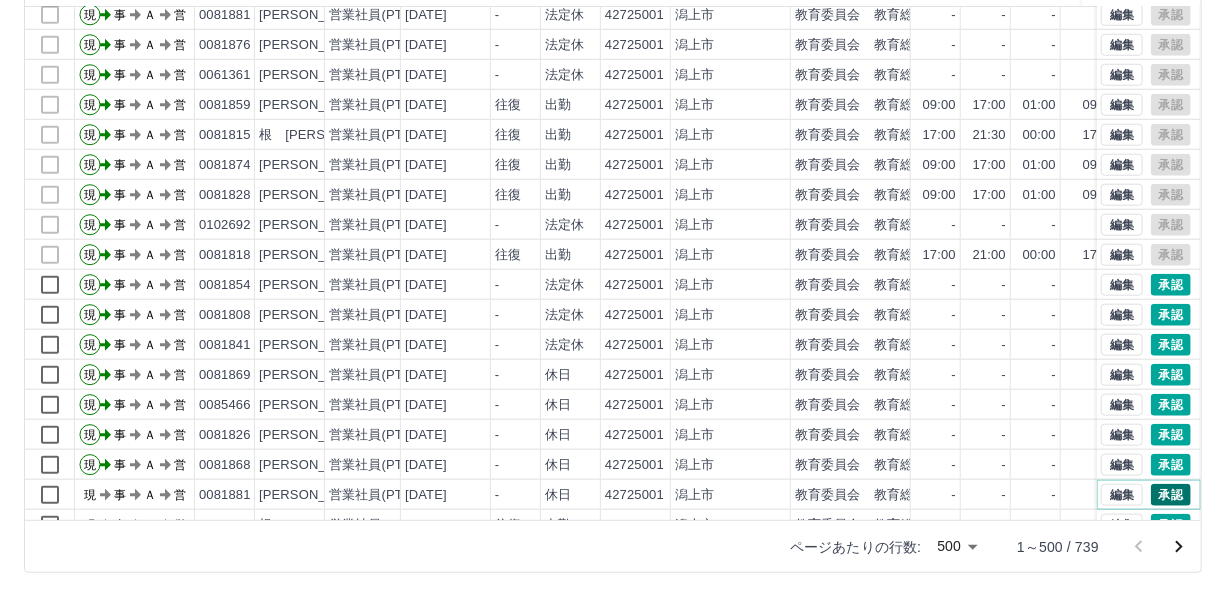 click on "承認" at bounding box center [1171, 495] 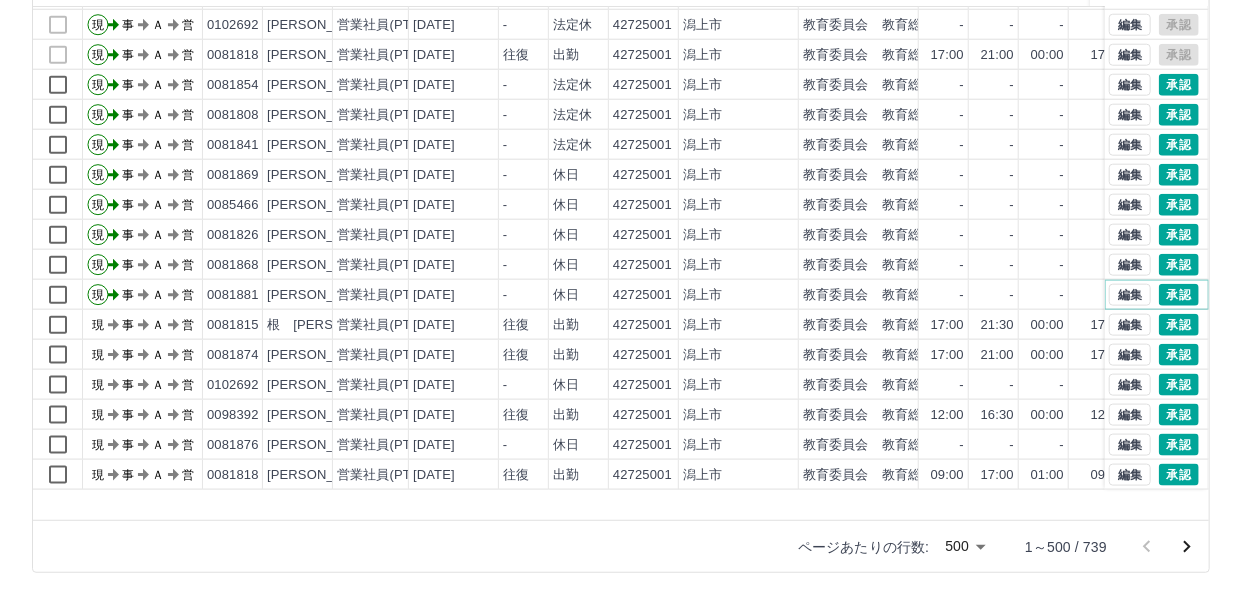 scroll, scrollTop: 1000, scrollLeft: 0, axis: vertical 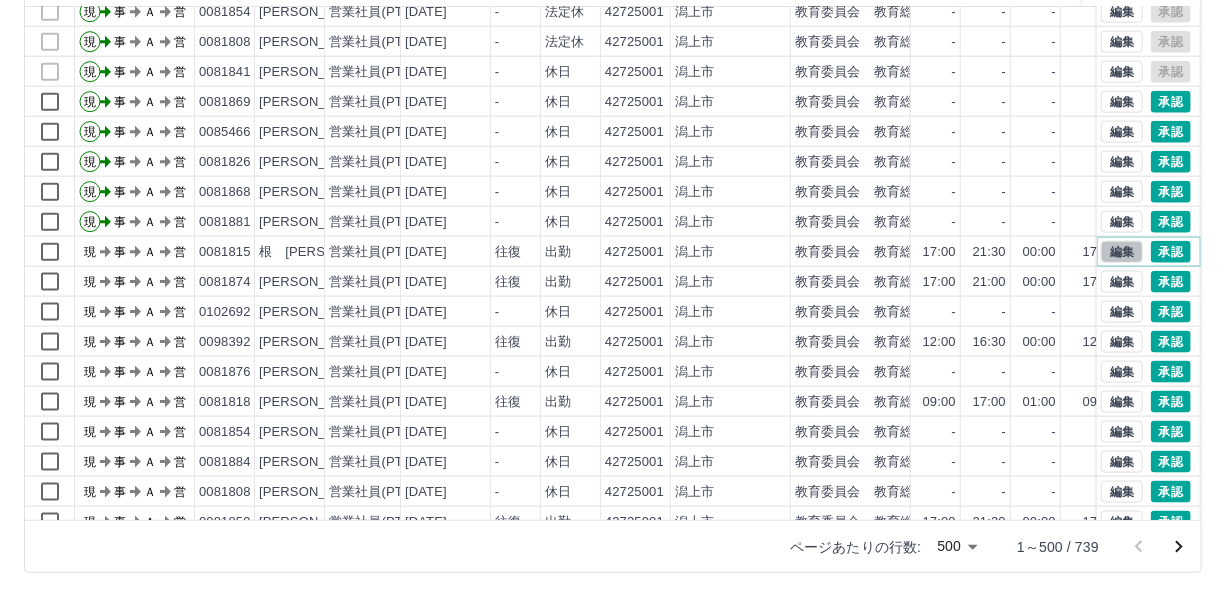 click on "編集" at bounding box center (1122, 252) 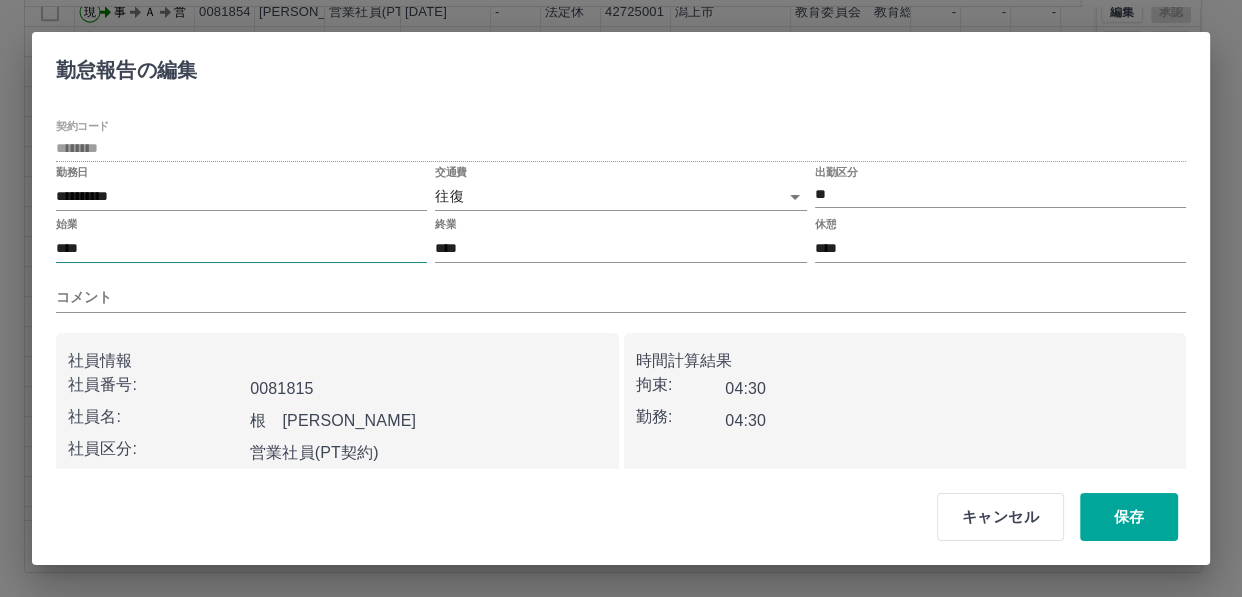 click on "****" at bounding box center [241, 248] 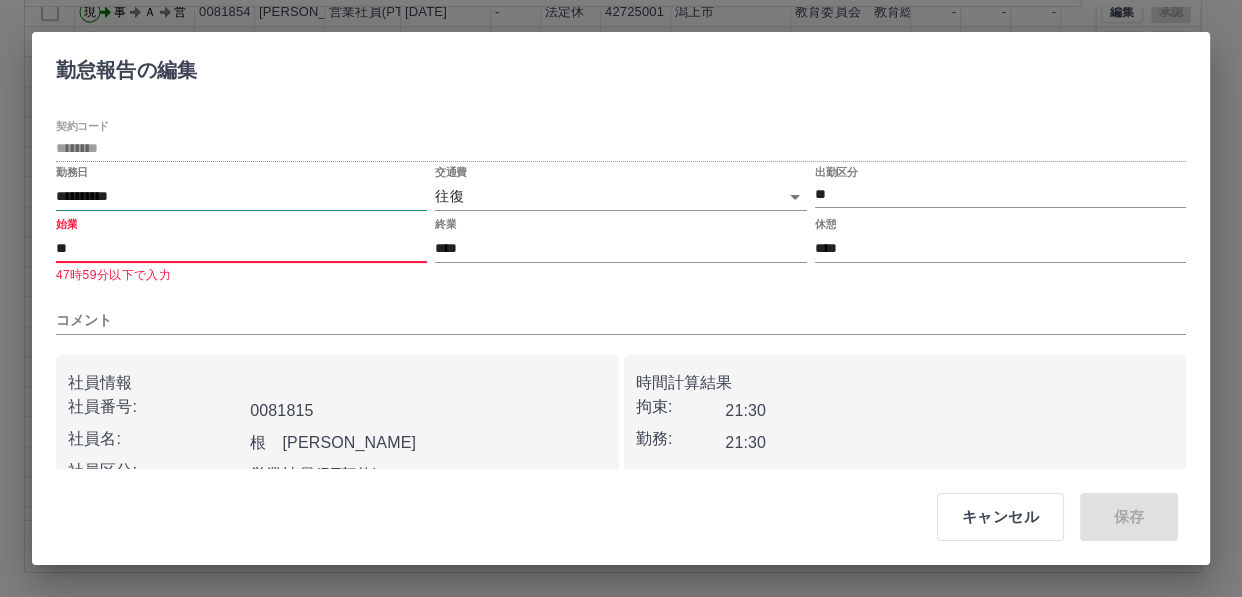 type on "*" 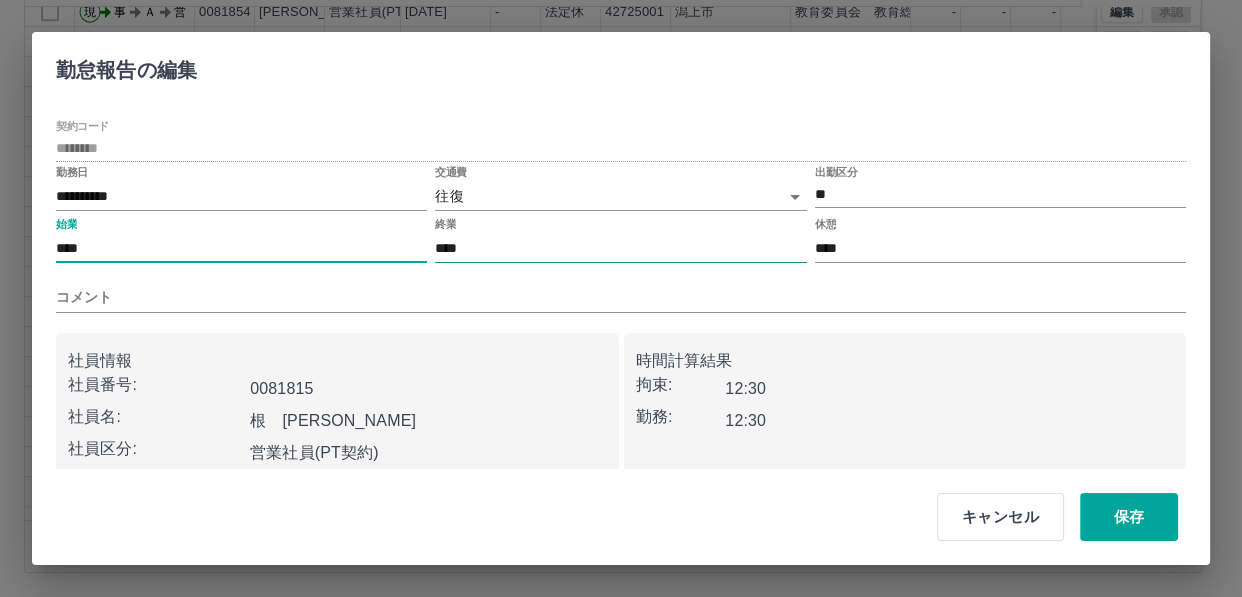 type on "****" 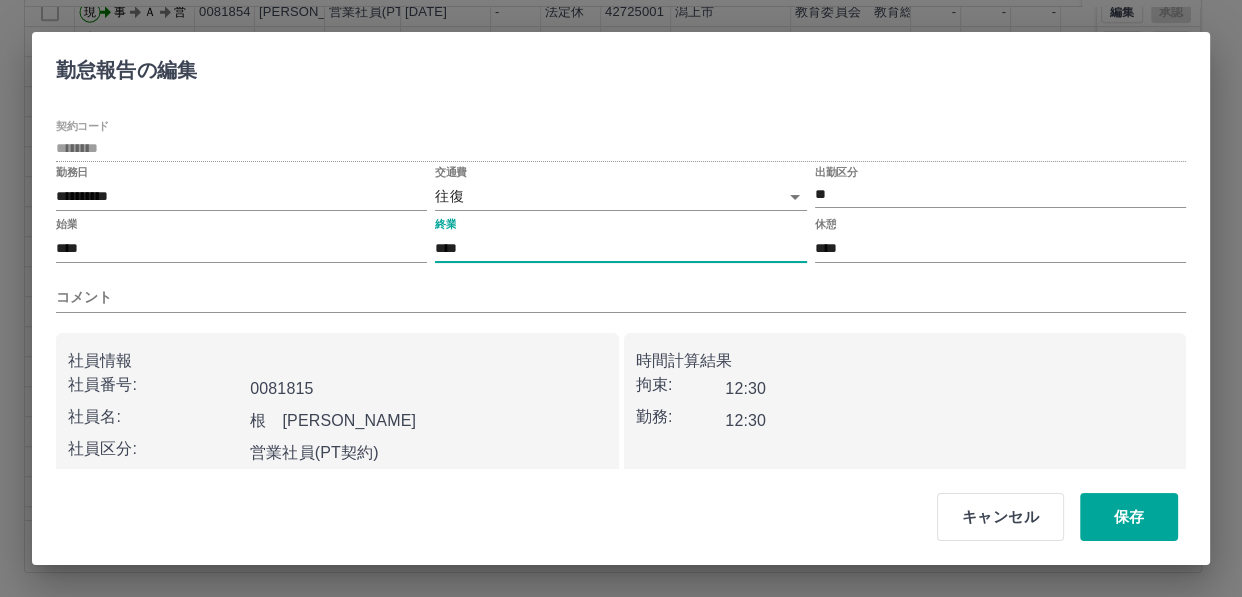 click on "****" at bounding box center (620, 248) 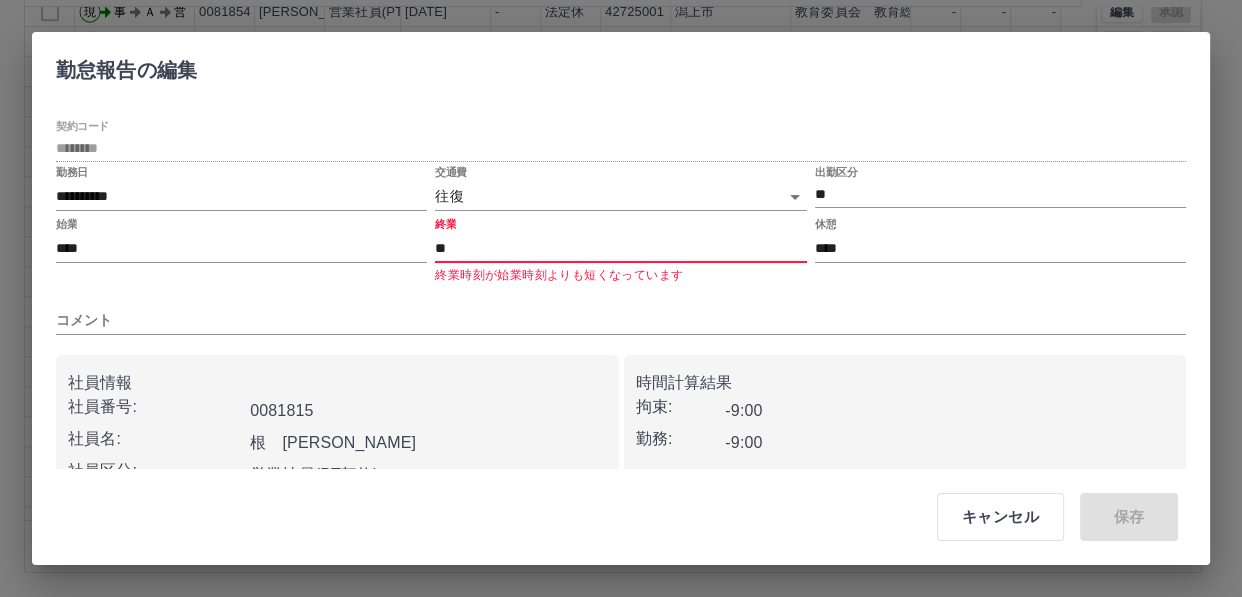 type on "*" 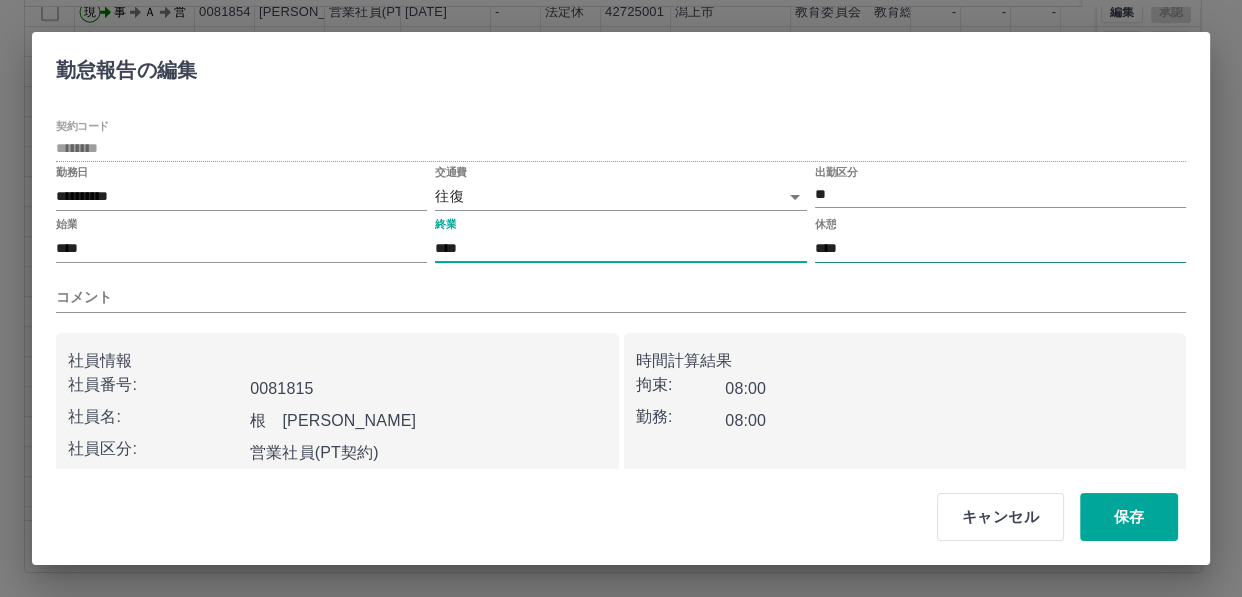 type on "****" 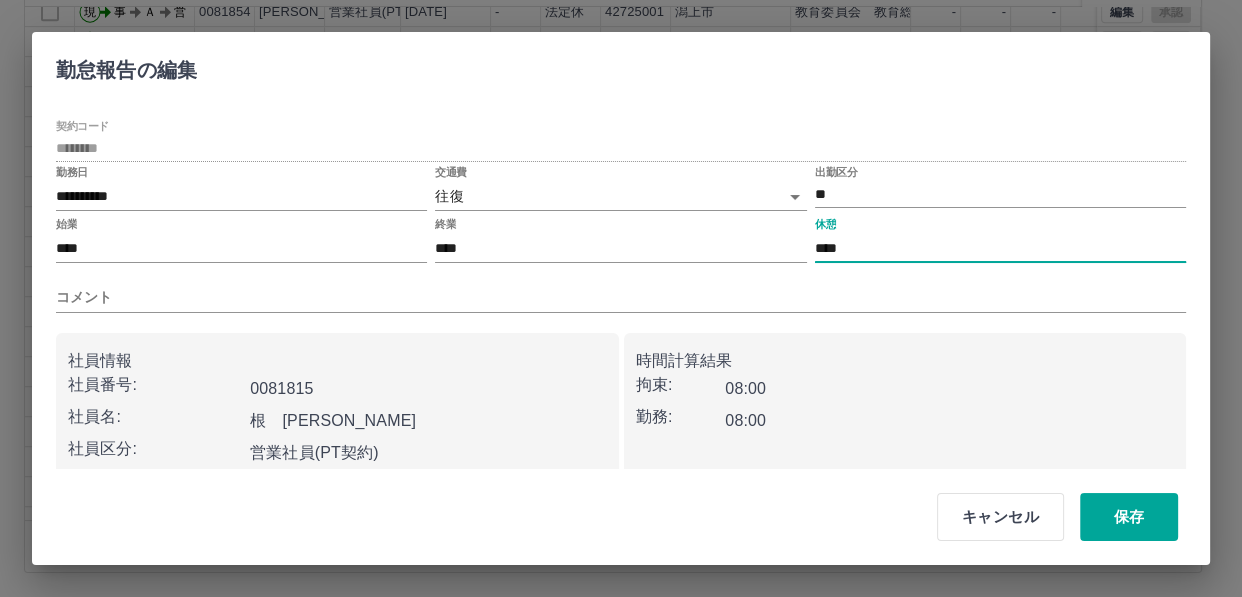 click on "****" at bounding box center [1000, 248] 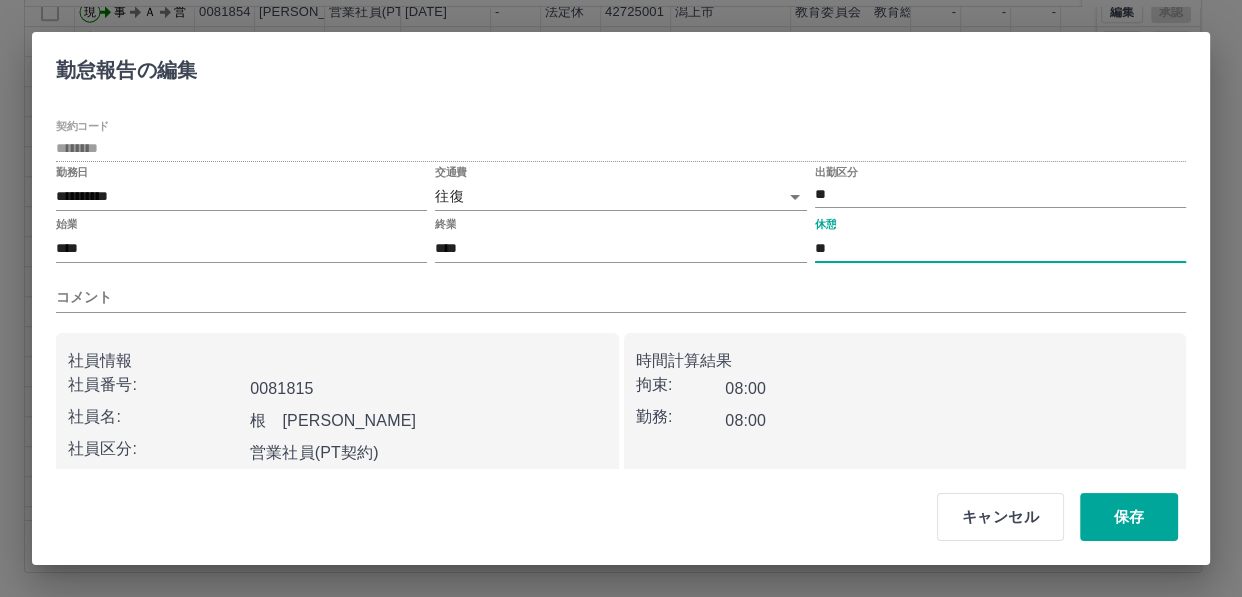 type on "*" 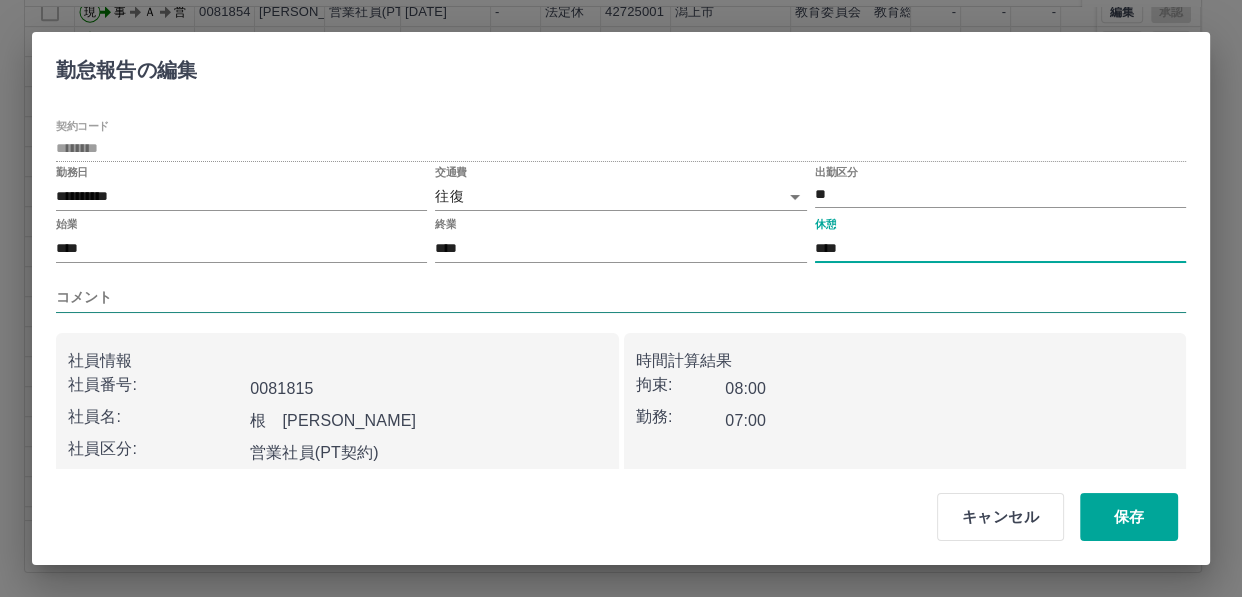 type on "****" 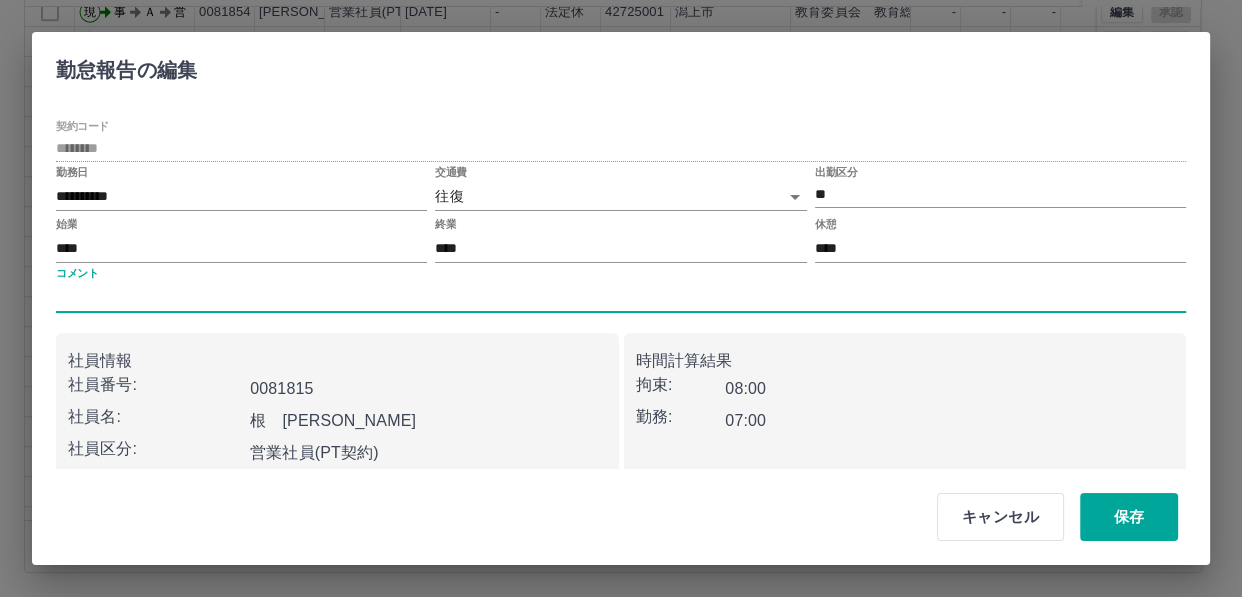 click on "コメント" at bounding box center (621, 297) 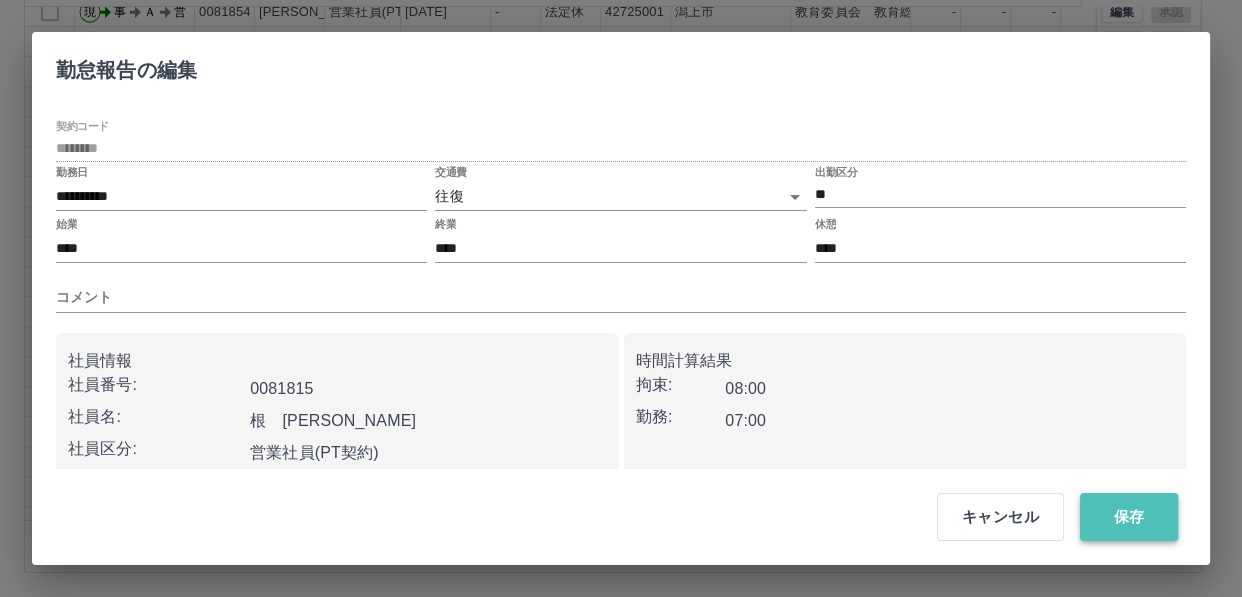 click on "保存" at bounding box center (1129, 517) 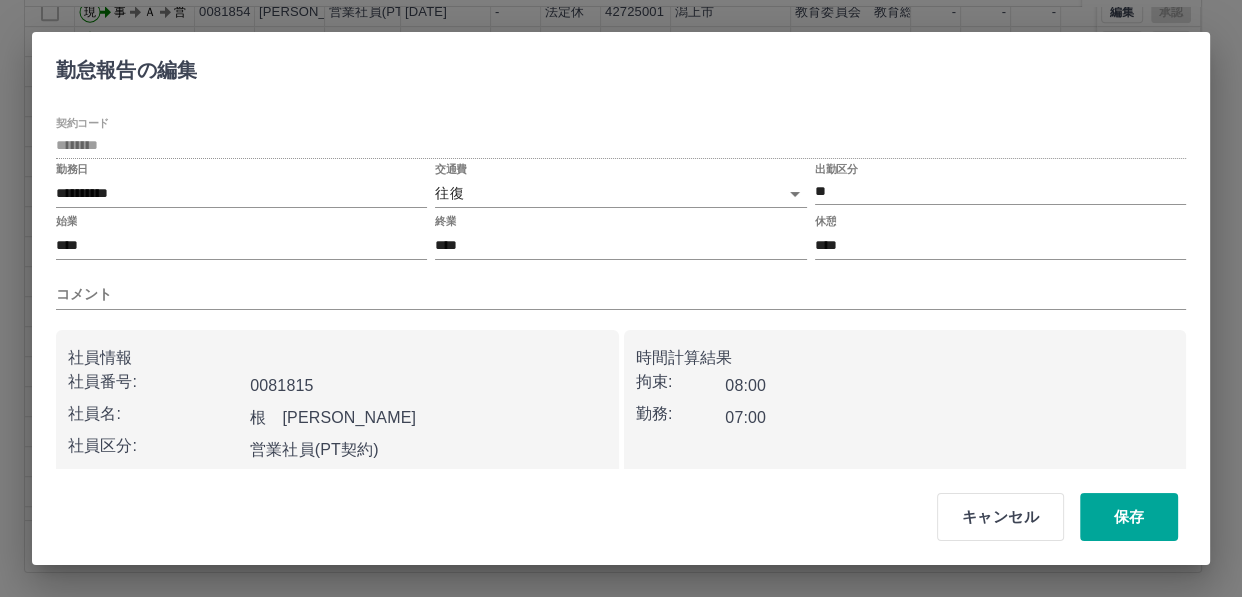 scroll, scrollTop: 0, scrollLeft: 0, axis: both 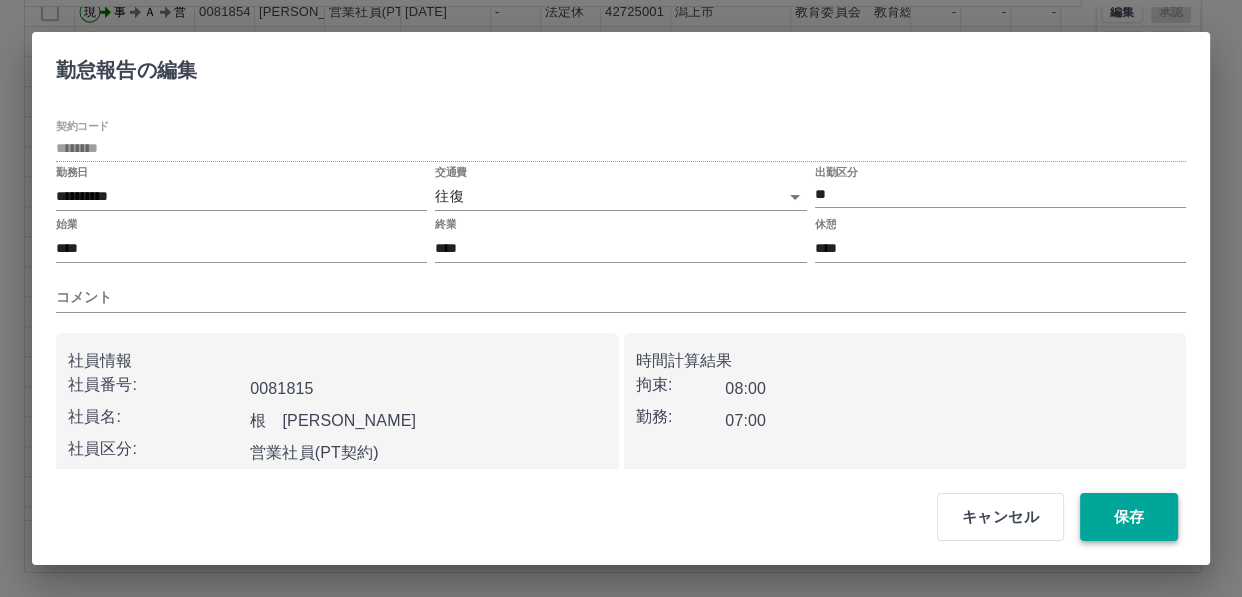 click on "保存" at bounding box center [1129, 517] 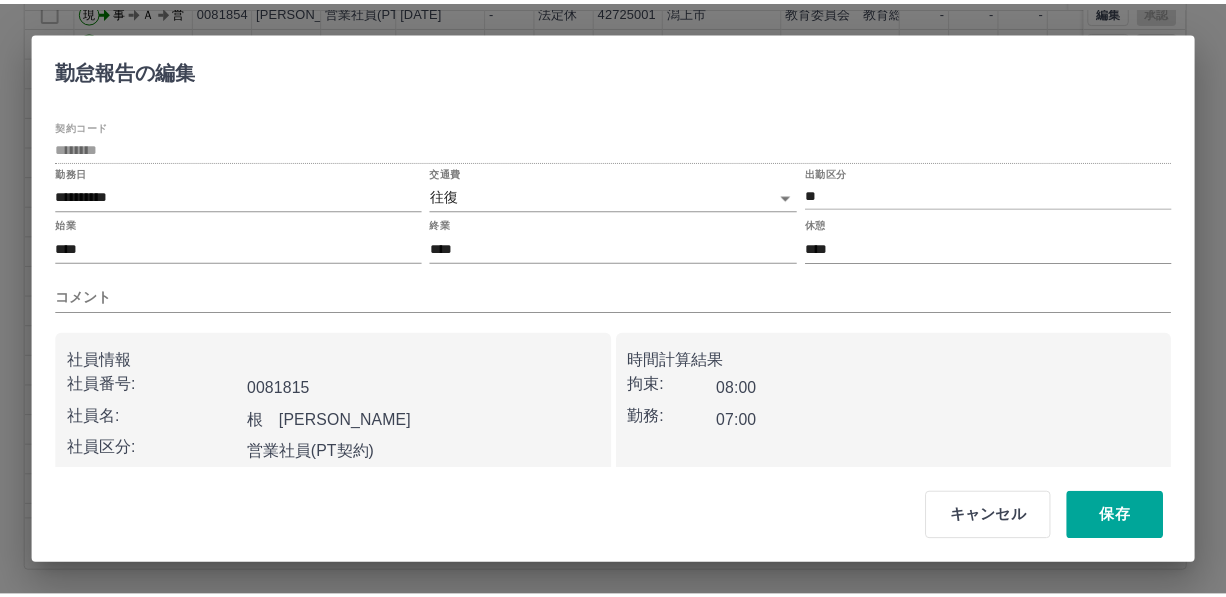scroll, scrollTop: 0, scrollLeft: 0, axis: both 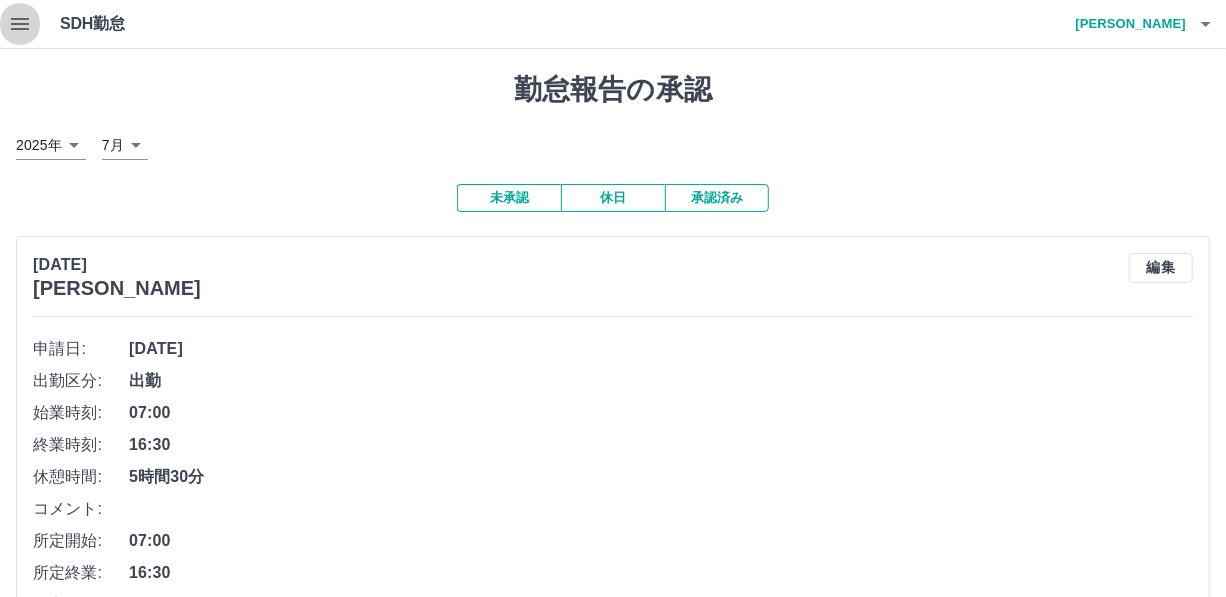click 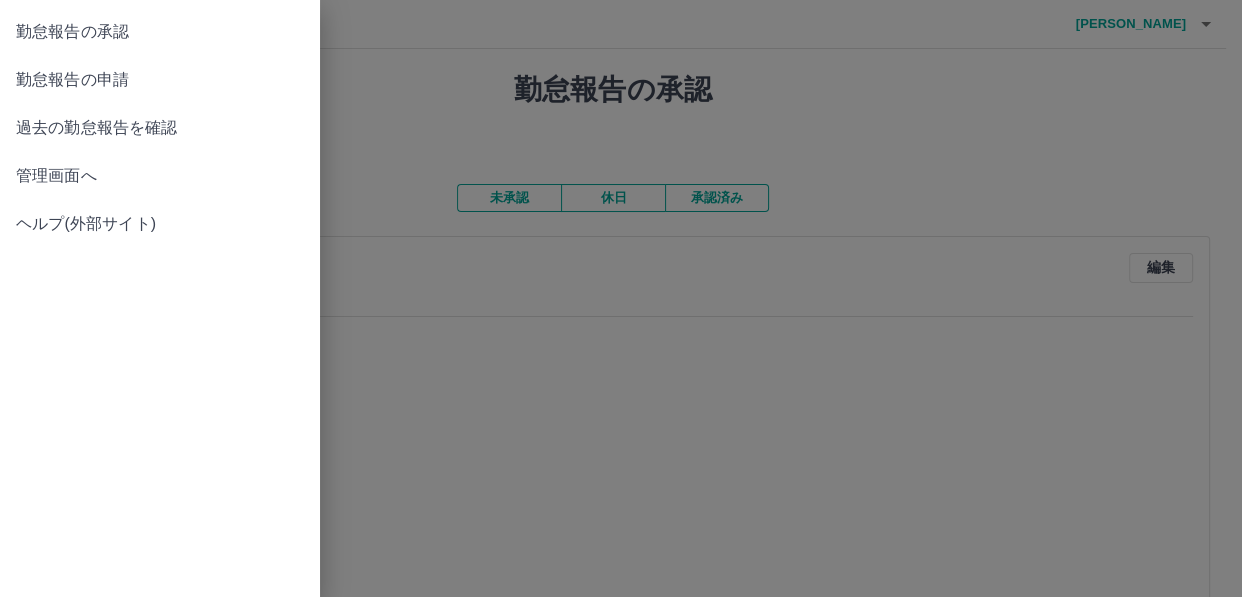 click on "管理画面へ" at bounding box center [160, 176] 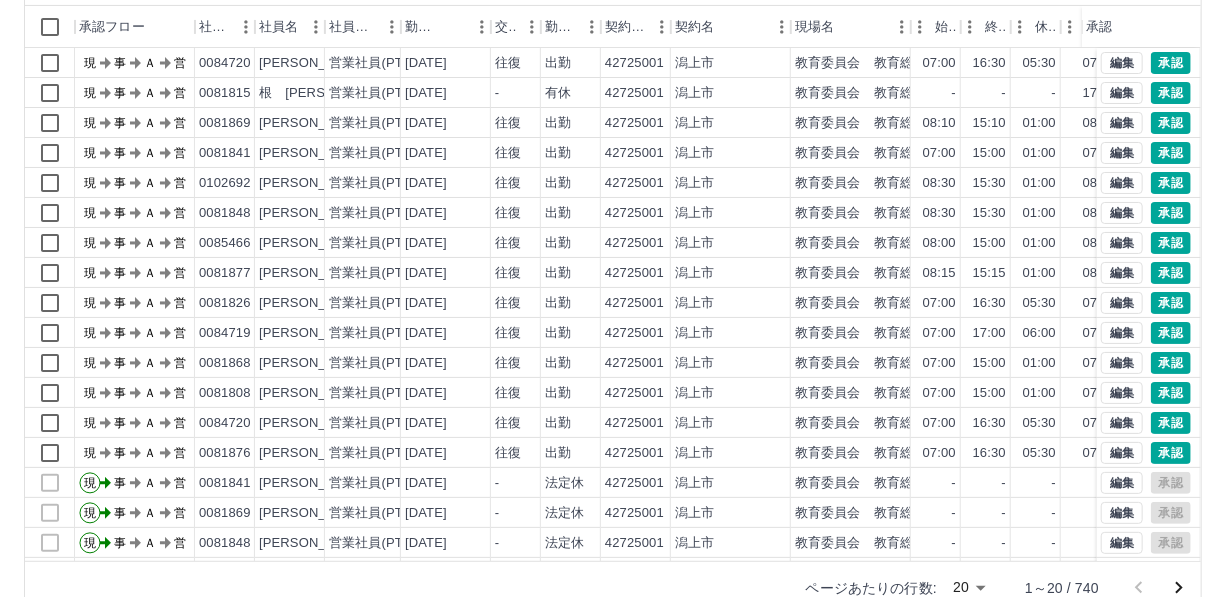 scroll, scrollTop: 248, scrollLeft: 0, axis: vertical 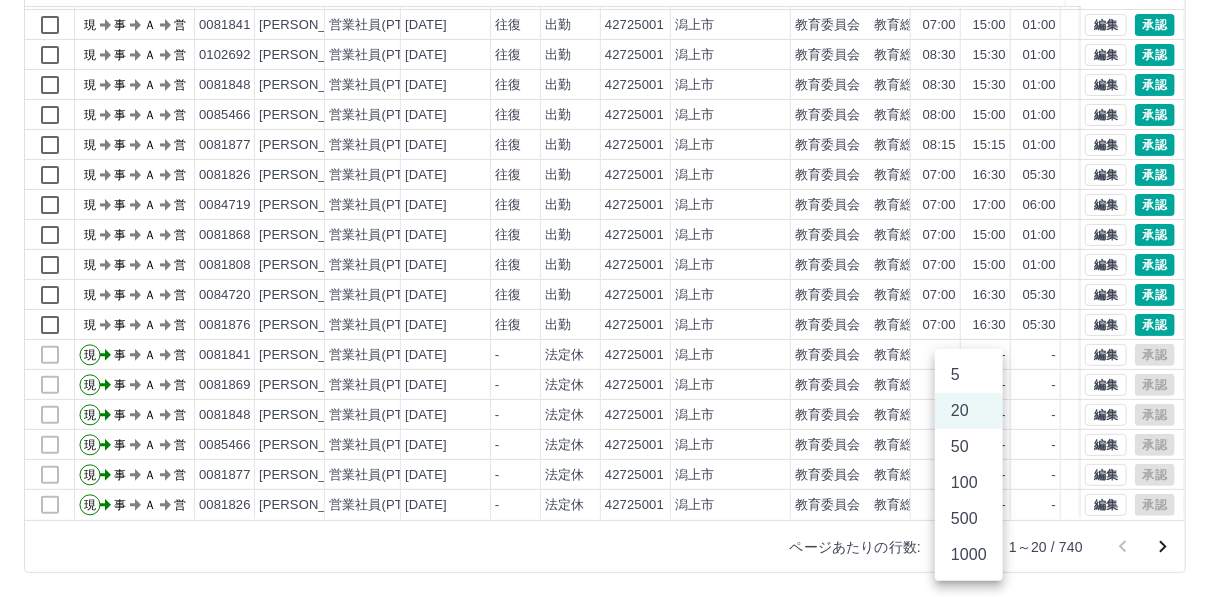 click on "SDH勤怠 [PERSON_NAME] 勤務実績承認 前月 [DATE] 次月 今月 月選択 承認モード 削除モード 一括承認 列一覧 0 フィルター 行間隔 エクスポート 承認フロー 社員番号 社員名 社員区分 勤務日 交通費 勤務区分 契約コード 契約名 現場名 始業 終業 休憩 所定開始 所定終業 所定休憩 拘束 勤務 遅刻等 承認 現 事 Ａ 営 0081815 根　[PERSON_NAME] 営業社員(PT契約) [DATE]  -  有休 42725001 潟上市 教育委員会　教育総務課 - - - 17:00 21:30 00:00 00:00 00:00 00:00 現 事 Ａ 営 0081869 [PERSON_NAME] 営業社員(PT契約) [DATE] 往復 出勤 42725001 潟上市 教育委員会　教育総務課 08:10 15:10 01:00 08:10 15:10 01:00 07:00 06:00 00:00 現 事 Ａ 営 0081841 [PERSON_NAME] 営業社員(PT契約) [DATE] 往復 出勤 42725001 潟上市 教育委員会　教育総務課 07:00 15:00 01:00 07:00 15:00 01:00 08:00 07:00 00:00 現 事 Ａ 営 0102692 [PERSON_NAME] [DATE] 往復" at bounding box center [613, 174] 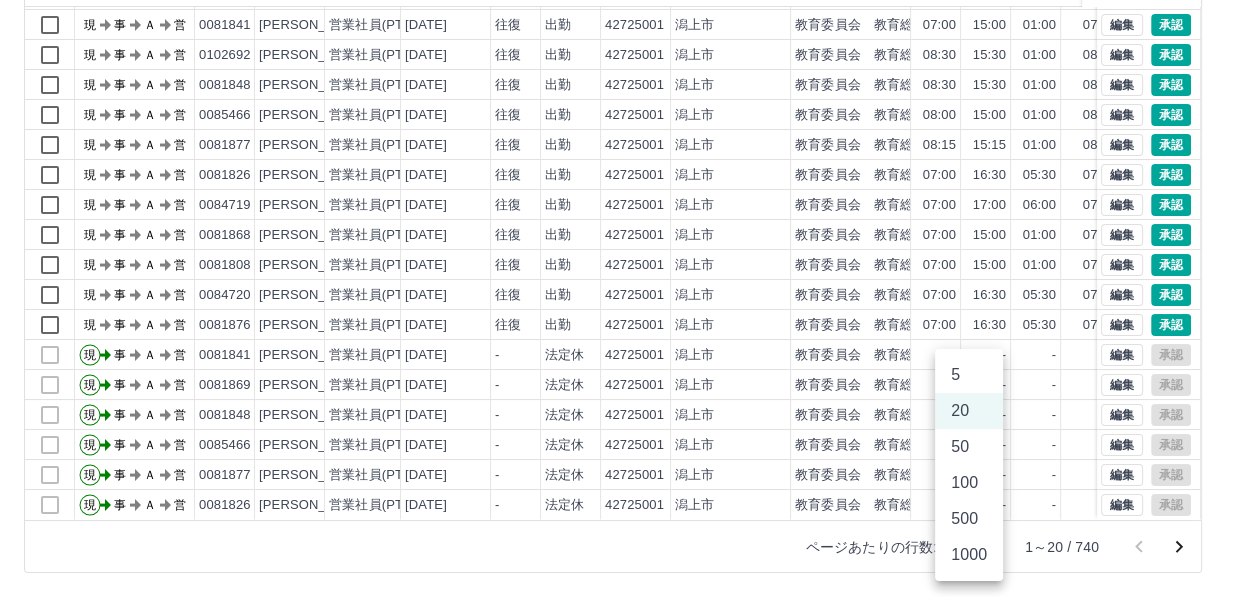 click on "500" at bounding box center [969, 519] 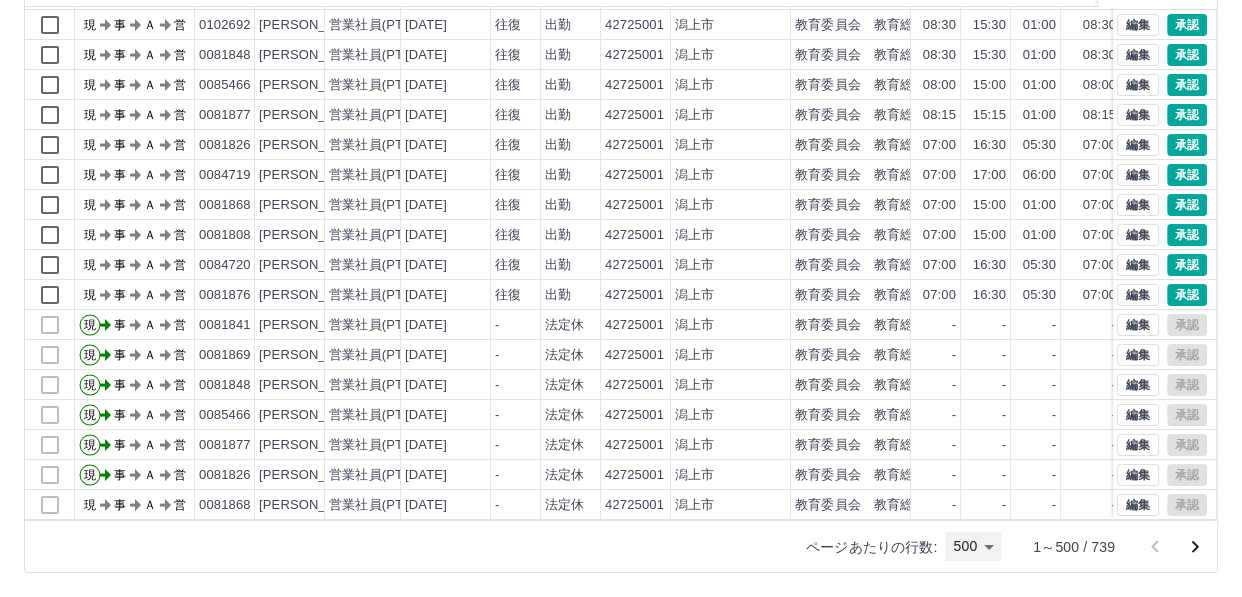 type on "***" 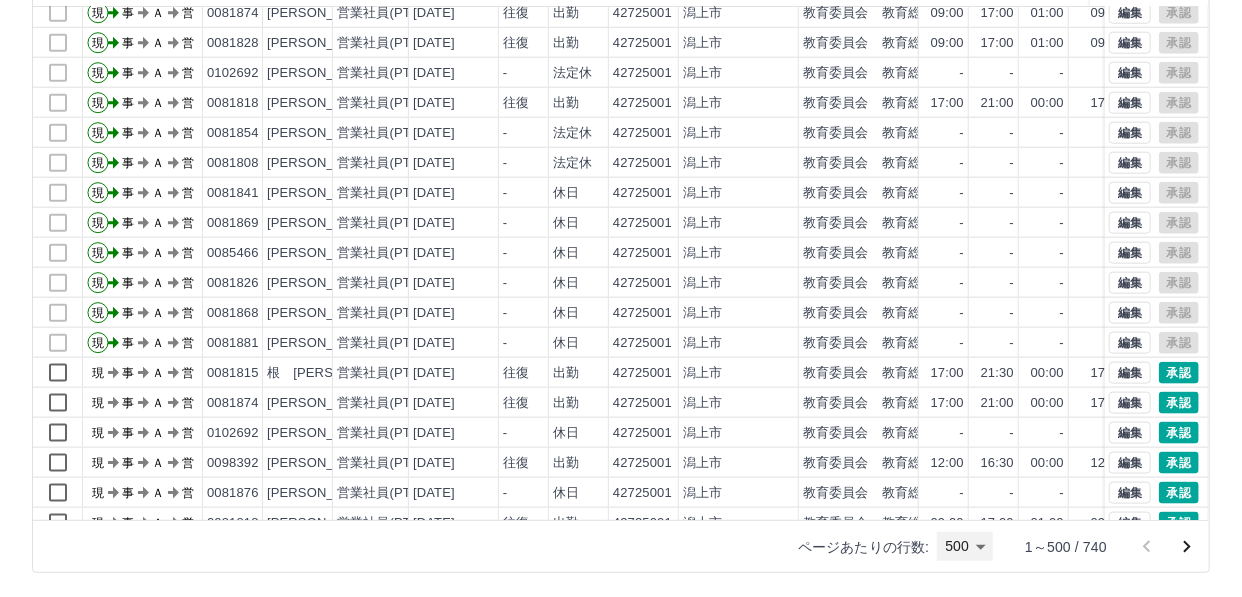 scroll, scrollTop: 939, scrollLeft: 0, axis: vertical 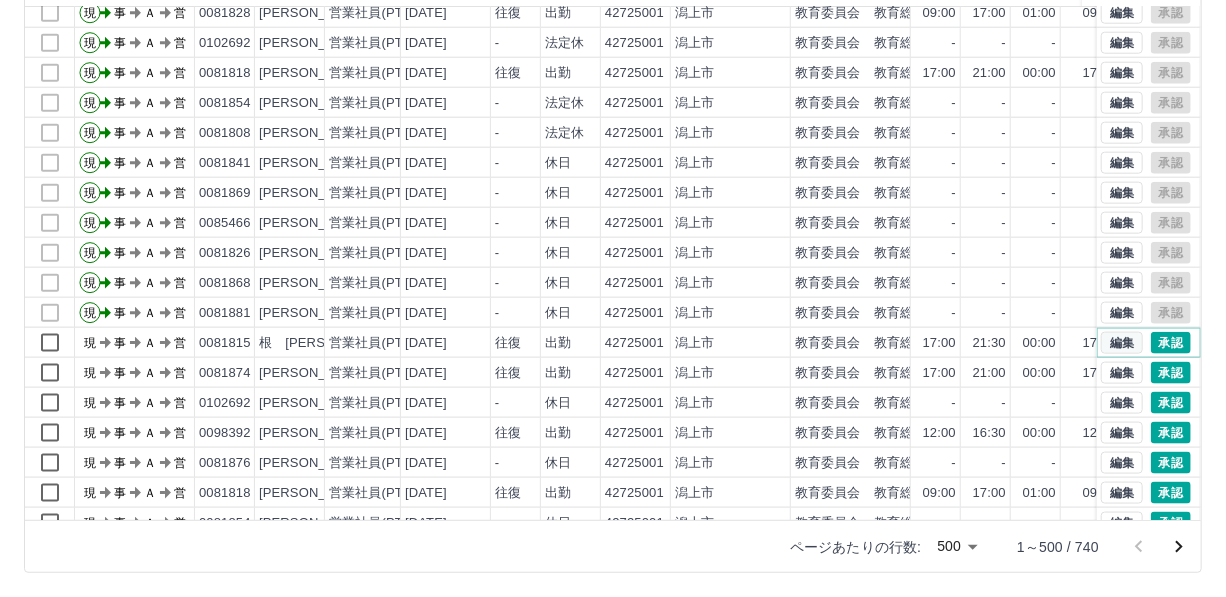 click on "編集" at bounding box center (1122, 343) 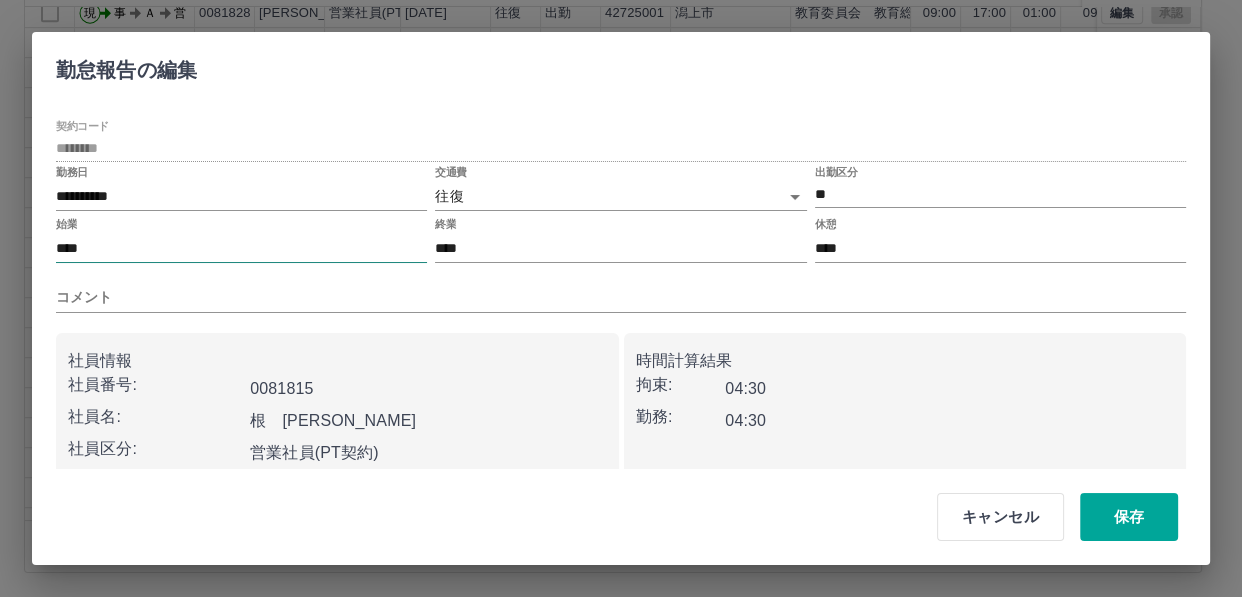 click on "****" at bounding box center [241, 248] 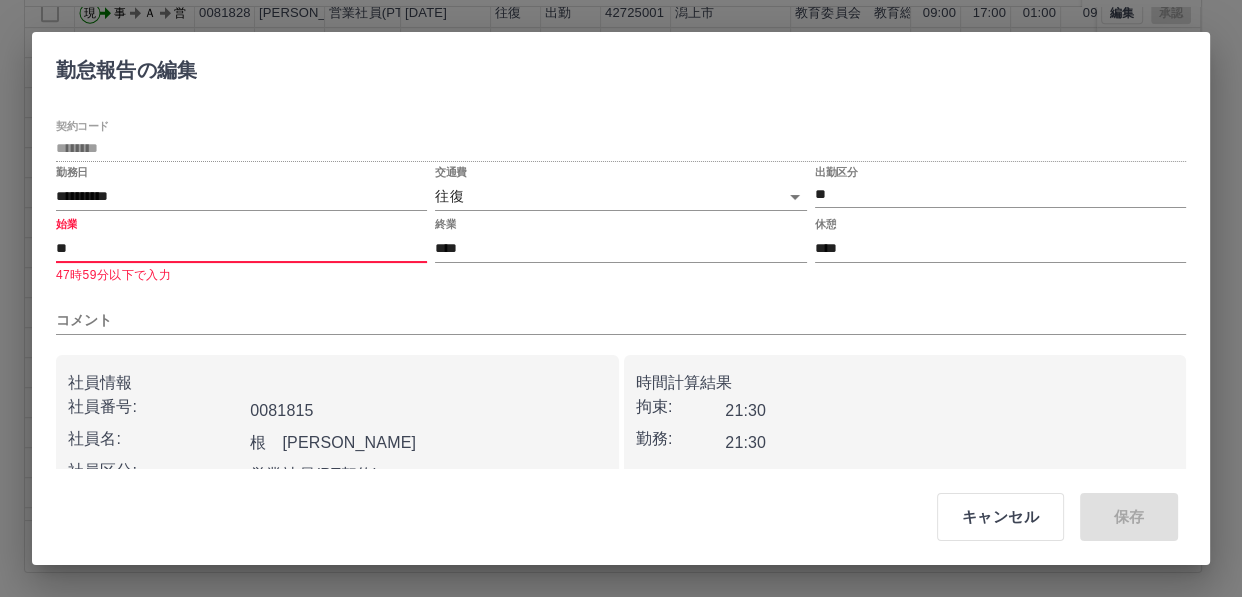 type on "*" 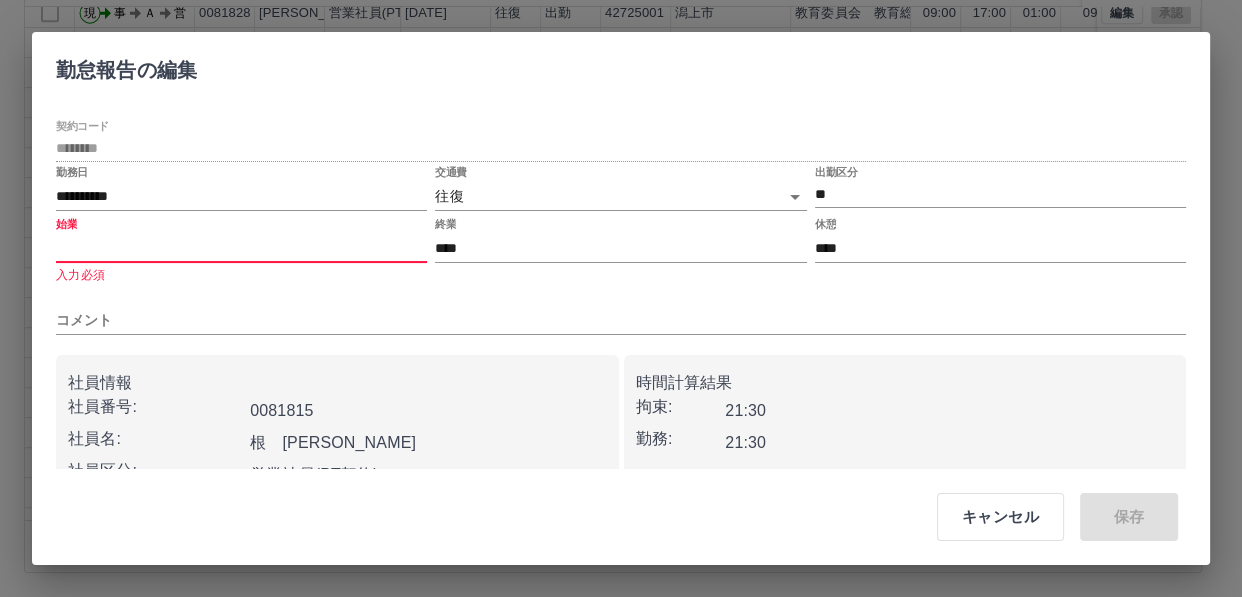 type on "*" 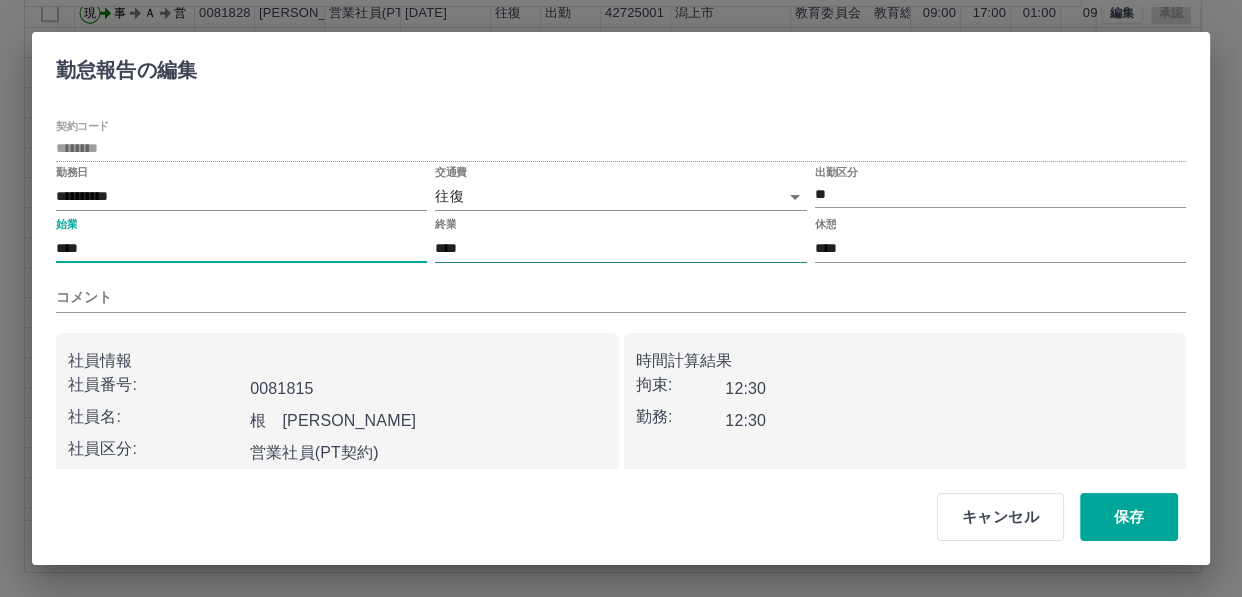 type on "****" 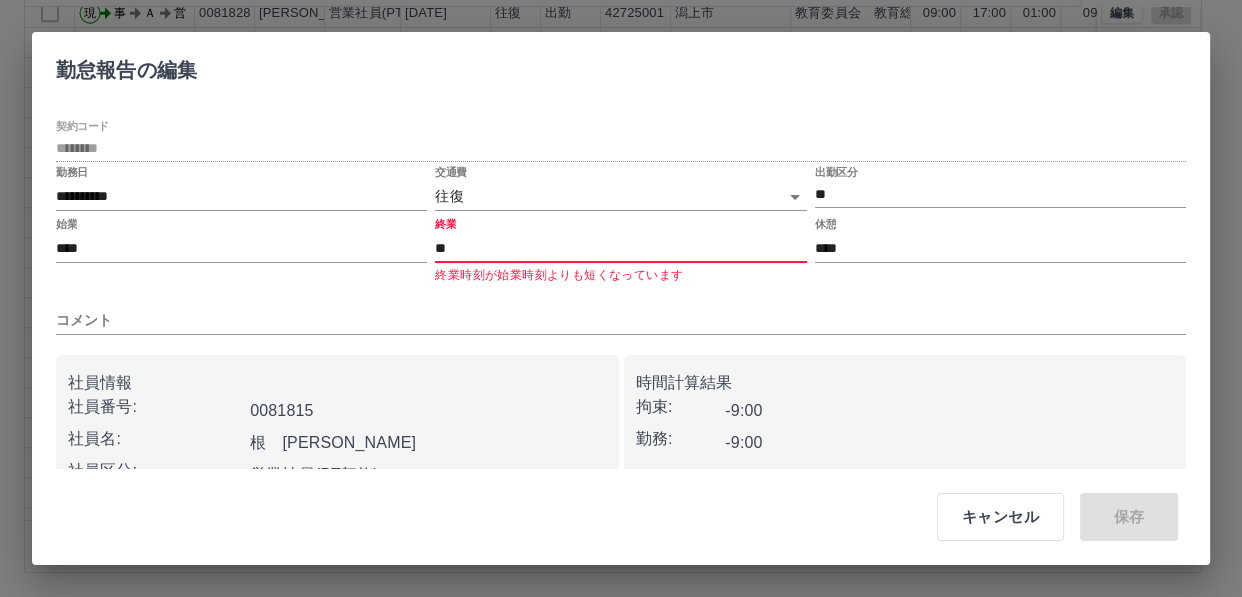 type on "*" 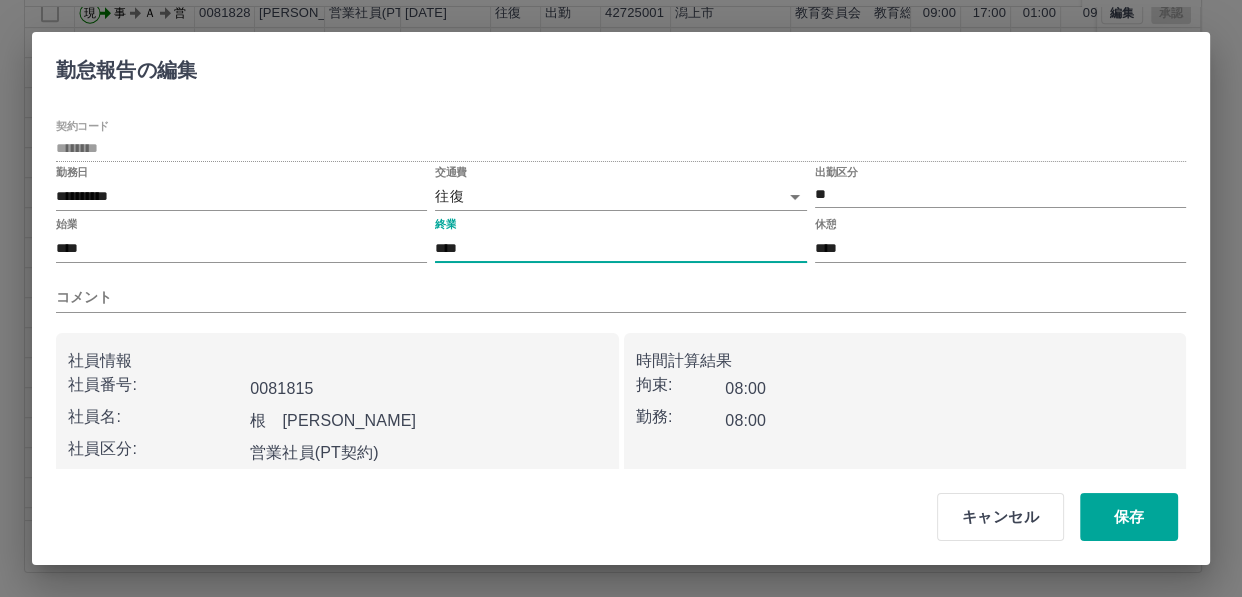 type on "****" 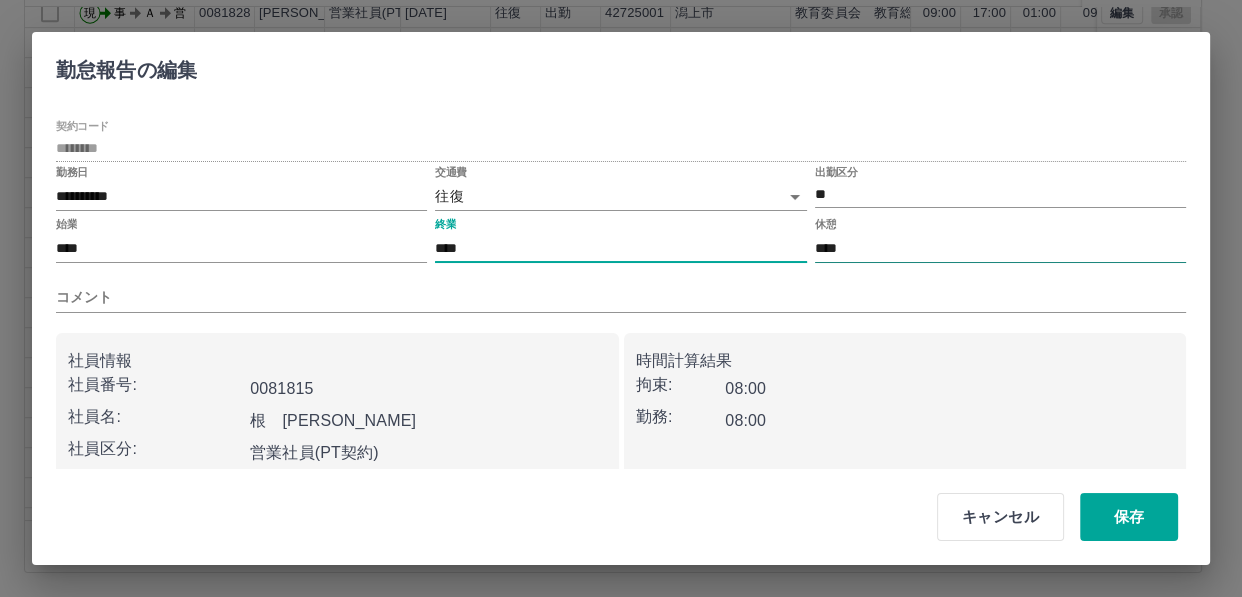 click on "****" at bounding box center [1000, 248] 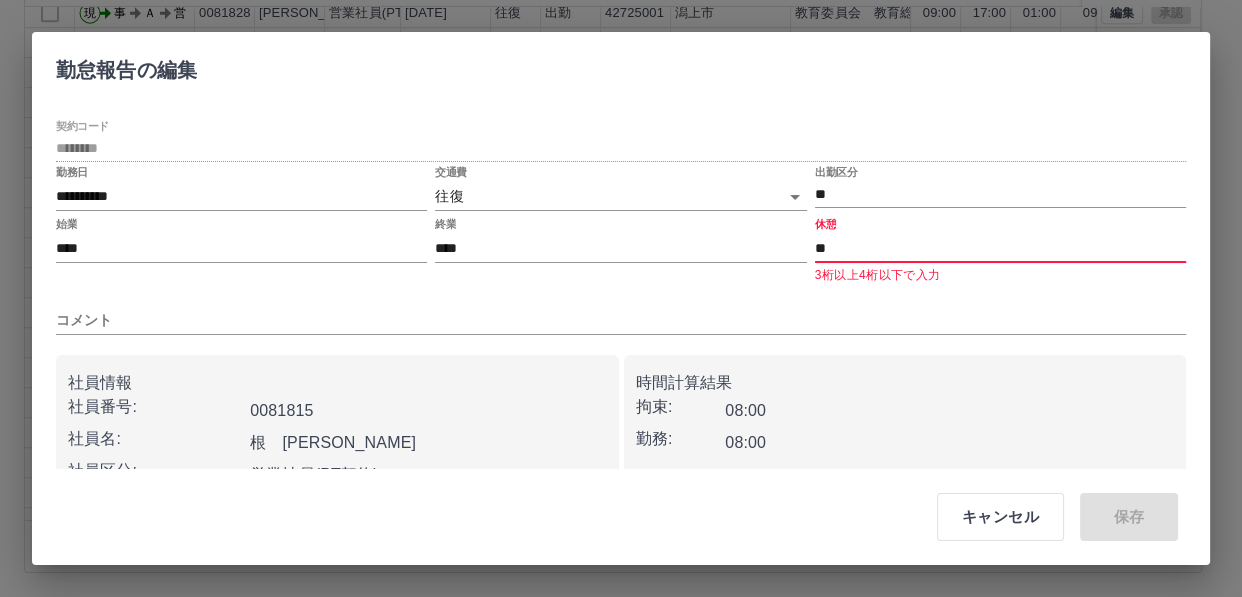 type on "*" 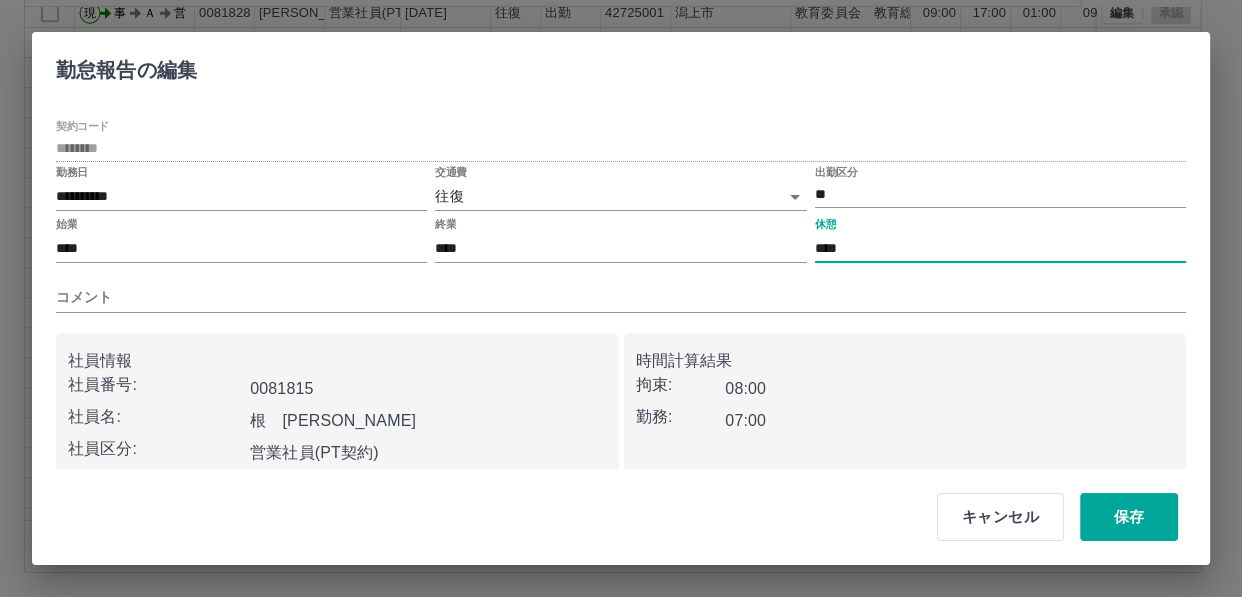 type on "****" 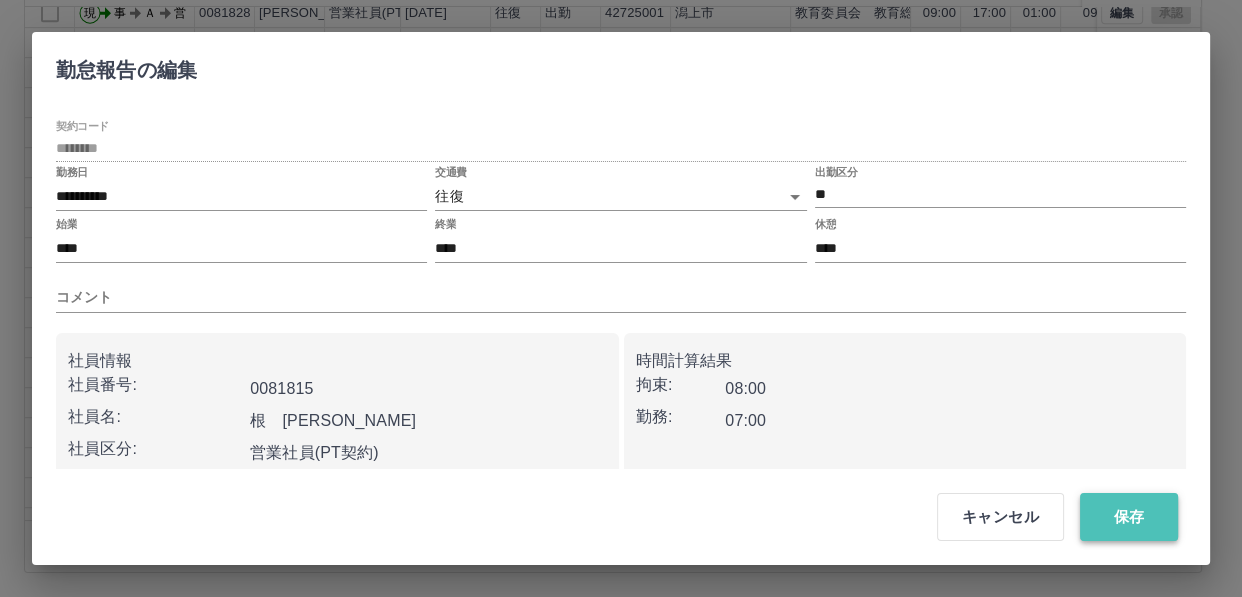 click on "保存" at bounding box center [1129, 517] 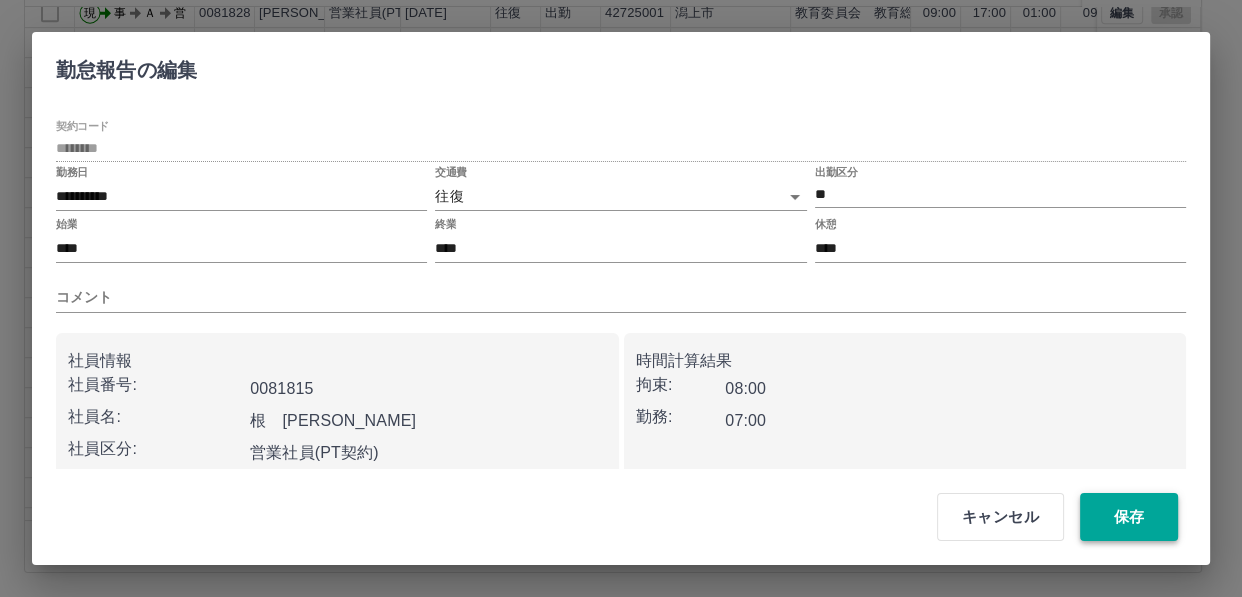 click on "保存" at bounding box center [1129, 517] 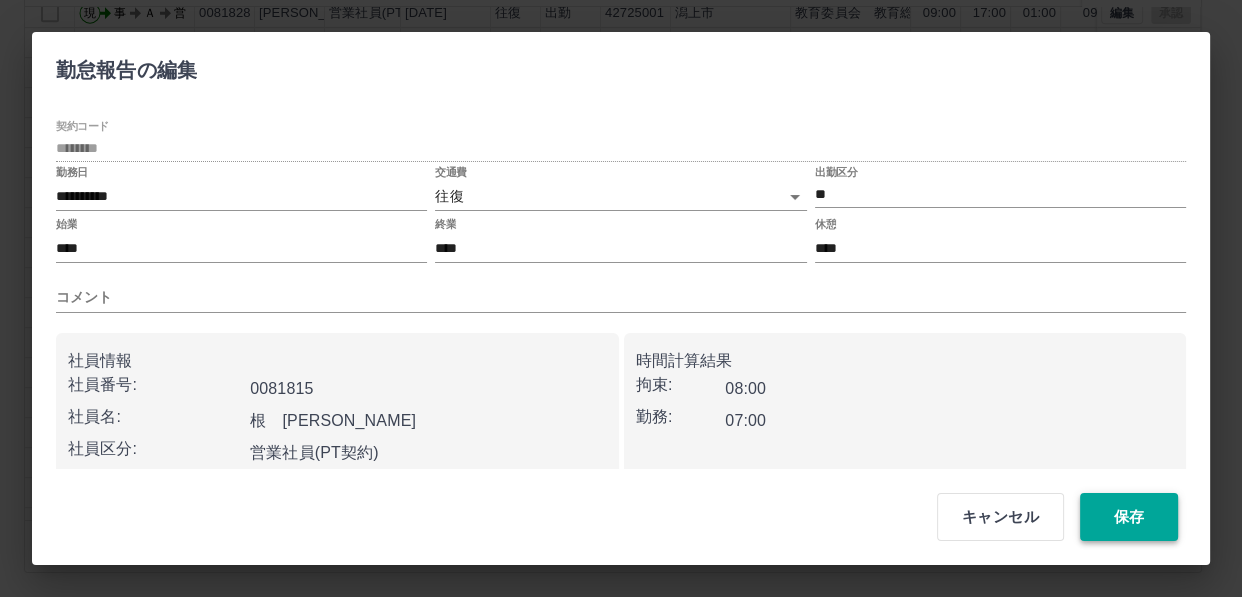 click on "保存" at bounding box center (1129, 517) 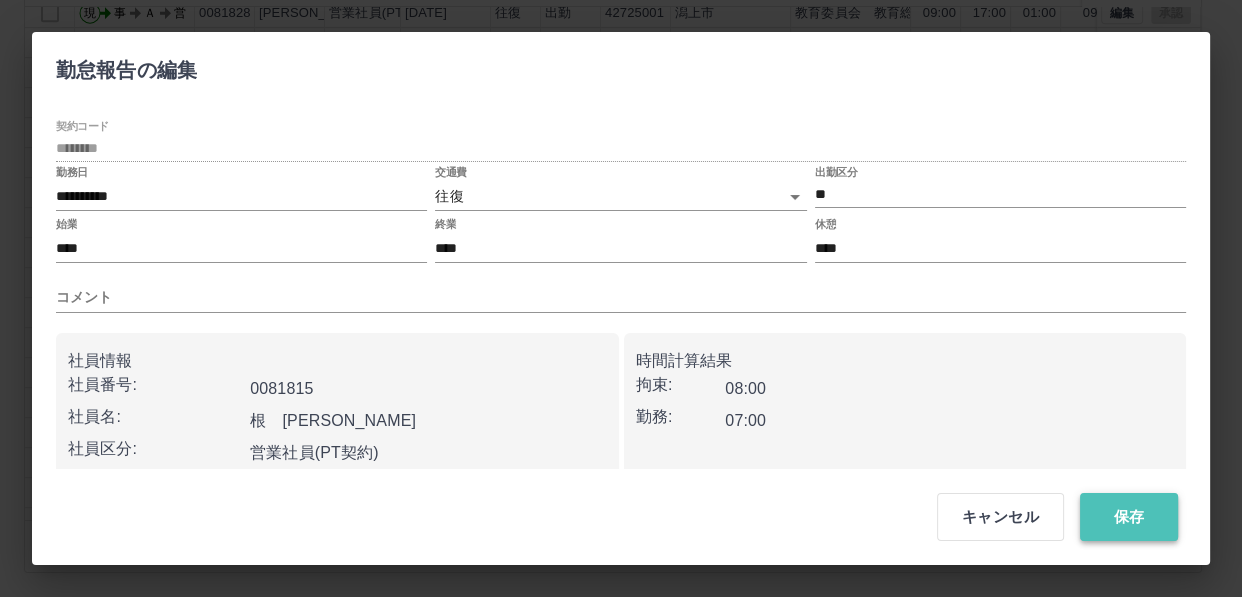 click on "保存" at bounding box center (1129, 517) 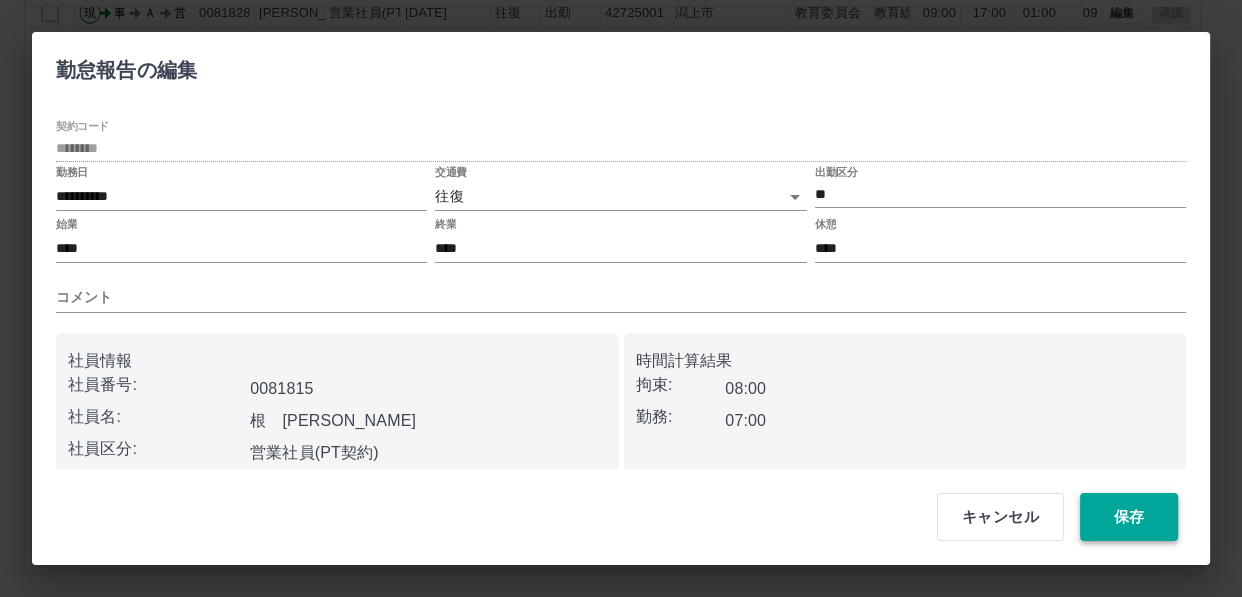 click on "保存" at bounding box center (1129, 517) 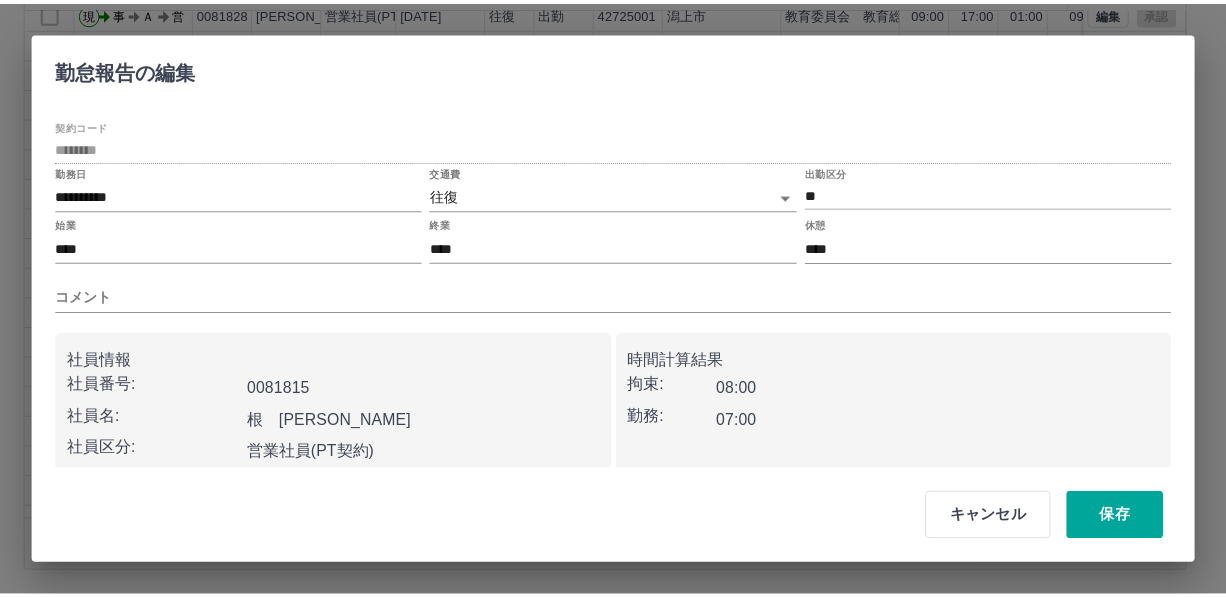 scroll, scrollTop: 0, scrollLeft: 0, axis: both 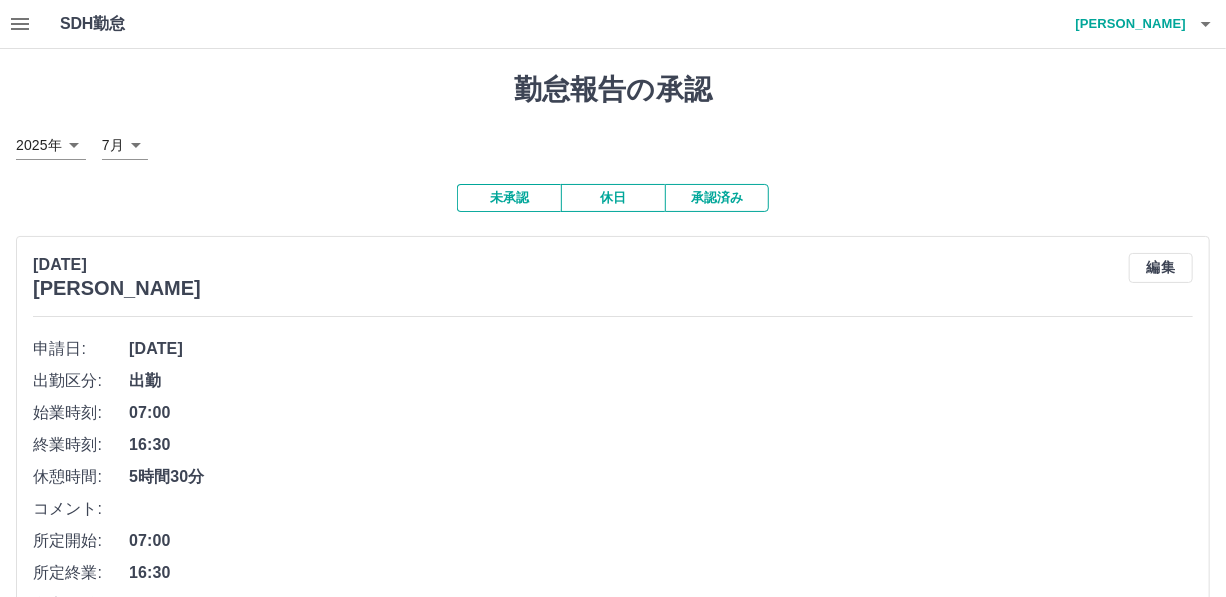 click 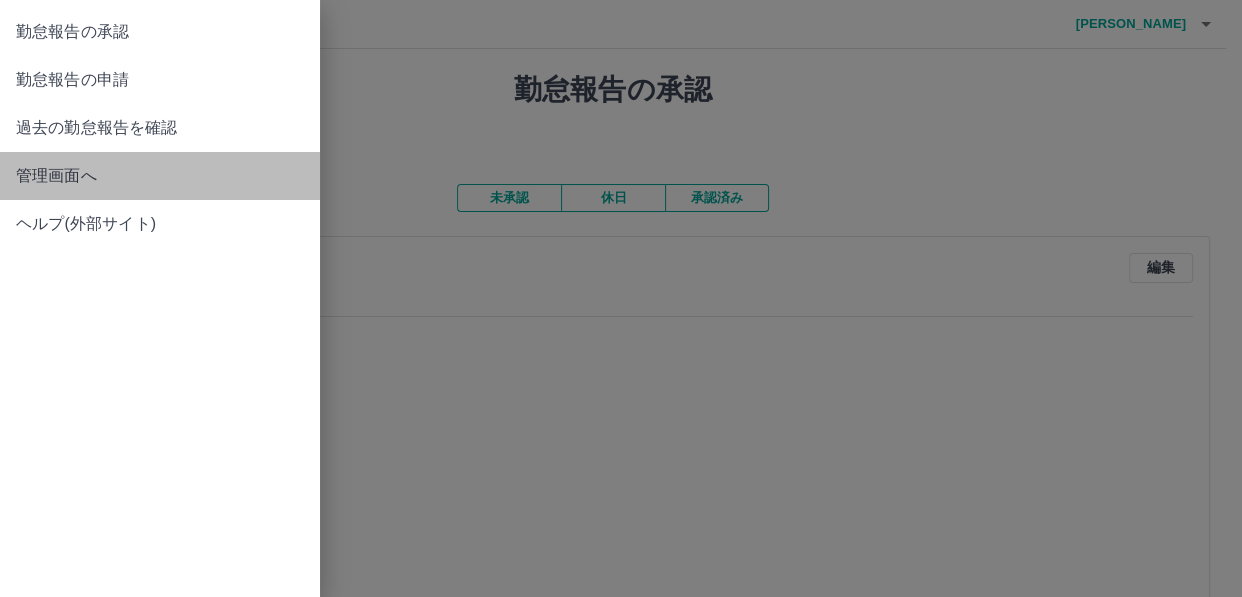click on "管理画面へ" at bounding box center (160, 176) 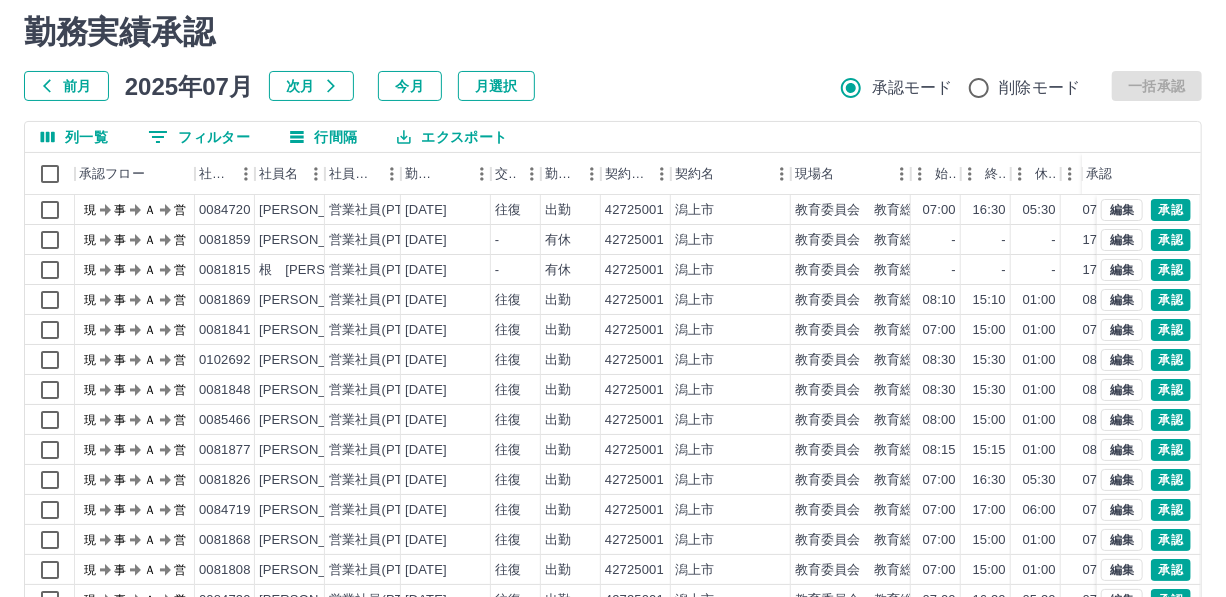 scroll, scrollTop: 248, scrollLeft: 0, axis: vertical 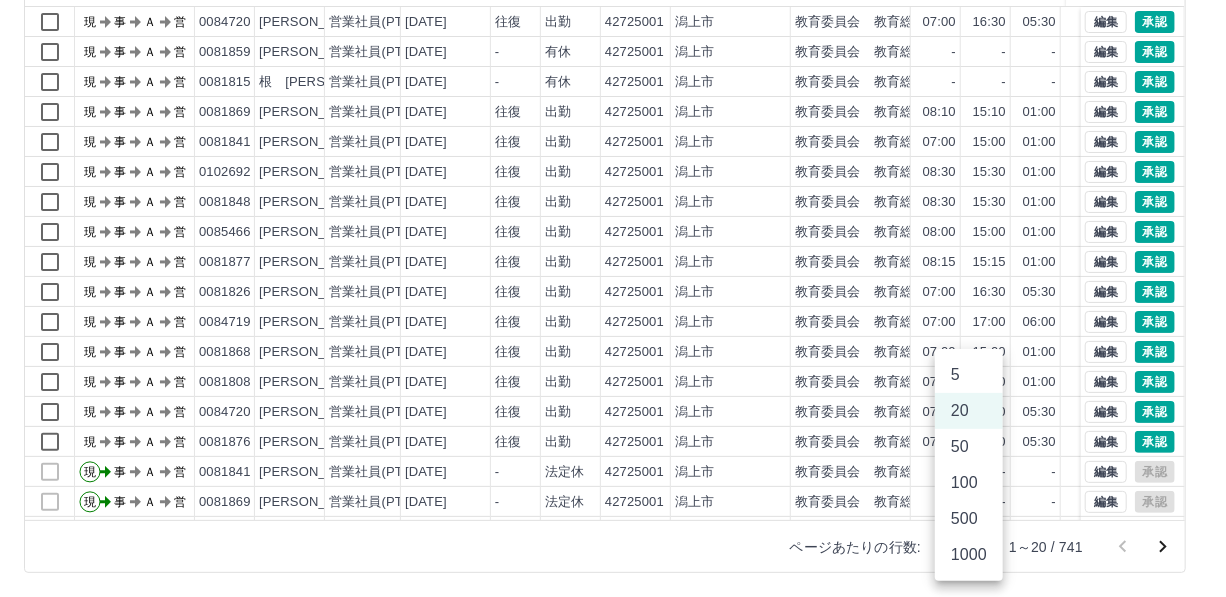 click on "SDH勤怠 [PERSON_NAME] 勤務実績承認 前月 [DATE] 次月 今月 月選択 承認モード 削除モード 一括承認 列一覧 0 フィルター 行間隔 エクスポート 承認フロー 社員番号 社員名 社員区分 勤務日 交通費 勤務区分 契約コード 契約名 現場名 始業 終業 休憩 所定開始 所定終業 所定休憩 拘束 勤務 遅刻等 承認 現 事 Ａ 営 0084720 [PERSON_NAME] 営業社員(PT契約) [DATE] 往復 出勤 42725001 潟上市 教育委員会　教育総務課 07:00 16:30 05:30 07:00 16:30 05:30 09:30 04:00 00:00 現 事 Ａ 営 0081859 千貝　[PERSON_NAME] 営業社員(PT契約) [DATE]  -  有休 42725001 潟上市 教育委員会　教育総務課 - - - 17:00 21:30 00:00 00:00 00:00 00:00 現 事 Ａ 営 0081815 根　[PERSON_NAME] 営業社員(PT契約) [DATE]  -  有休 42725001 潟上市 教育委員会　教育総務課 - - - 17:00 21:30 00:00 00:00 00:00 00:00 現 事 Ａ 営 0081869 [PERSON_NAME] 営業社員(PT契約) 往復" at bounding box center (613, 174) 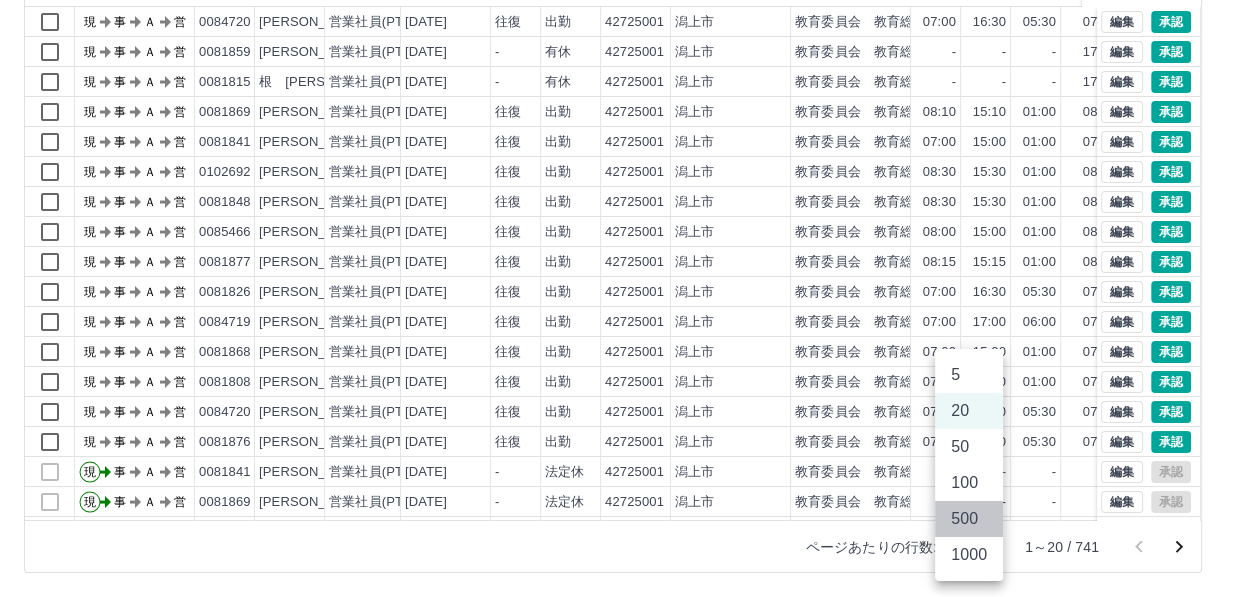 click on "500" at bounding box center (969, 519) 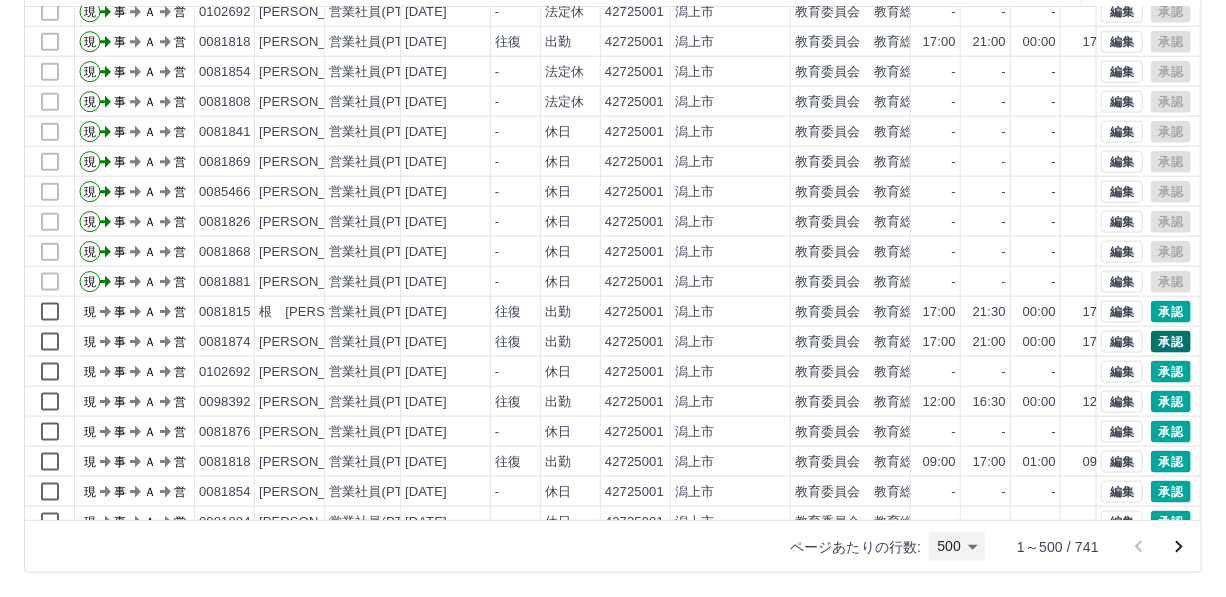scroll, scrollTop: 1030, scrollLeft: 0, axis: vertical 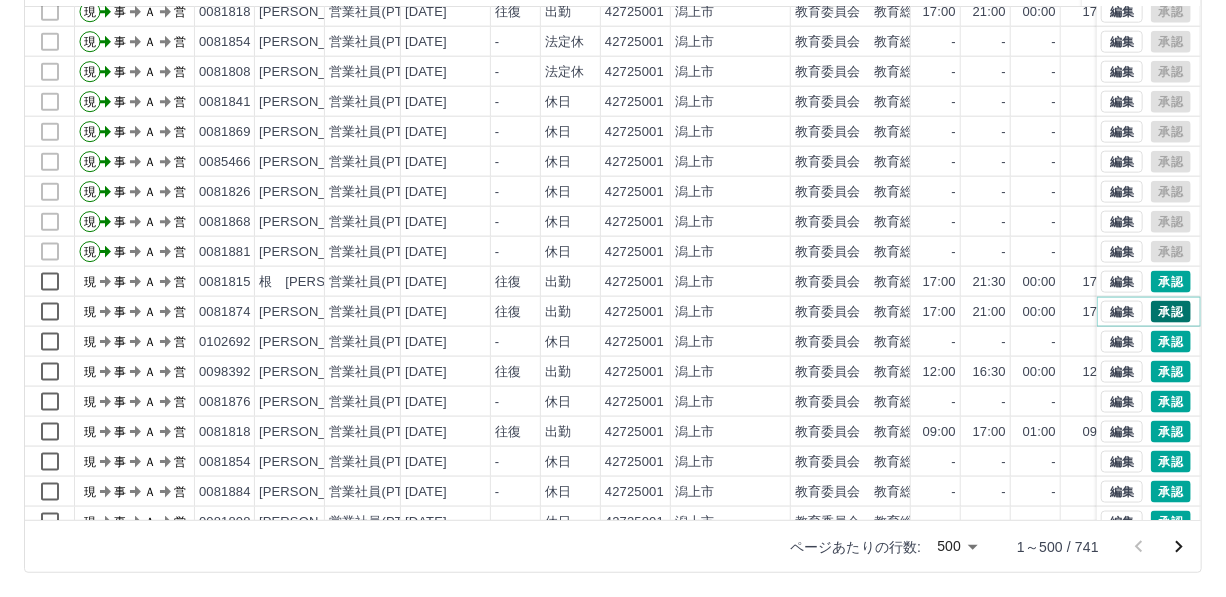 click on "承認" at bounding box center [1171, 312] 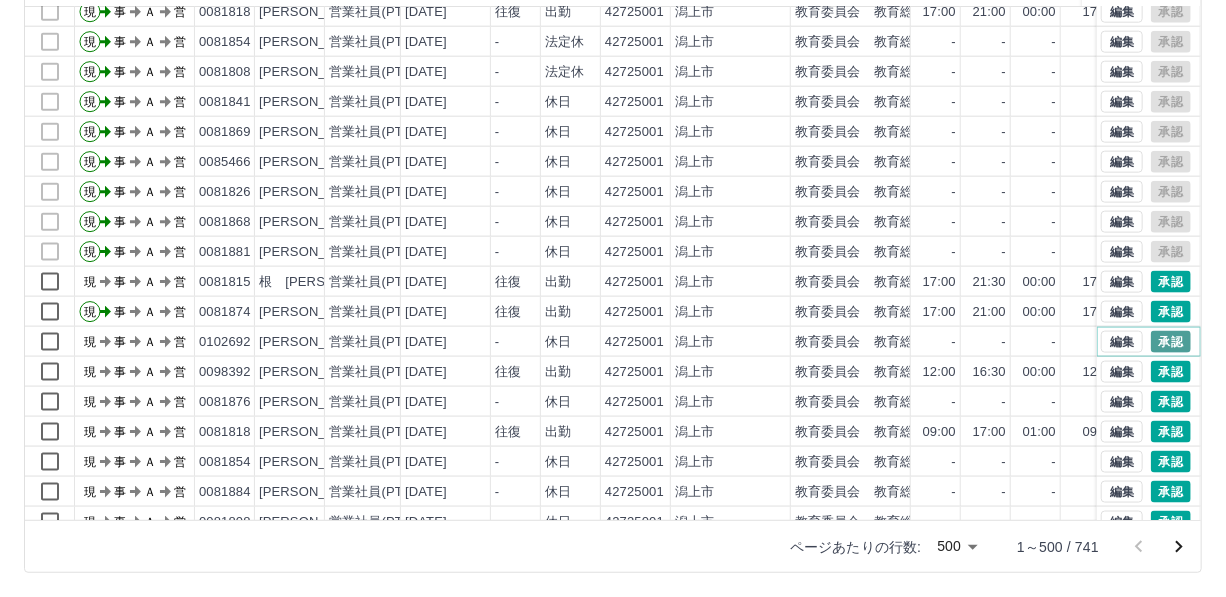 click on "承認" at bounding box center (1171, 342) 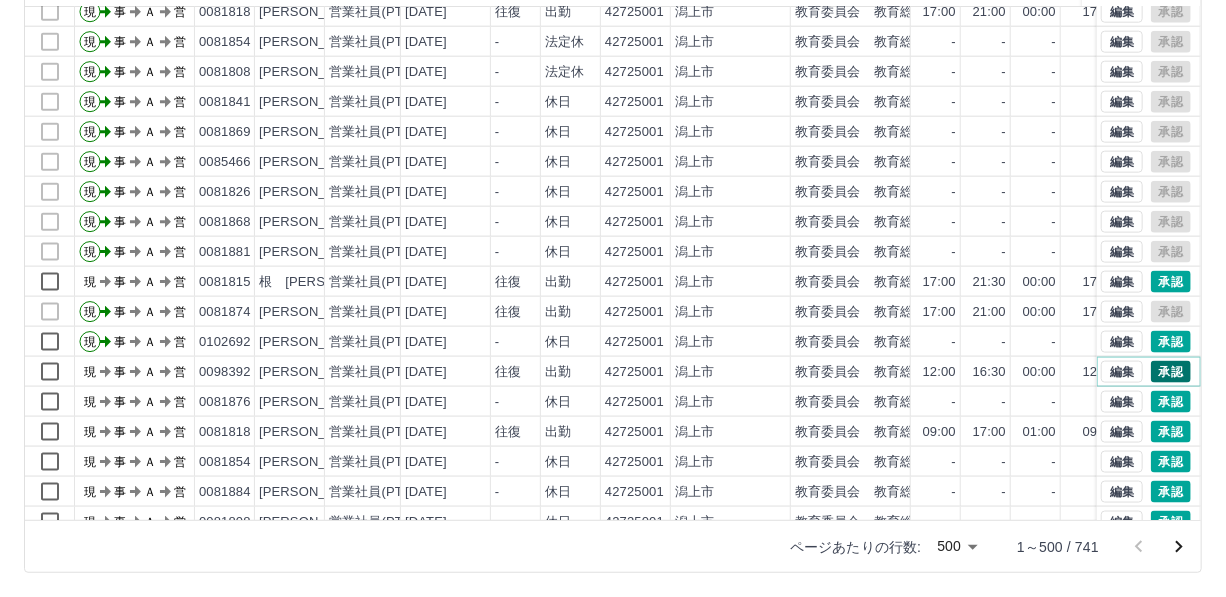 click on "承認" at bounding box center [1171, 372] 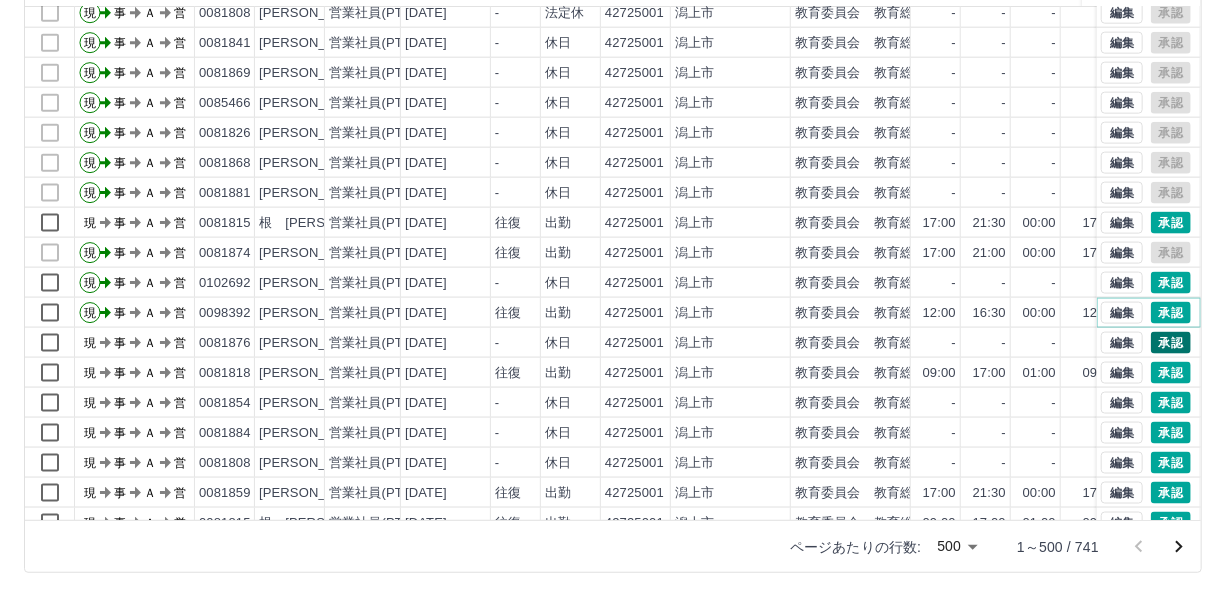 scroll, scrollTop: 1120, scrollLeft: 0, axis: vertical 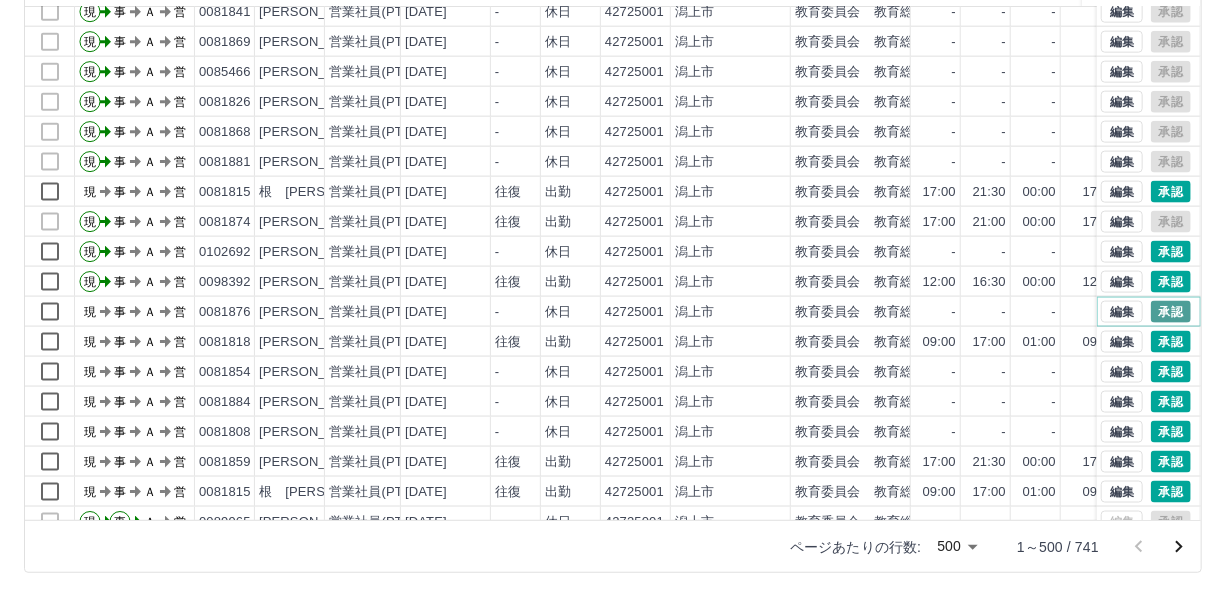 click on "承認" at bounding box center [1171, 312] 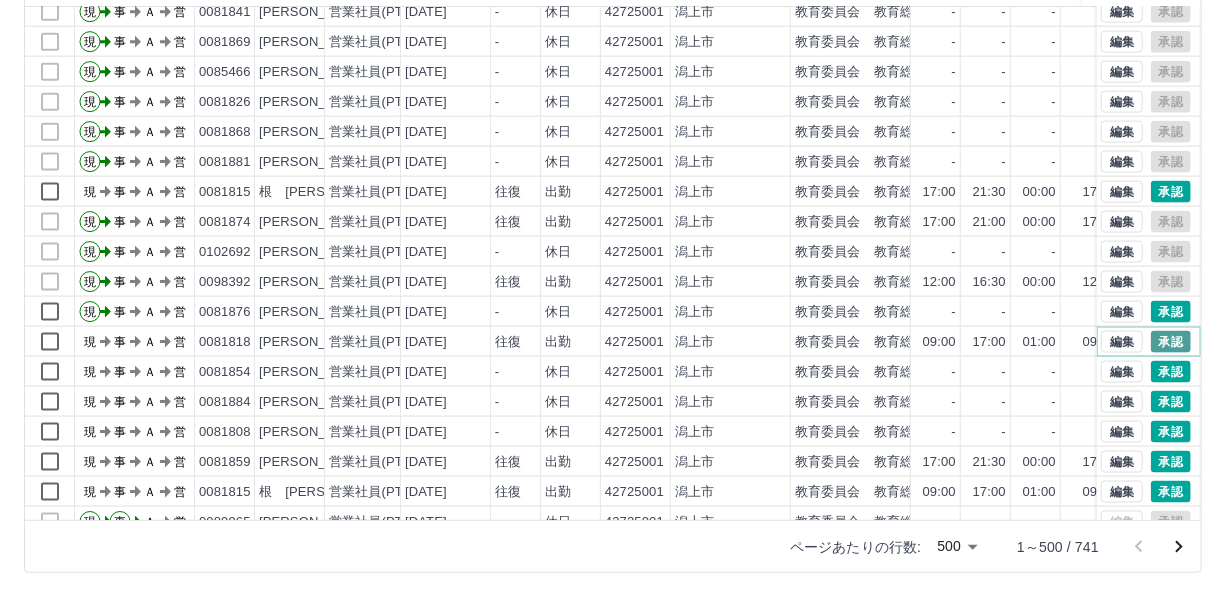 click on "承認" at bounding box center [1171, 342] 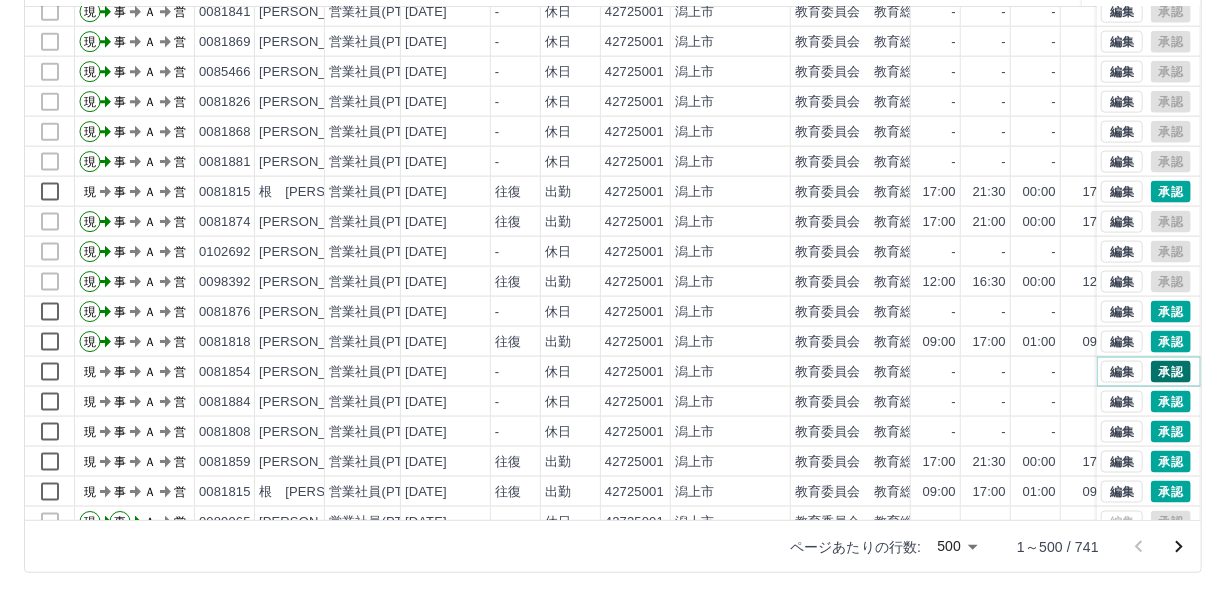 click on "承認" at bounding box center (1171, 372) 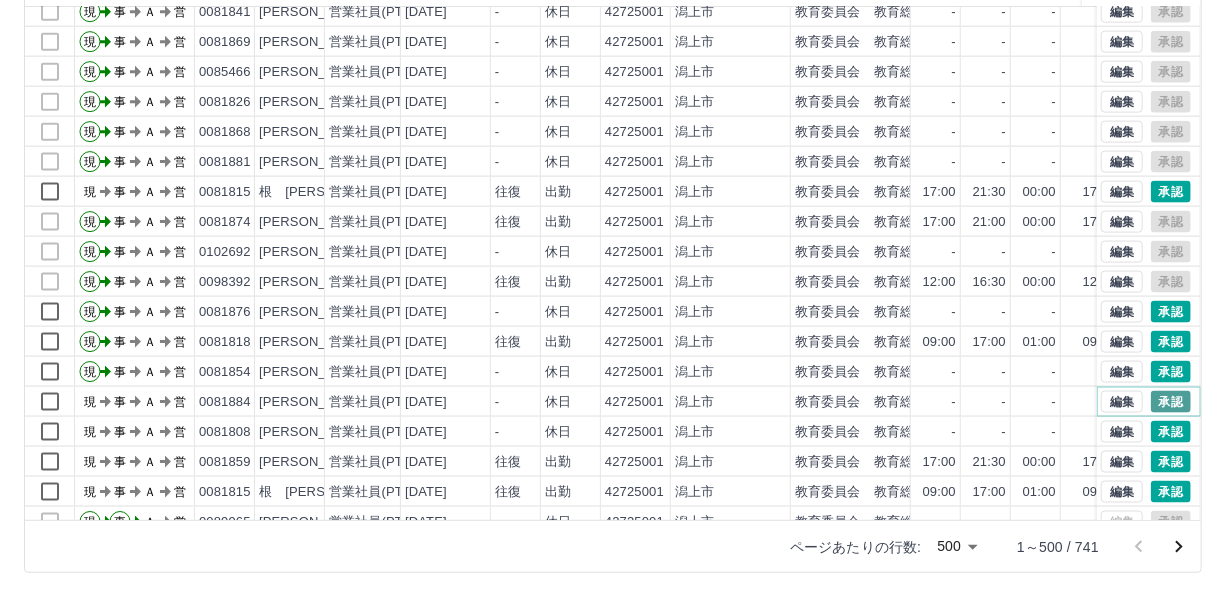 click on "承認" at bounding box center [1171, 402] 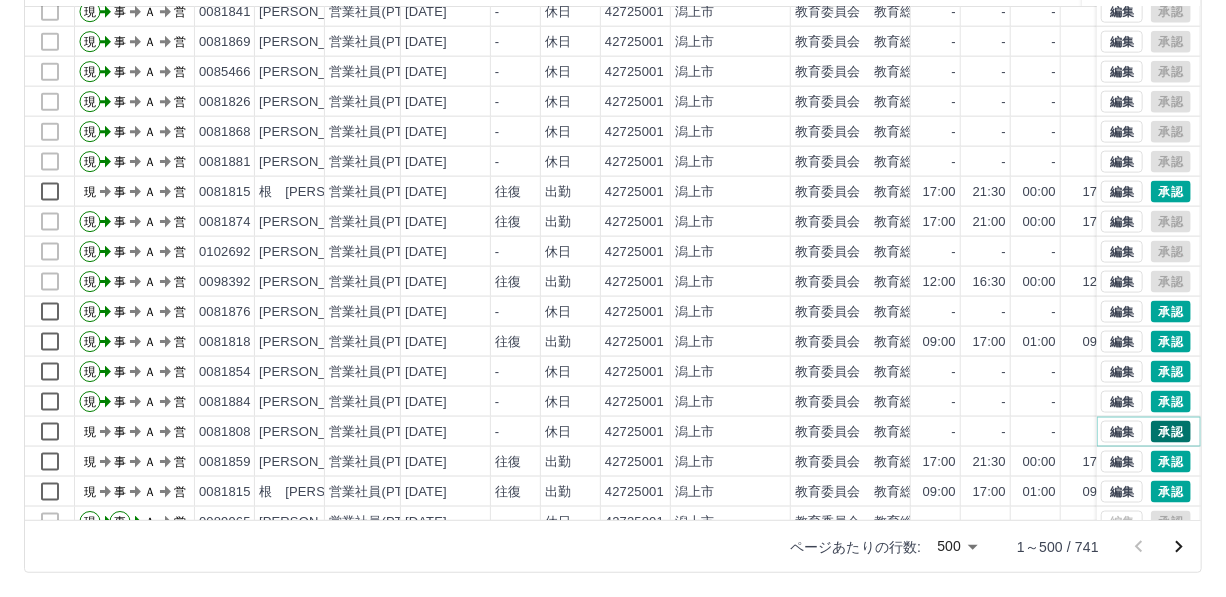 click on "承認" at bounding box center [1171, 432] 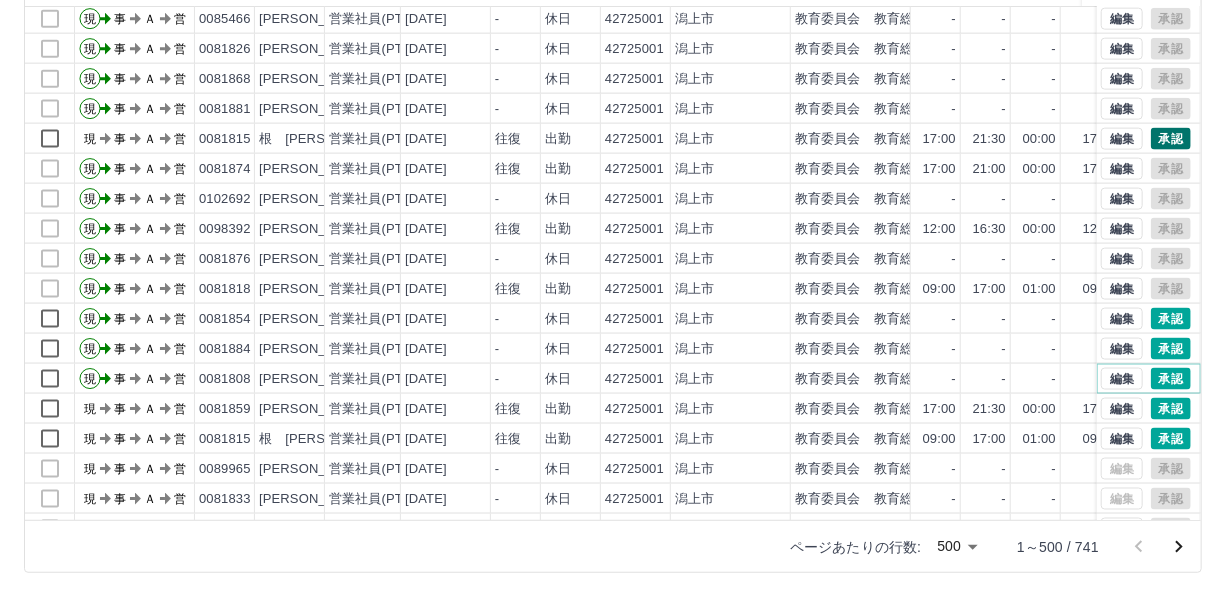 scroll, scrollTop: 1211, scrollLeft: 0, axis: vertical 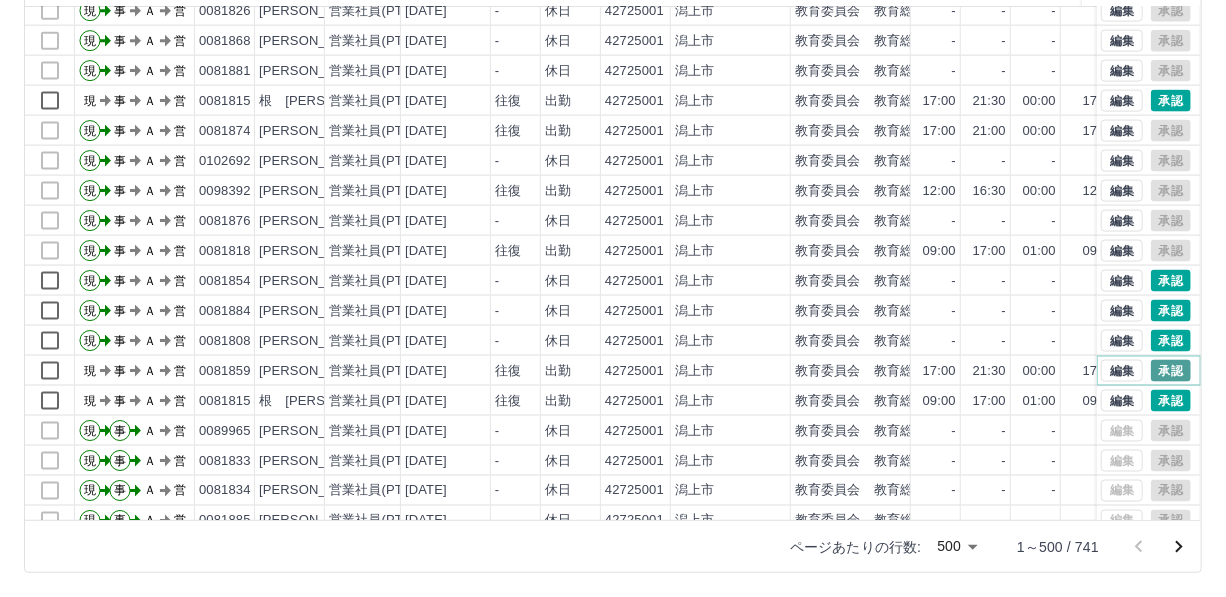 click on "承認" at bounding box center [1171, 371] 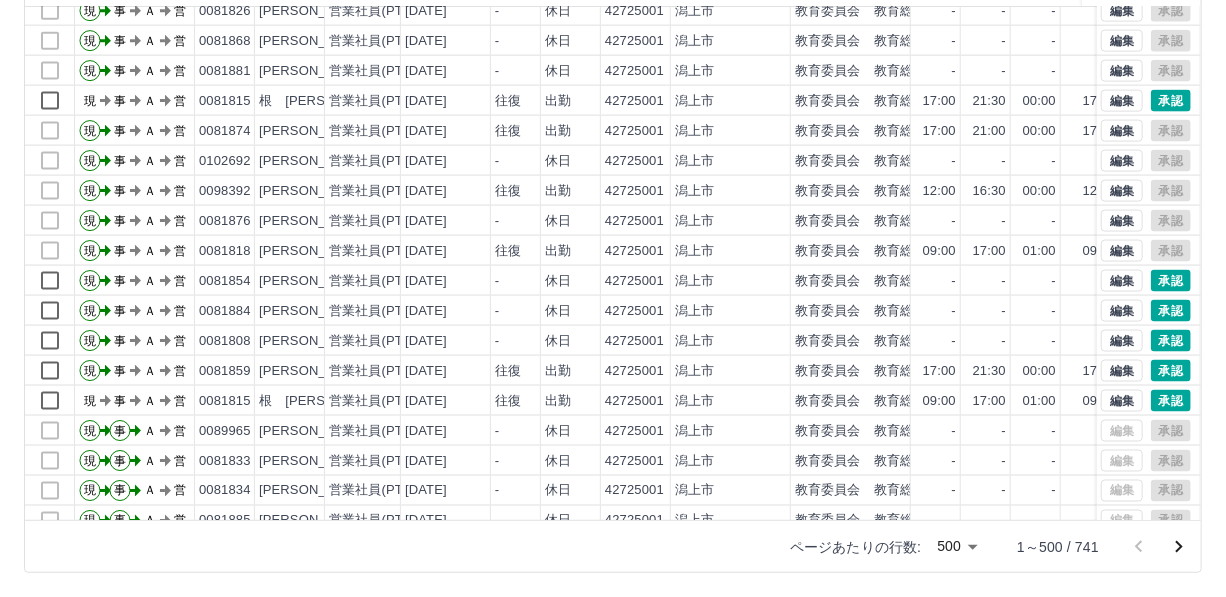 scroll, scrollTop: 0, scrollLeft: 0, axis: both 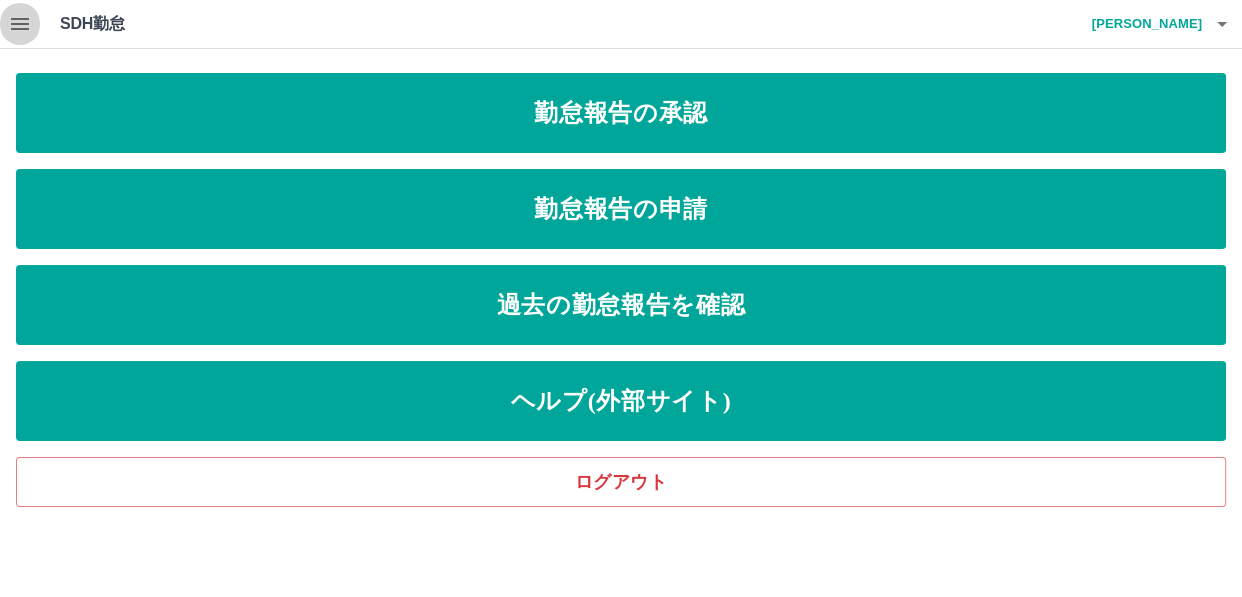 click 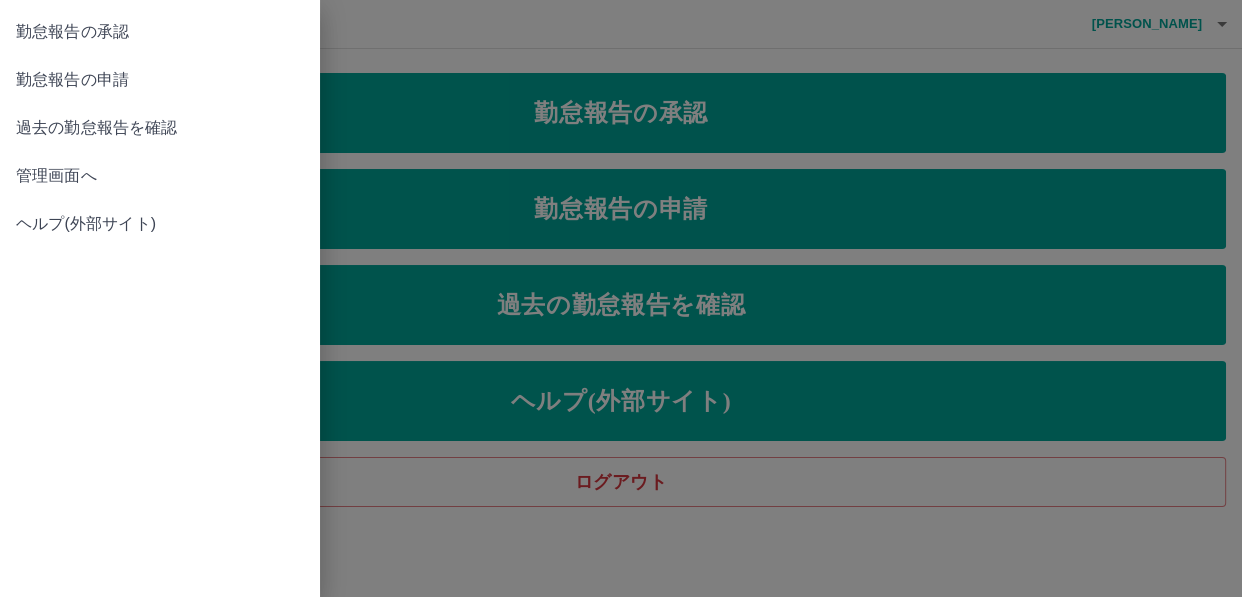 click at bounding box center [621, 298] 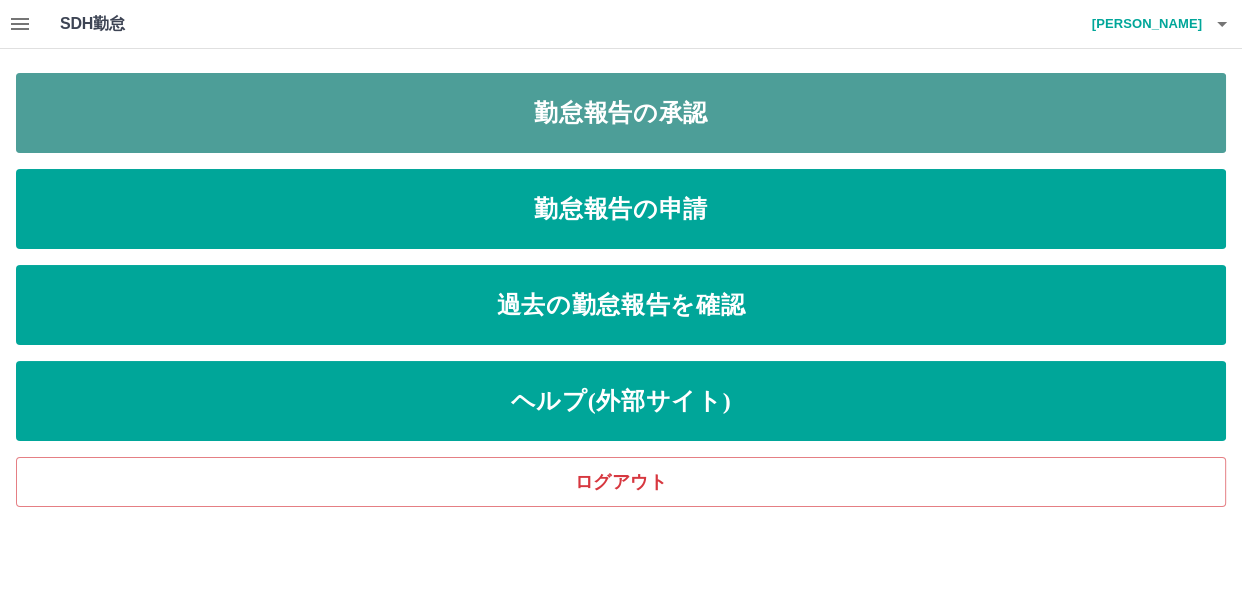 click on "勤怠報告の承認" at bounding box center (621, 113) 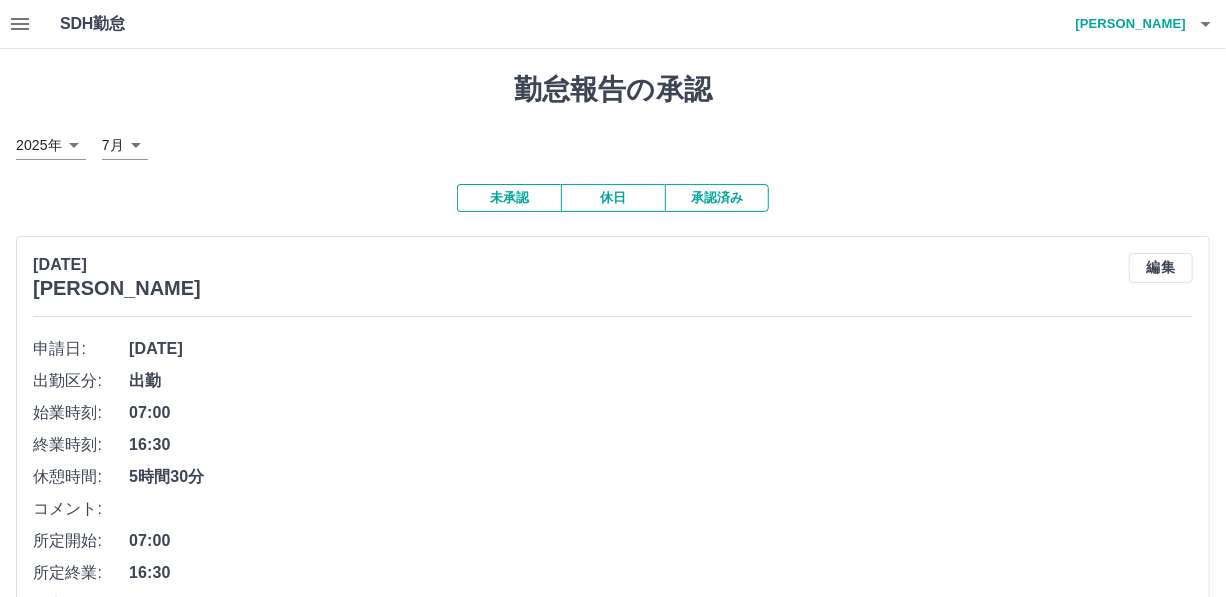 click 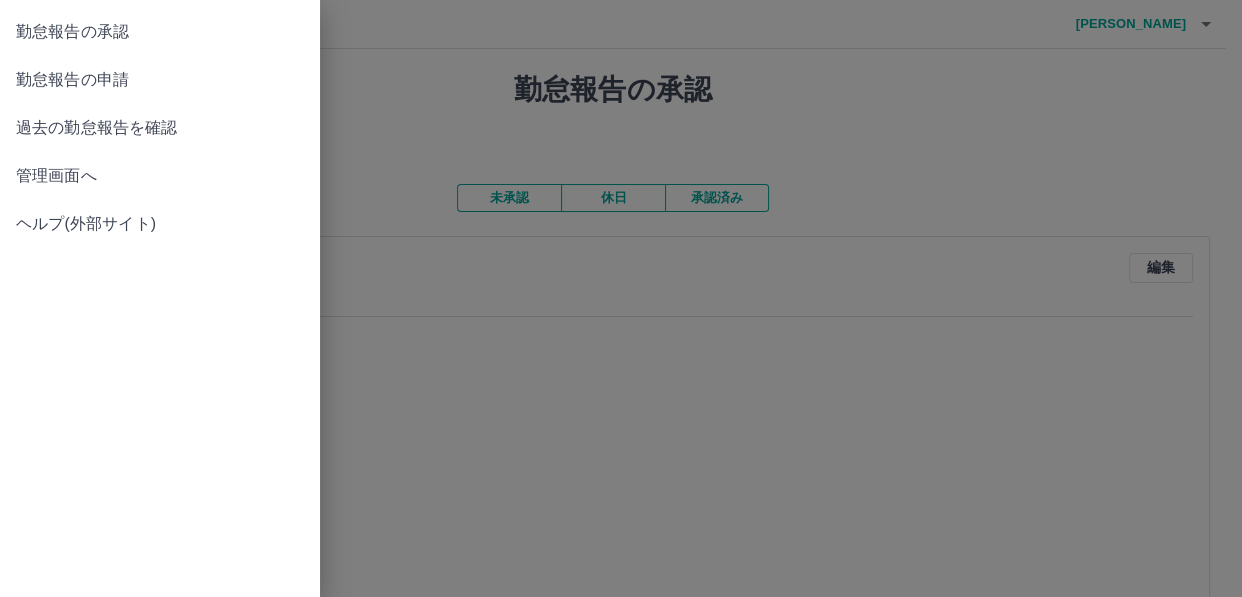 click at bounding box center [621, 298] 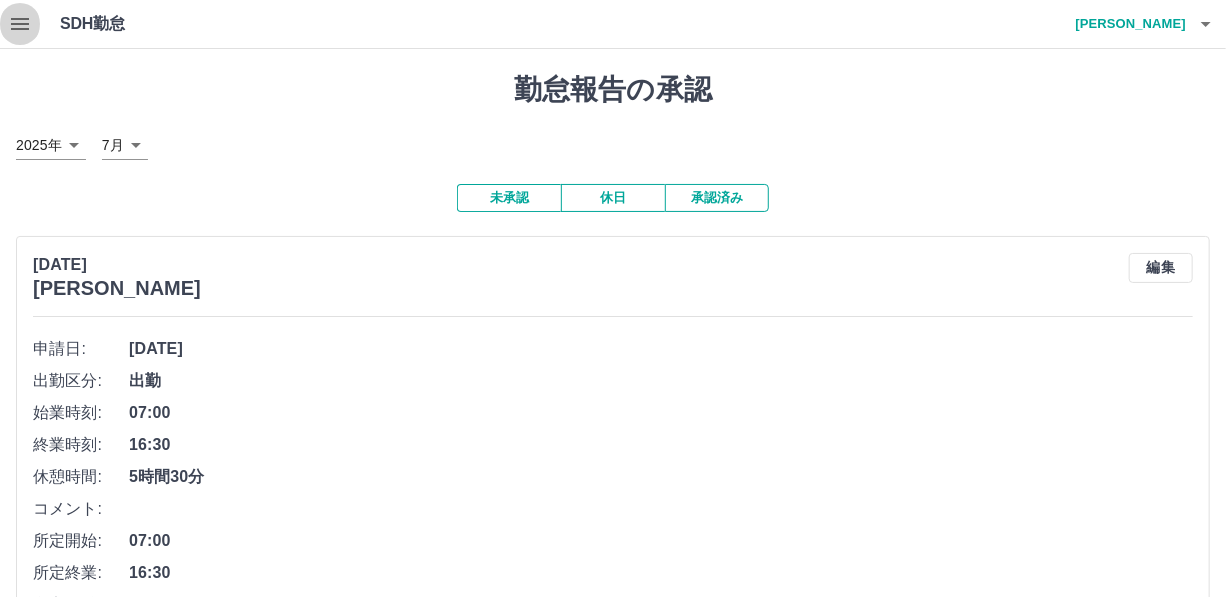 click 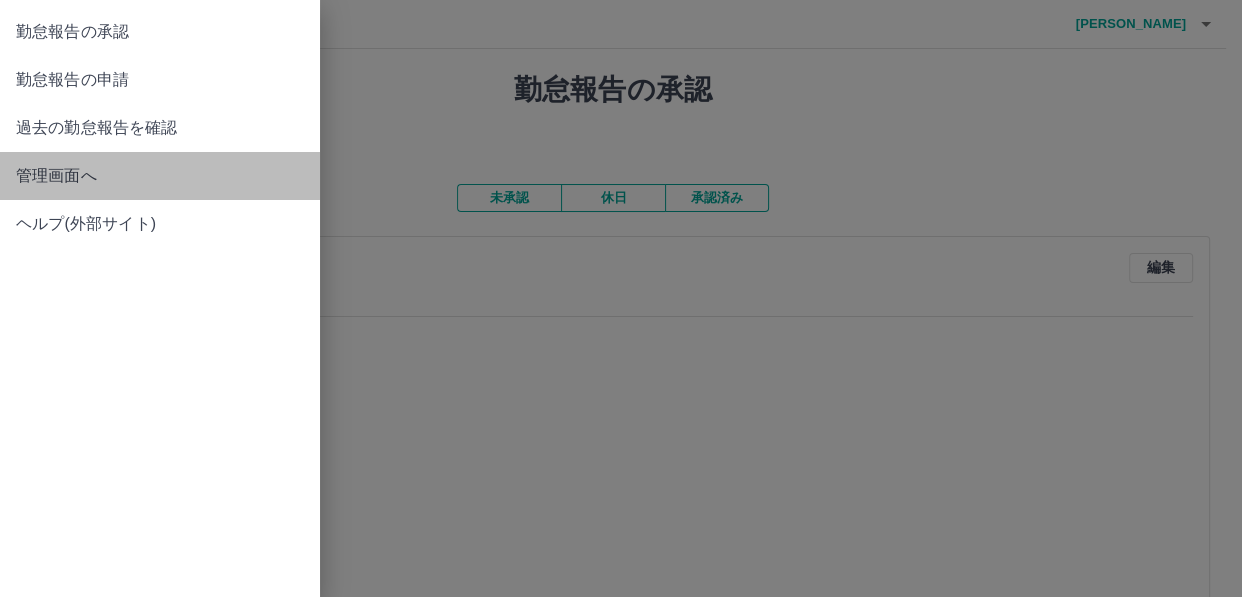 click on "管理画面へ" at bounding box center [160, 176] 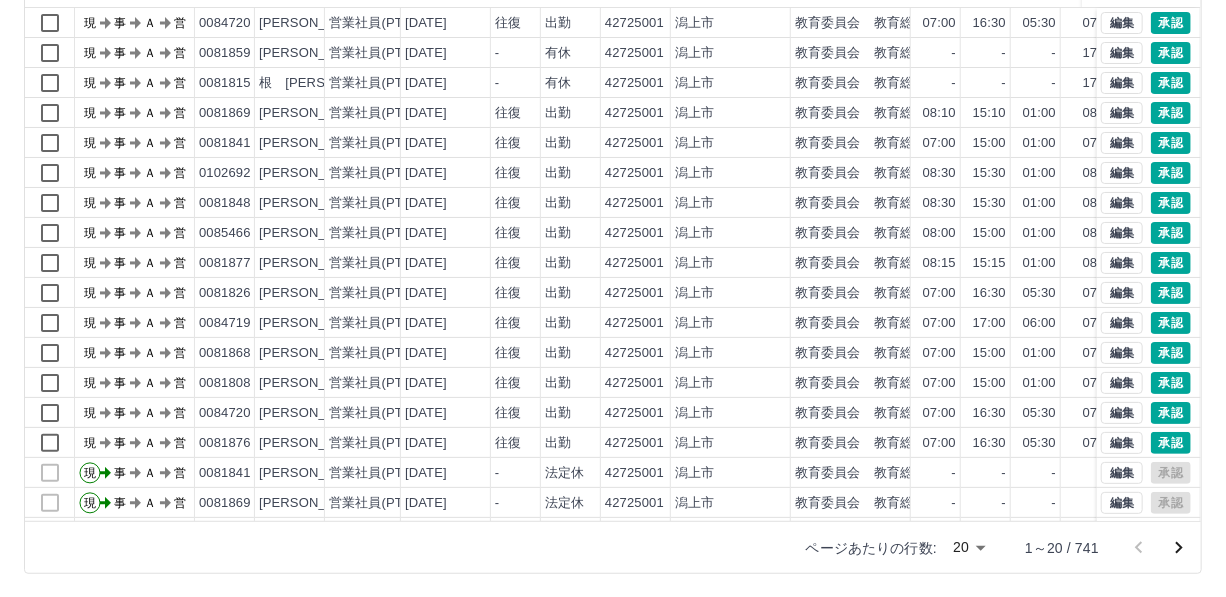 scroll, scrollTop: 248, scrollLeft: 0, axis: vertical 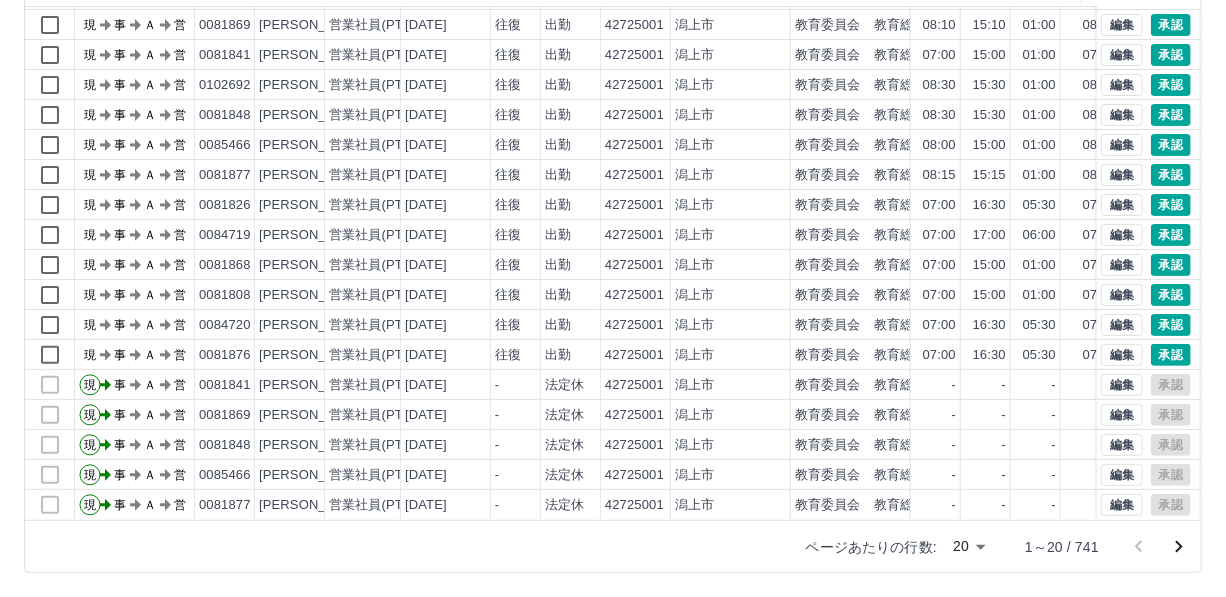 click on "SDH勤怠 [PERSON_NAME] 勤務実績承認 前月 [DATE] 次月 今月 月選択 承認モード 削除モード 一括承認 列一覧 0 フィルター 行間隔 エクスポート 承認フロー 社員番号 社員名 社員区分 勤務日 交通費 勤務区分 契約コード 契約名 現場名 始業 終業 休憩 所定開始 所定終業 所定休憩 拘束 勤務 遅刻等 承認 現 事 Ａ 営 0081859 千貝　[PERSON_NAME] 営業社員(PT契約) [DATE]  -  有休 42725001 潟上市 教育委員会　教育総務課 - - - 17:00 21:30 00:00 00:00 00:00 00:00 現 事 Ａ 営 0081815 根　[PERSON_NAME] 営業社員(PT契約) [DATE]  -  有休 42725001 潟上市 教育委員会　教育総務課 - - - 17:00 21:30 00:00 00:00 00:00 00:00 現 事 Ａ 営 0081869 [PERSON_NAME] 営業社員(PT契約) [DATE] 往復 出勤 42725001 潟上市 教育委員会　教育総務課 08:10 15:10 01:00 08:10 15:10 01:00 07:00 06:00 00:00 現 事 Ａ 営 0081841 [PERSON_NAME] 営業社員(PT契約) 往復 -" at bounding box center [613, 174] 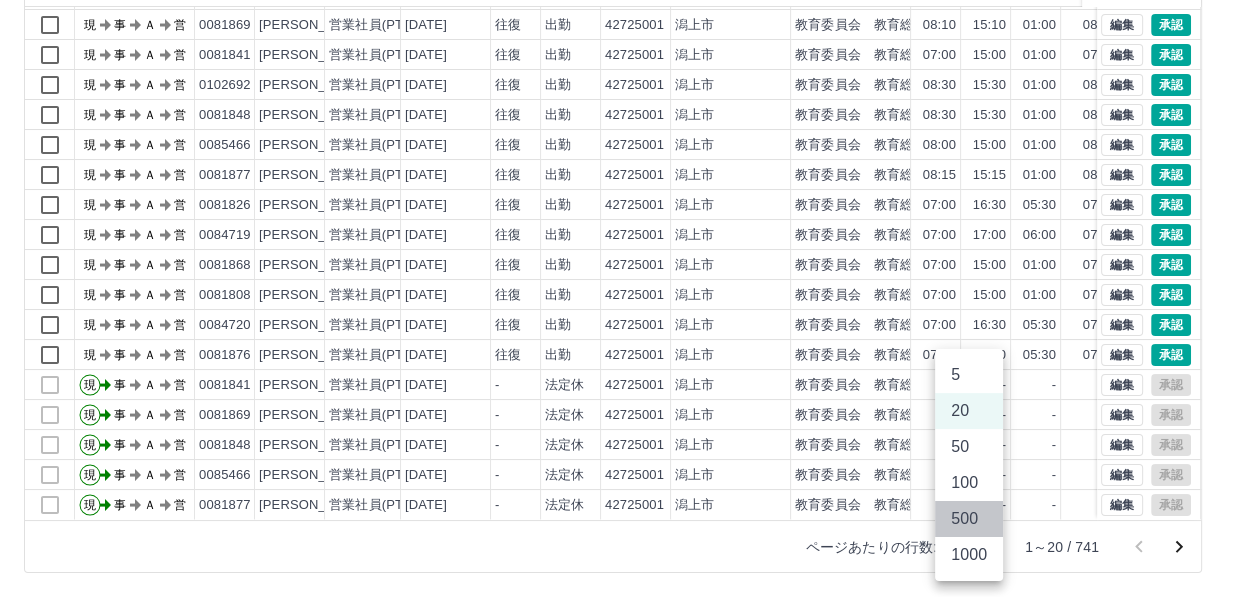 click on "500" at bounding box center [969, 519] 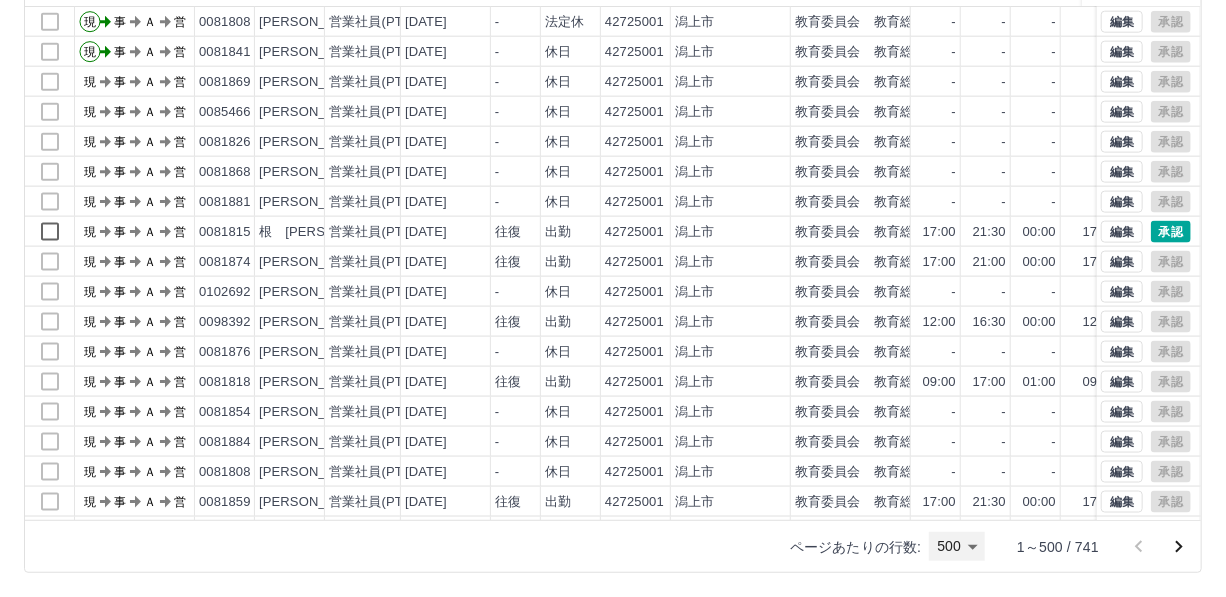 scroll, scrollTop: 1090, scrollLeft: 0, axis: vertical 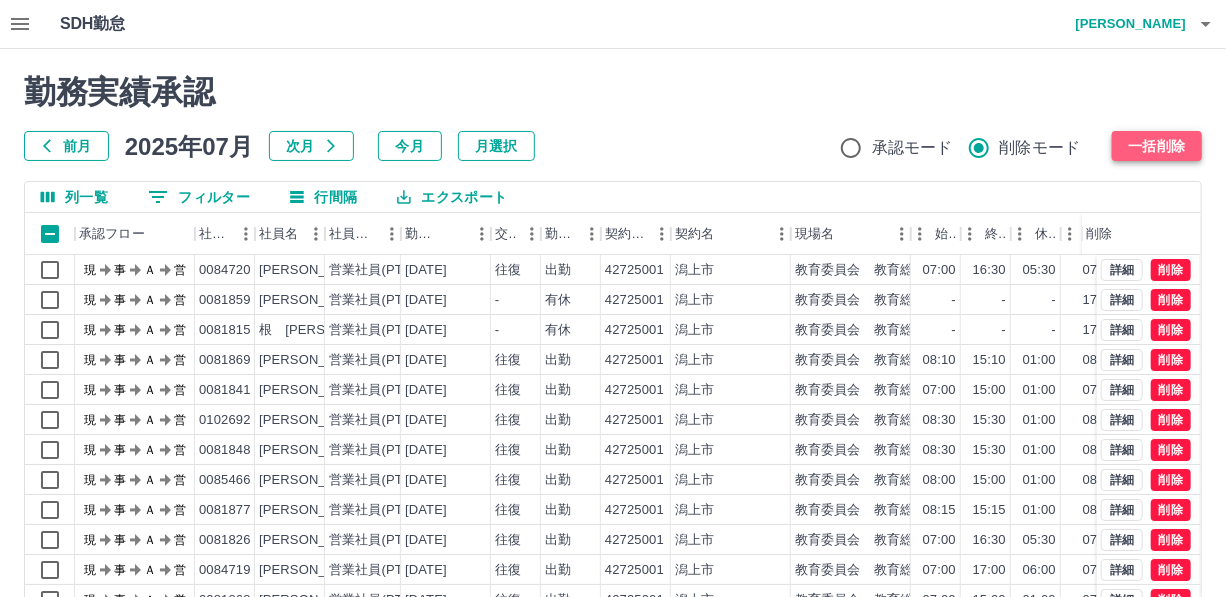 click on "一括削除" at bounding box center (1157, 146) 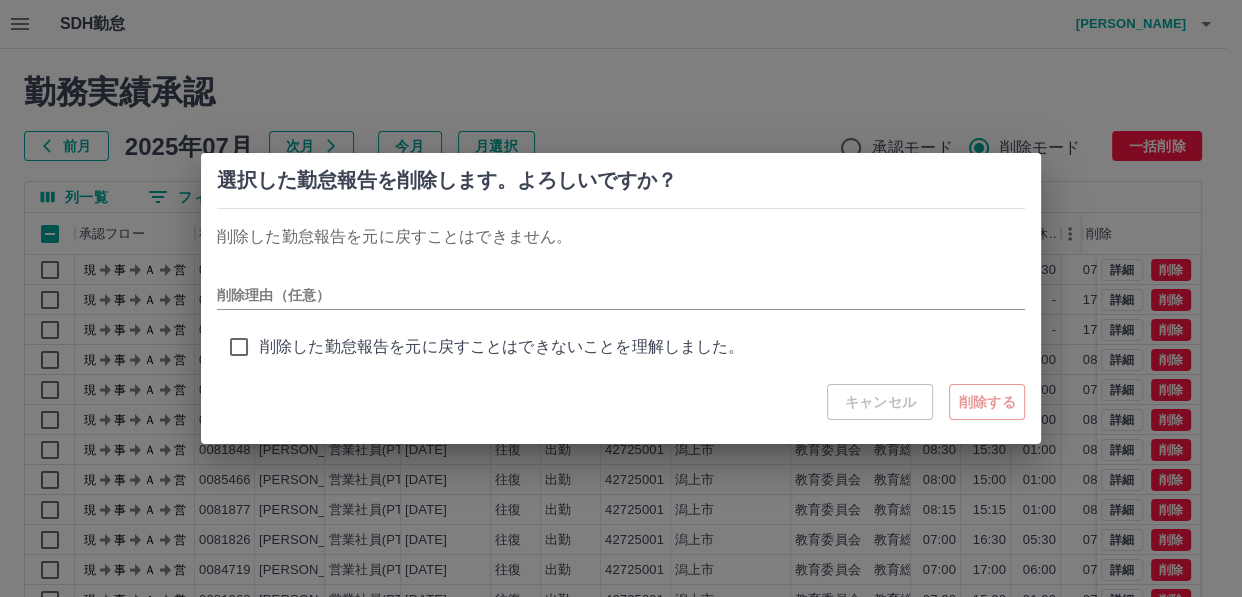 click on "キャンセル 削除する" at bounding box center [926, 402] 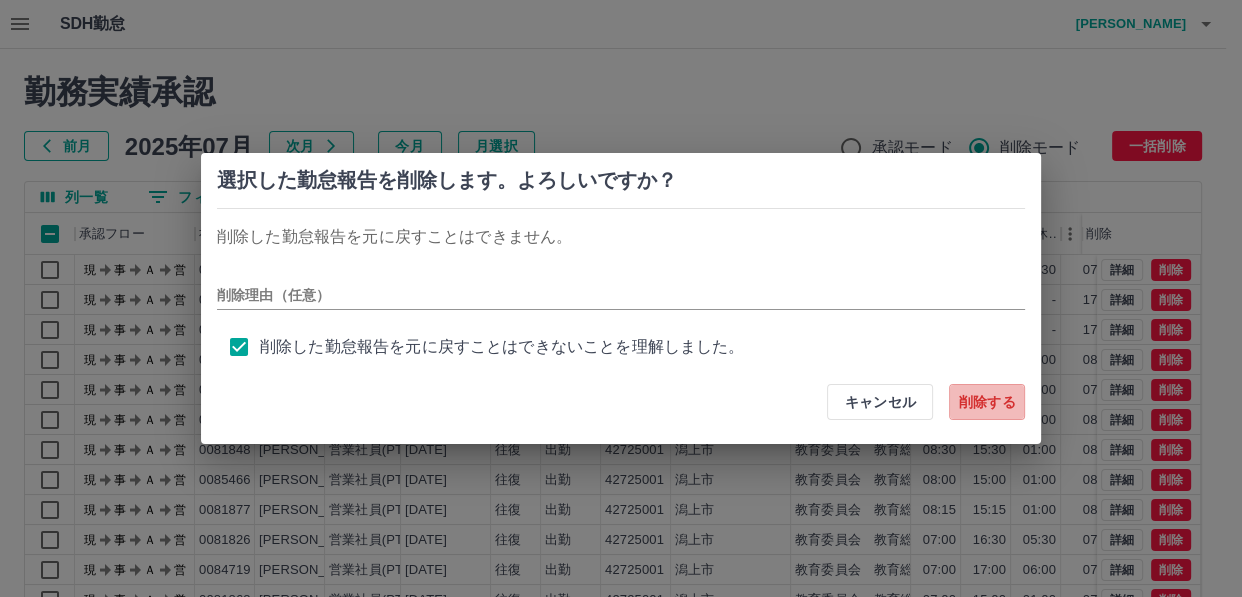 click on "削除する" at bounding box center (987, 402) 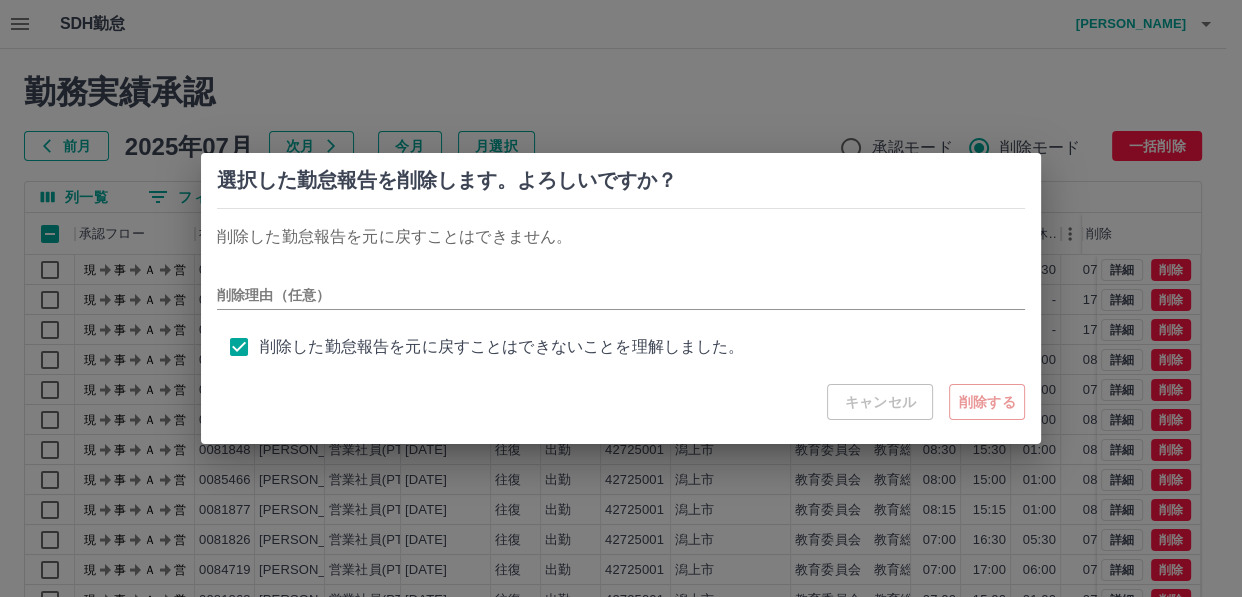 click on "選択した勤怠報告を削除します。よろしいですか？ 削除した勤怠報告を元に戻すことはできません。 削除理由（任意） 削除した勤怠報告を元に戻すことはできないことを理解しました。 キャンセル 削除する" at bounding box center [621, 298] 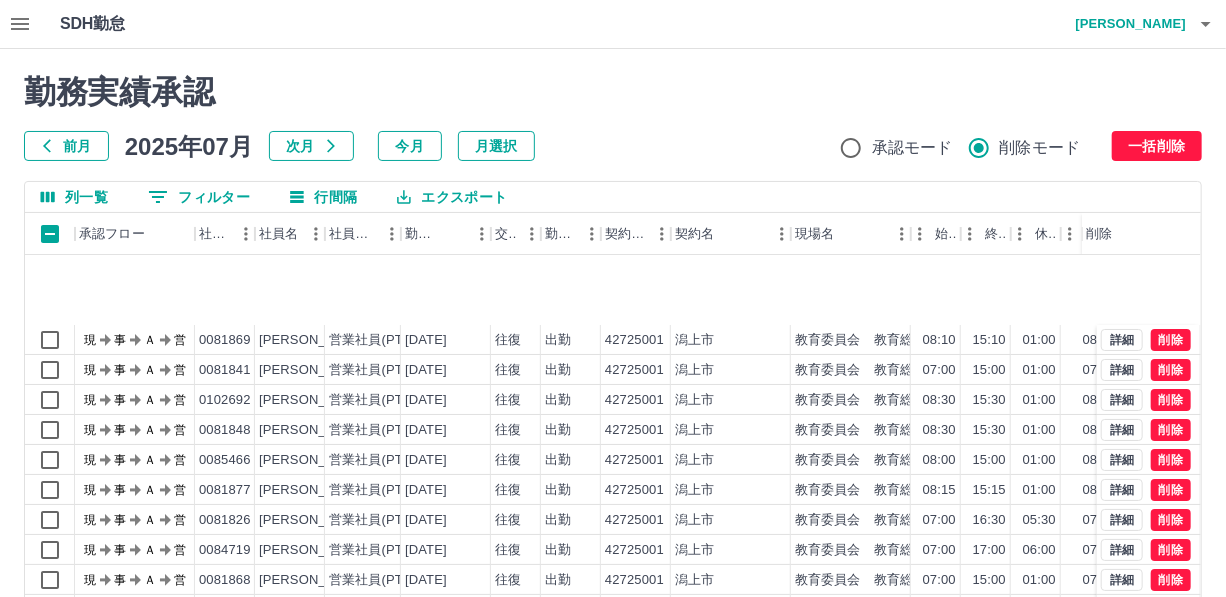 scroll, scrollTop: 0, scrollLeft: 0, axis: both 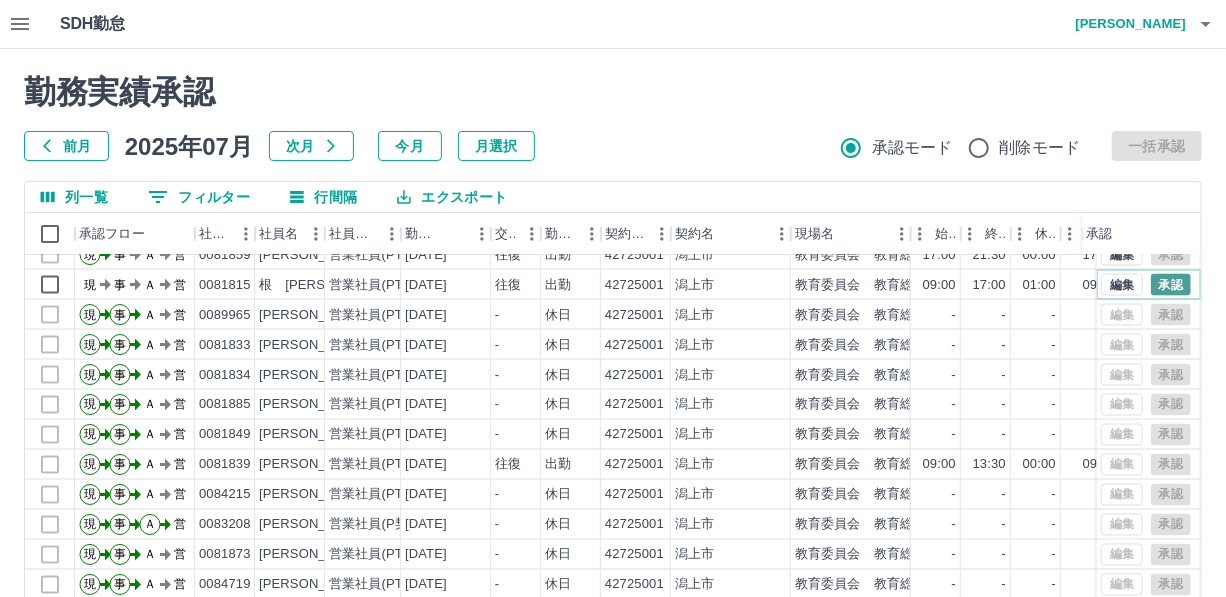 click on "承認" at bounding box center [1171, 285] 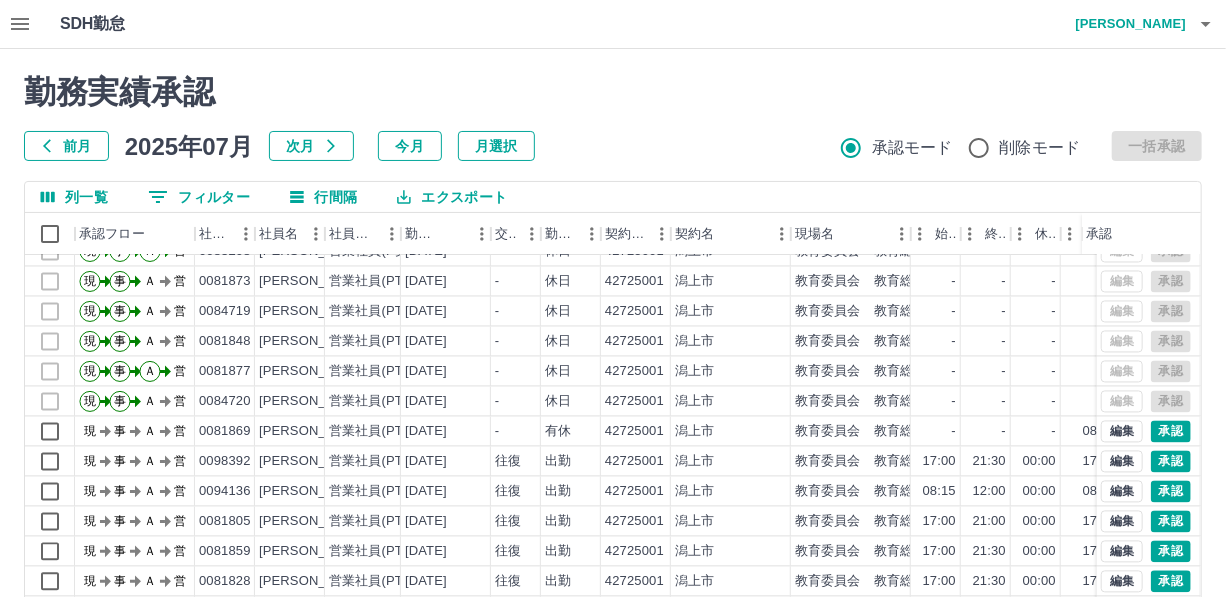 scroll, scrollTop: 1909, scrollLeft: 0, axis: vertical 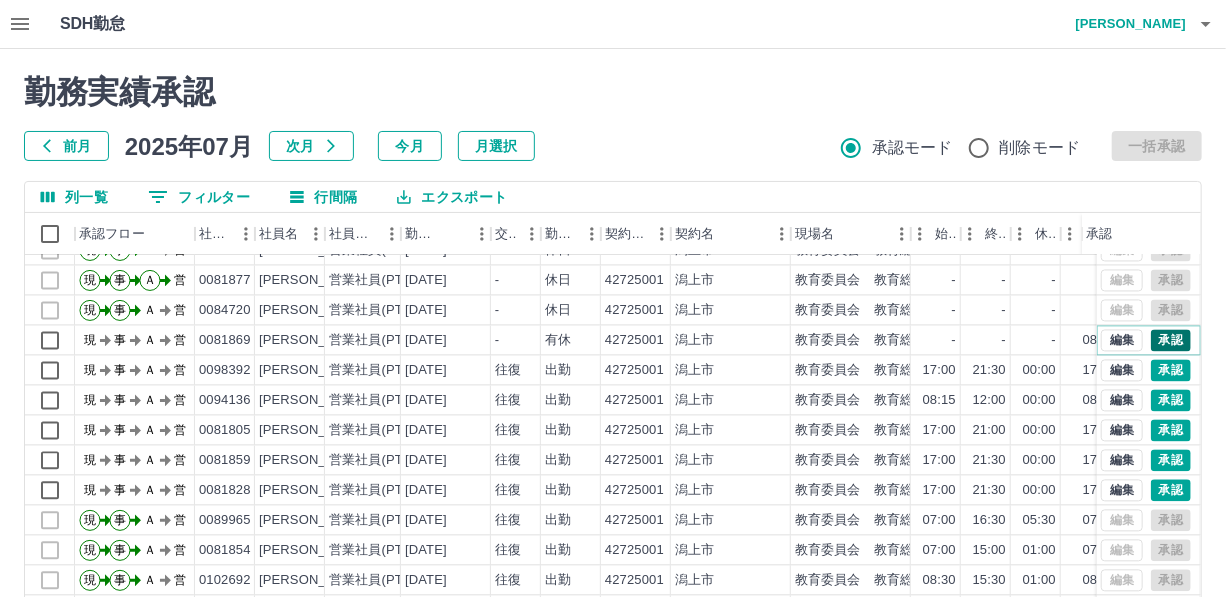 click on "承認" at bounding box center (1171, 341) 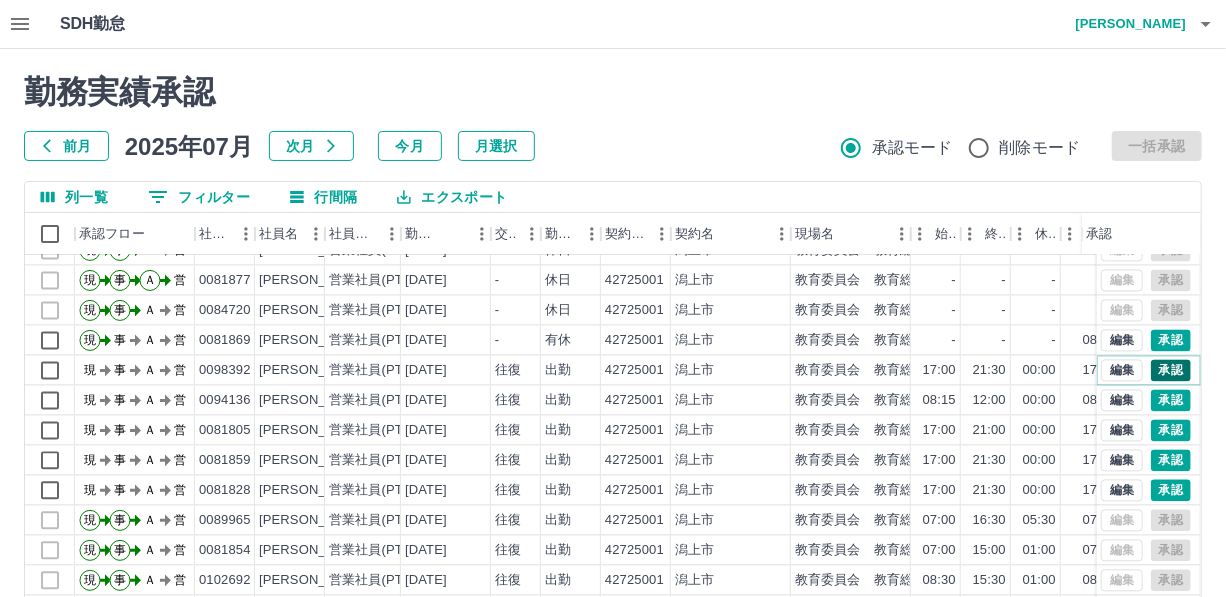 click on "承認" at bounding box center (1171, 371) 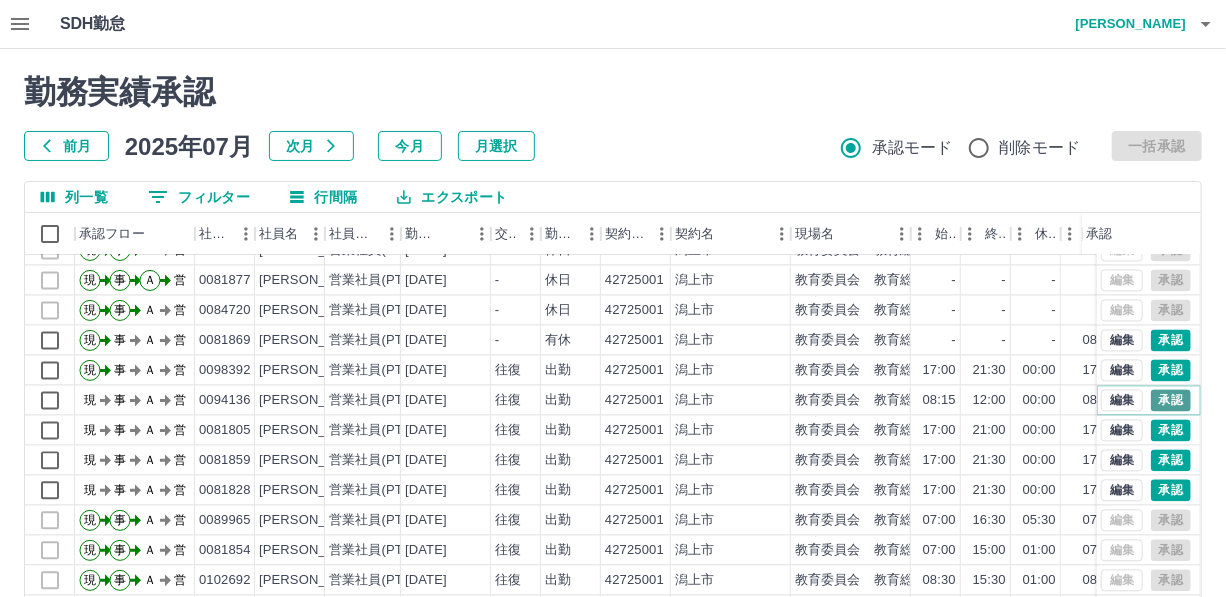 click on "承認" at bounding box center (1171, 401) 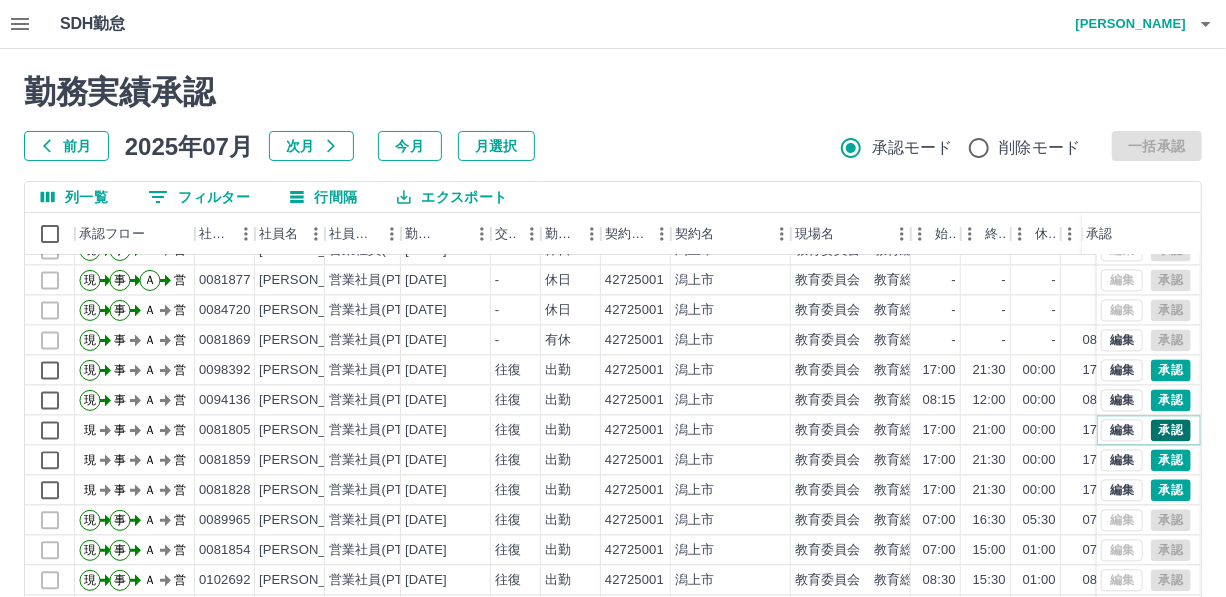 click on "承認" at bounding box center [1171, 431] 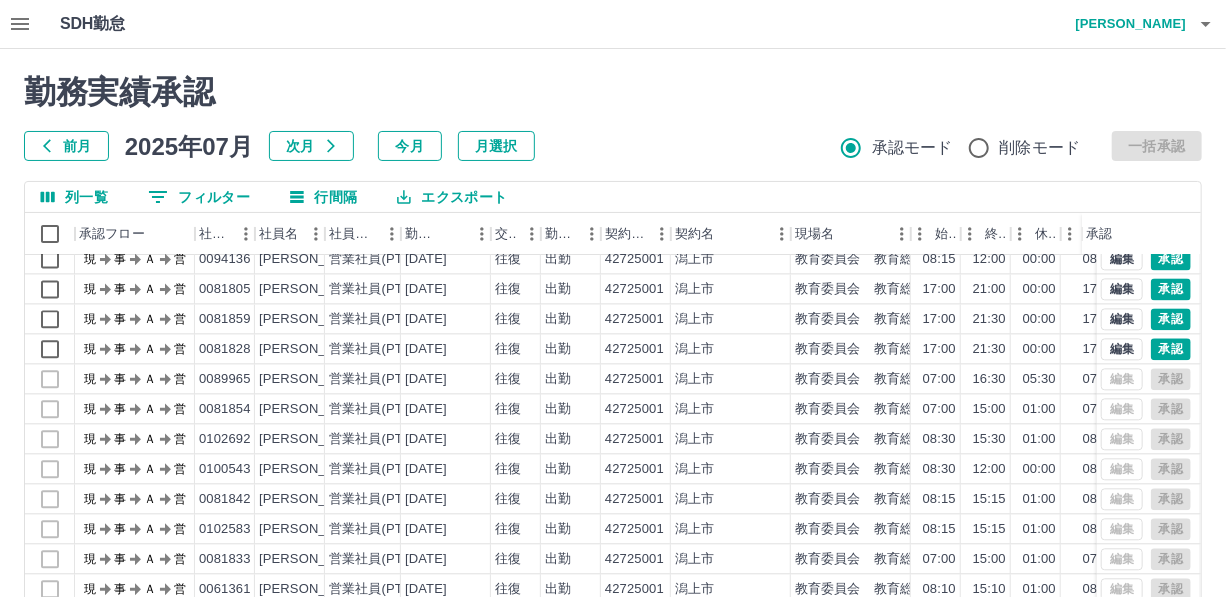 scroll, scrollTop: 1870, scrollLeft: 0, axis: vertical 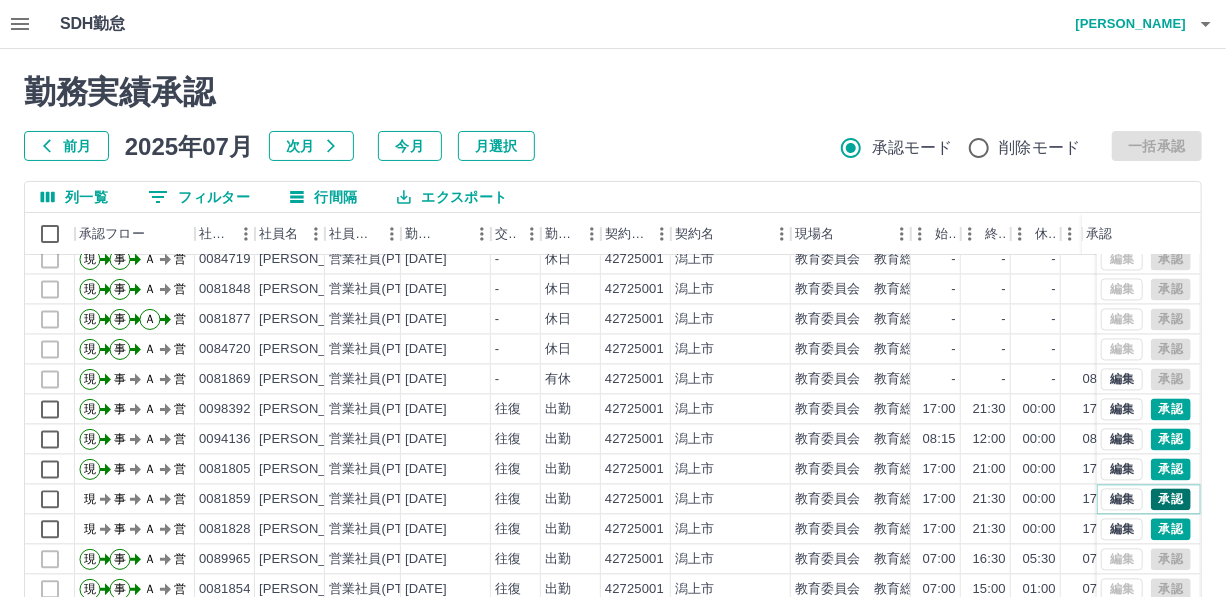 click on "承認" at bounding box center [1171, 500] 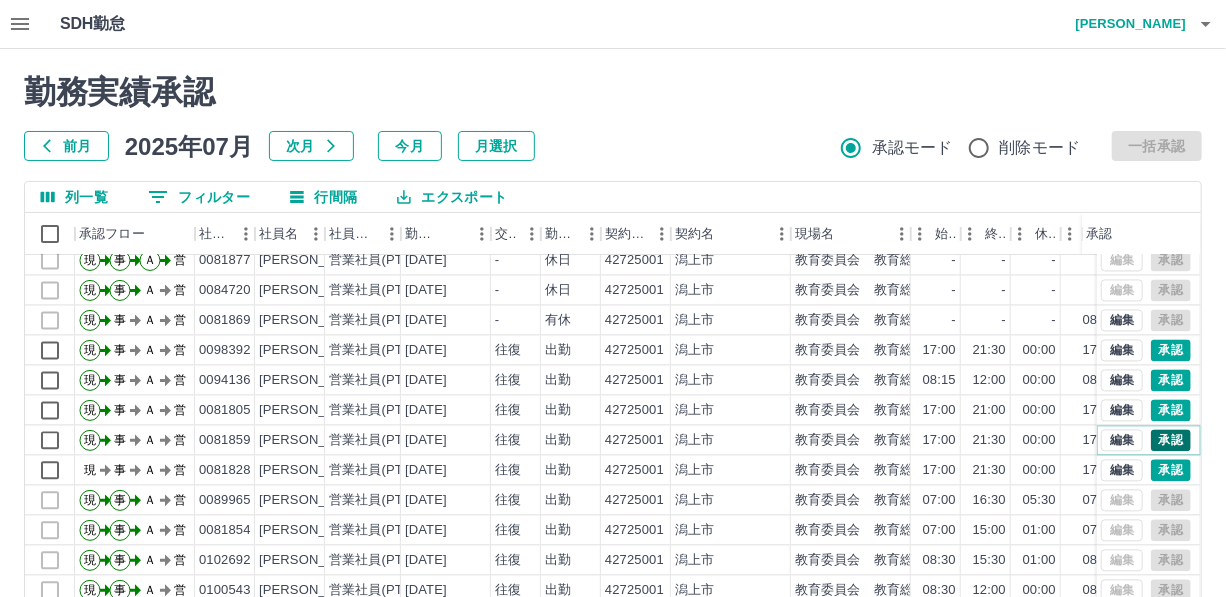 scroll, scrollTop: 1960, scrollLeft: 0, axis: vertical 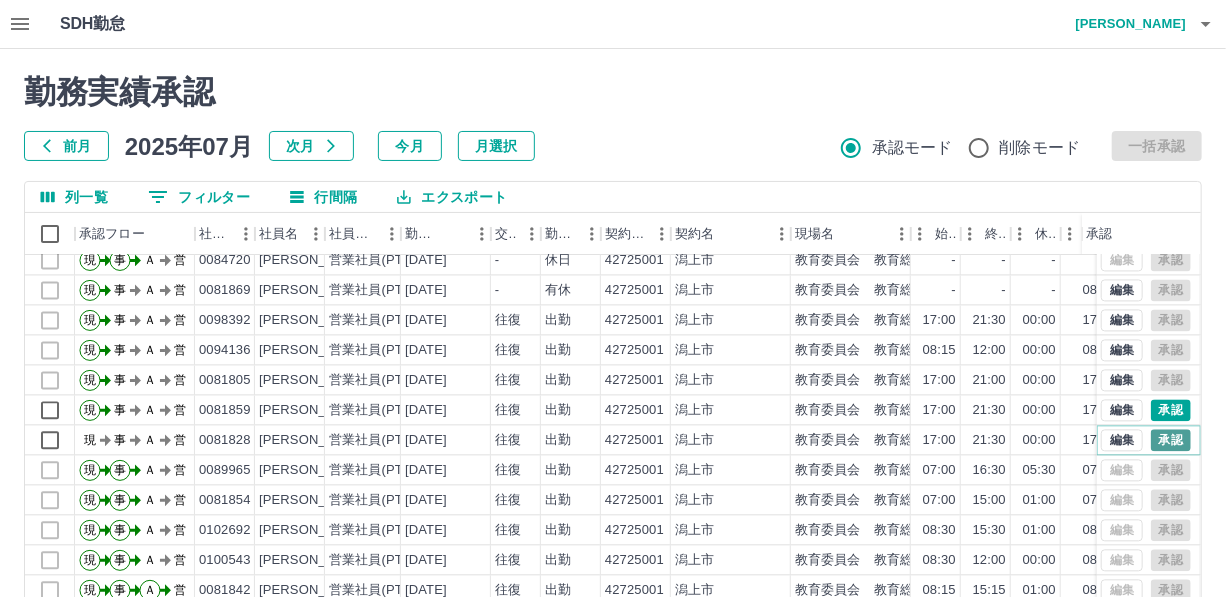 click on "承認" at bounding box center (1171, 440) 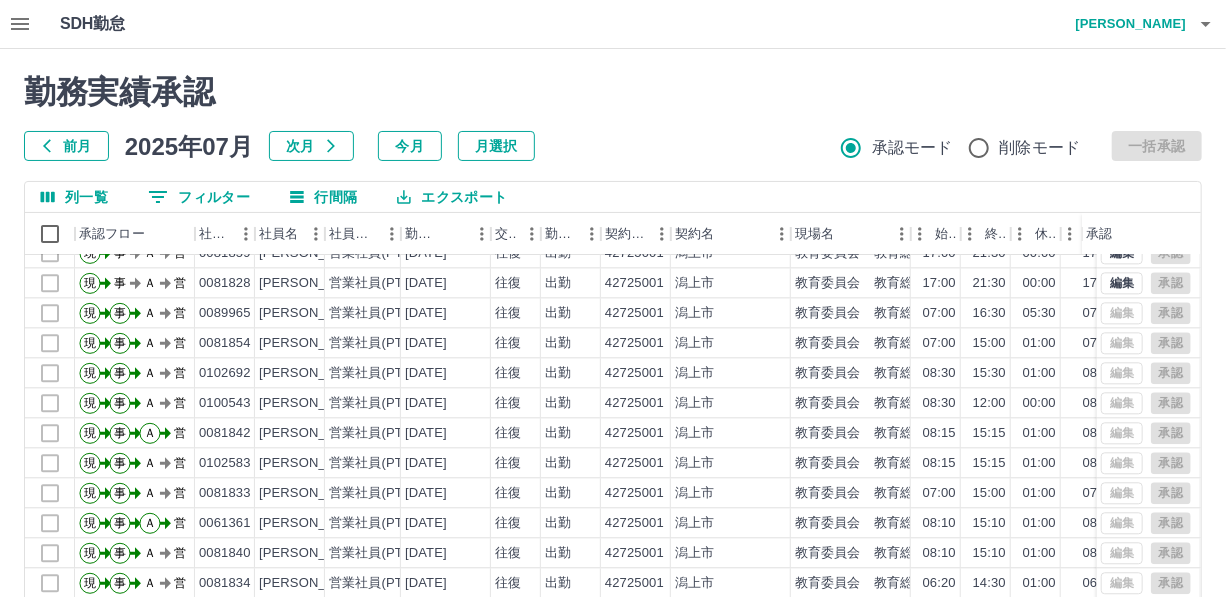 scroll, scrollTop: 2142, scrollLeft: 0, axis: vertical 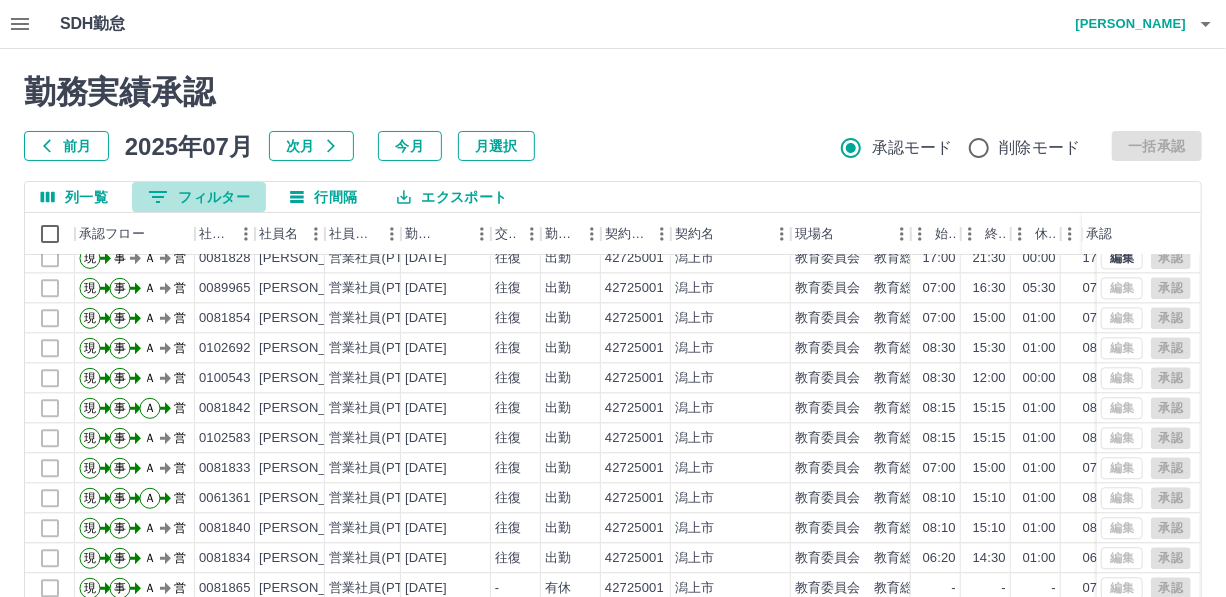 click on "0 フィルター" at bounding box center (199, 197) 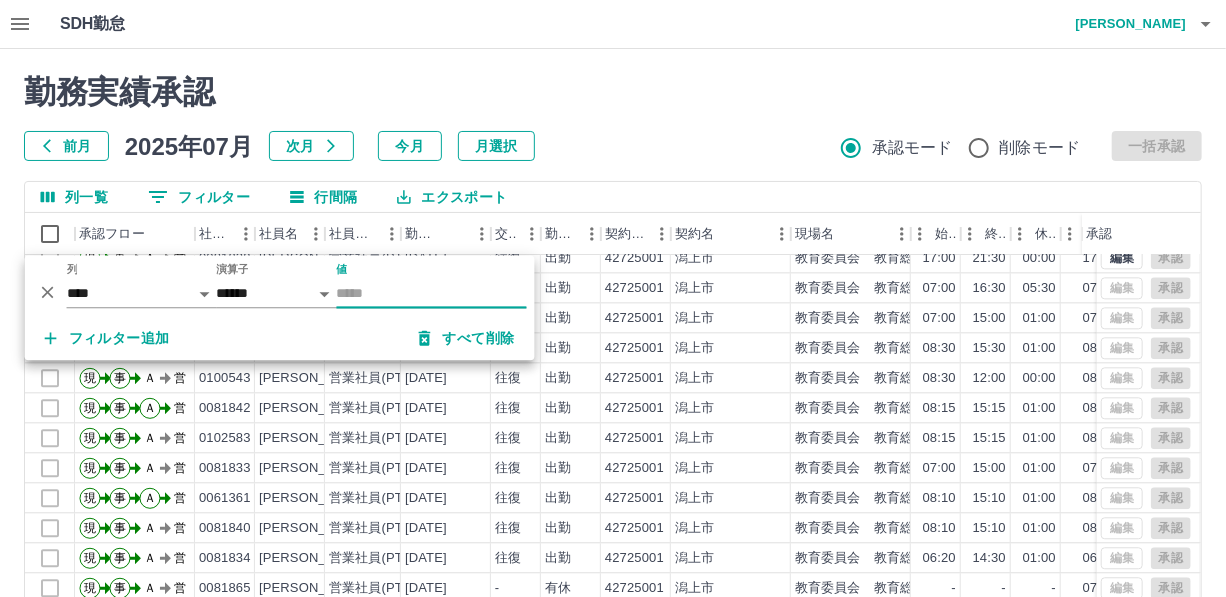click on "値" at bounding box center [432, 293] 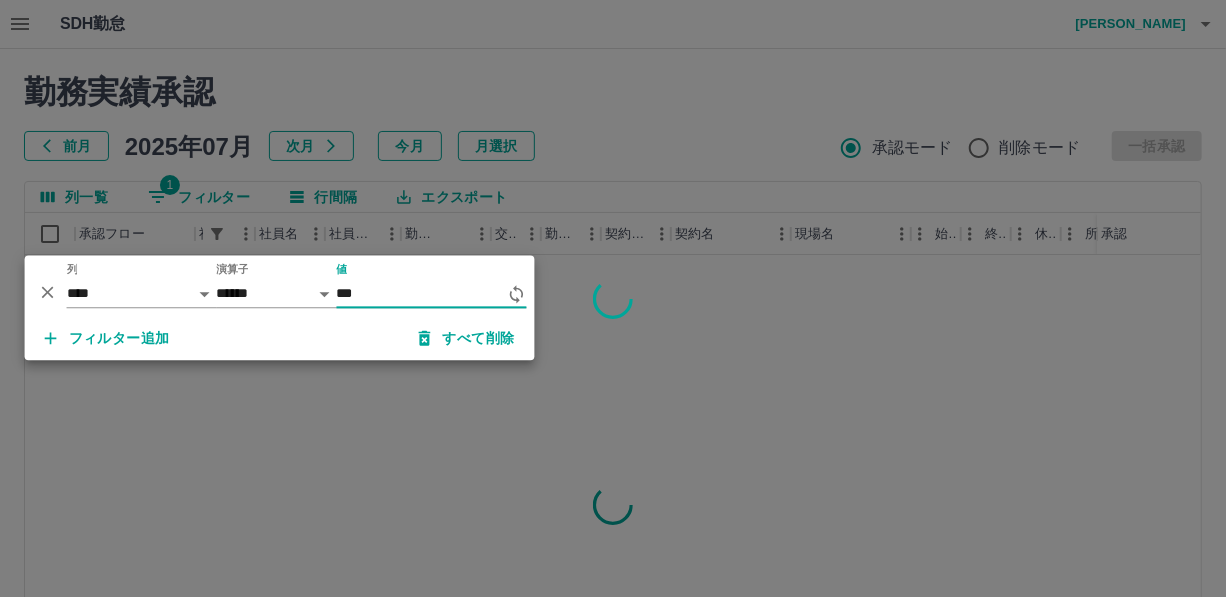 scroll, scrollTop: 0, scrollLeft: 0, axis: both 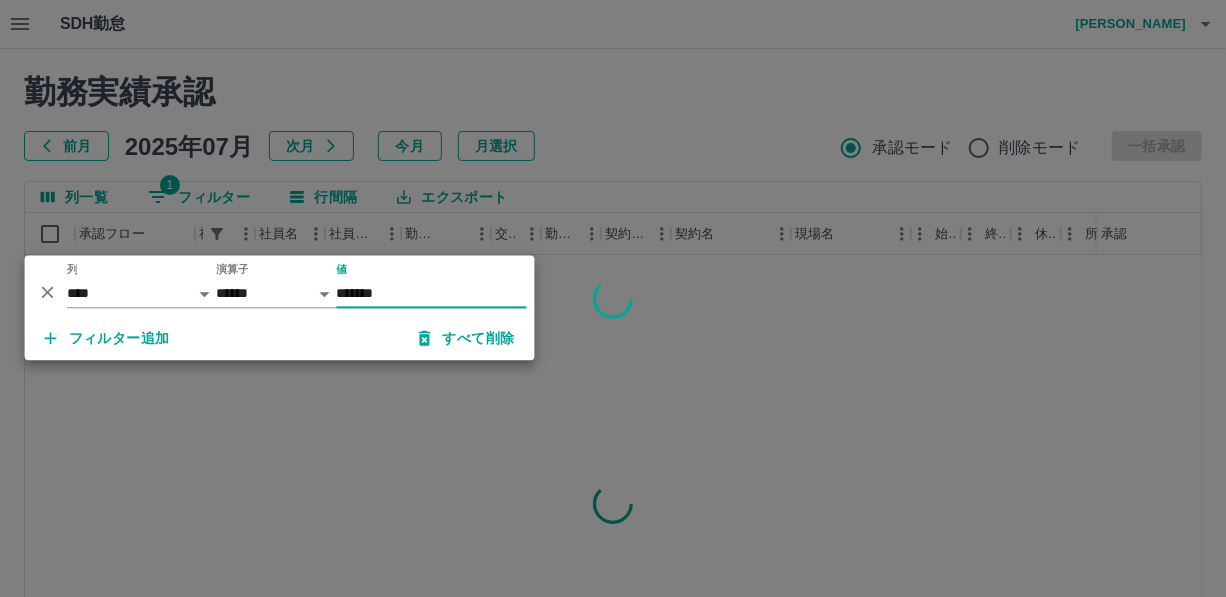 type on "*******" 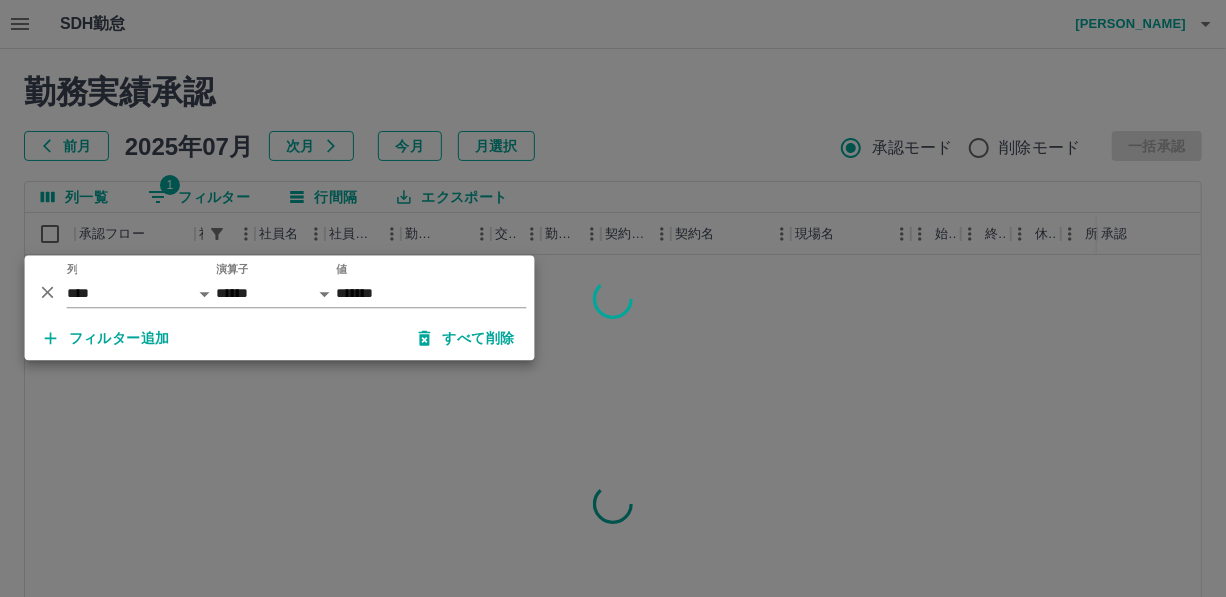 click at bounding box center (613, 298) 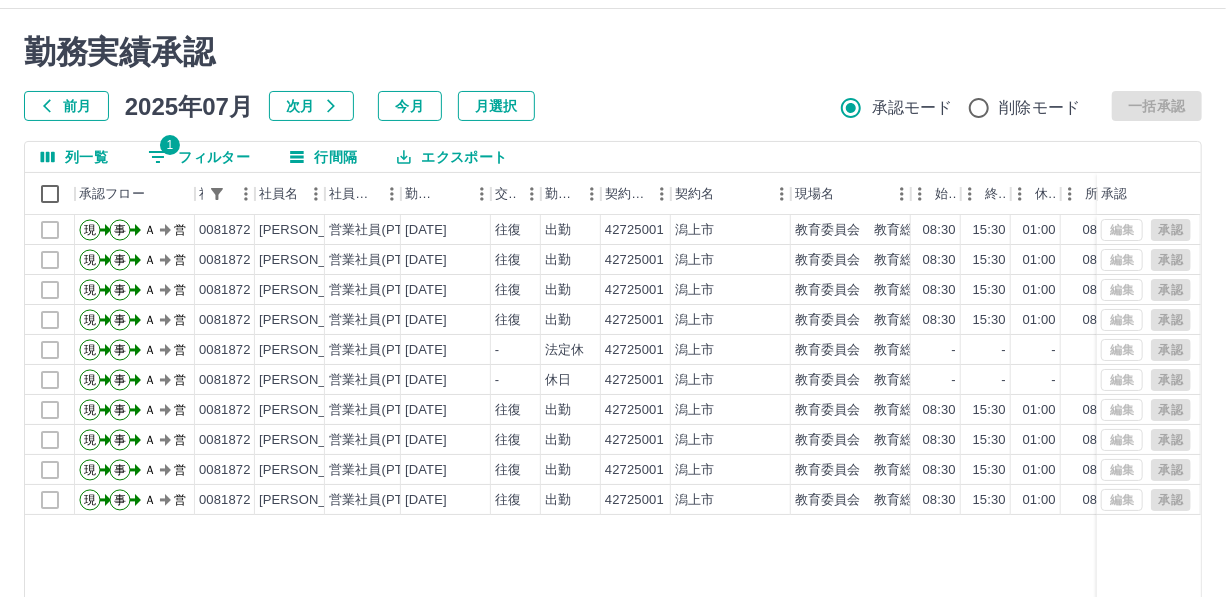 scroll, scrollTop: 0, scrollLeft: 0, axis: both 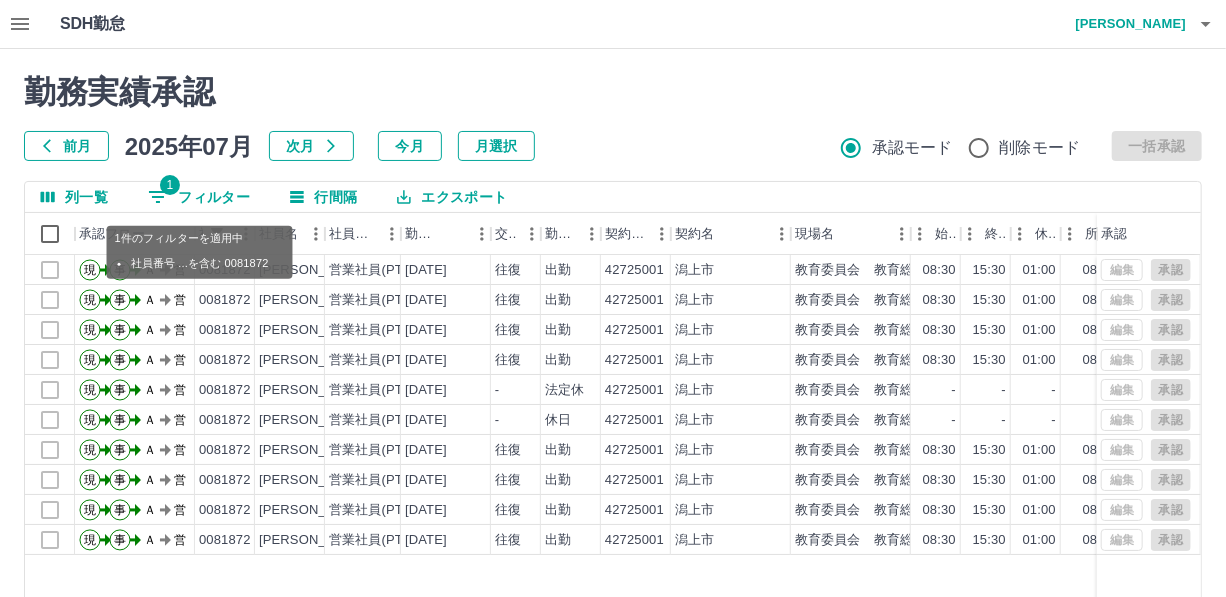 click on "1 フィルター" at bounding box center [199, 197] 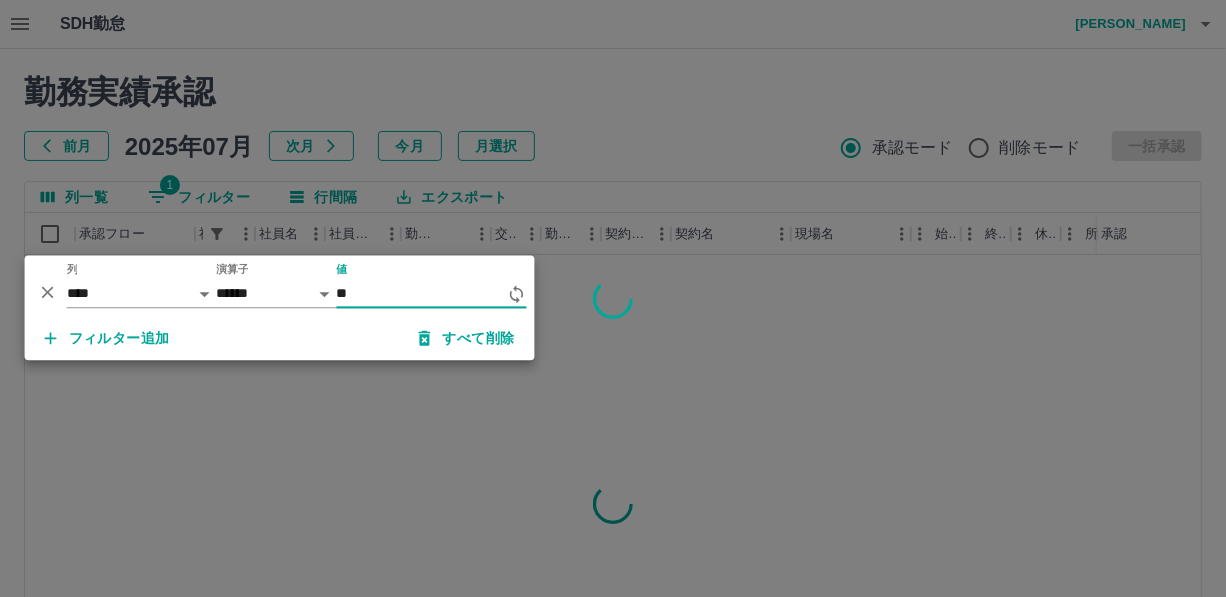 type on "*" 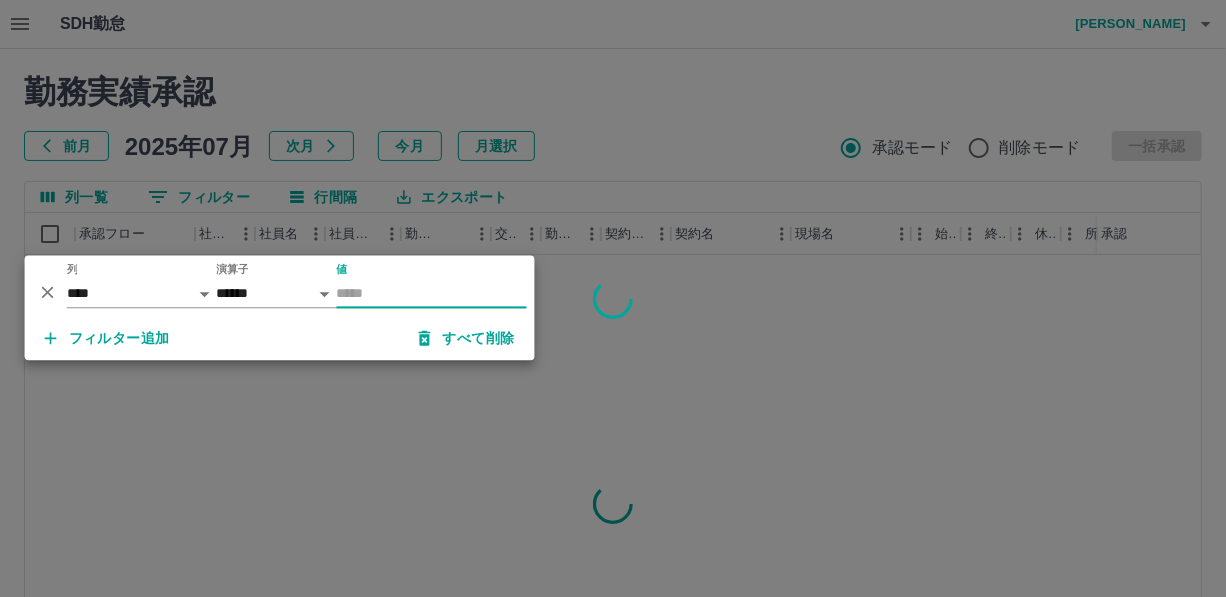 type 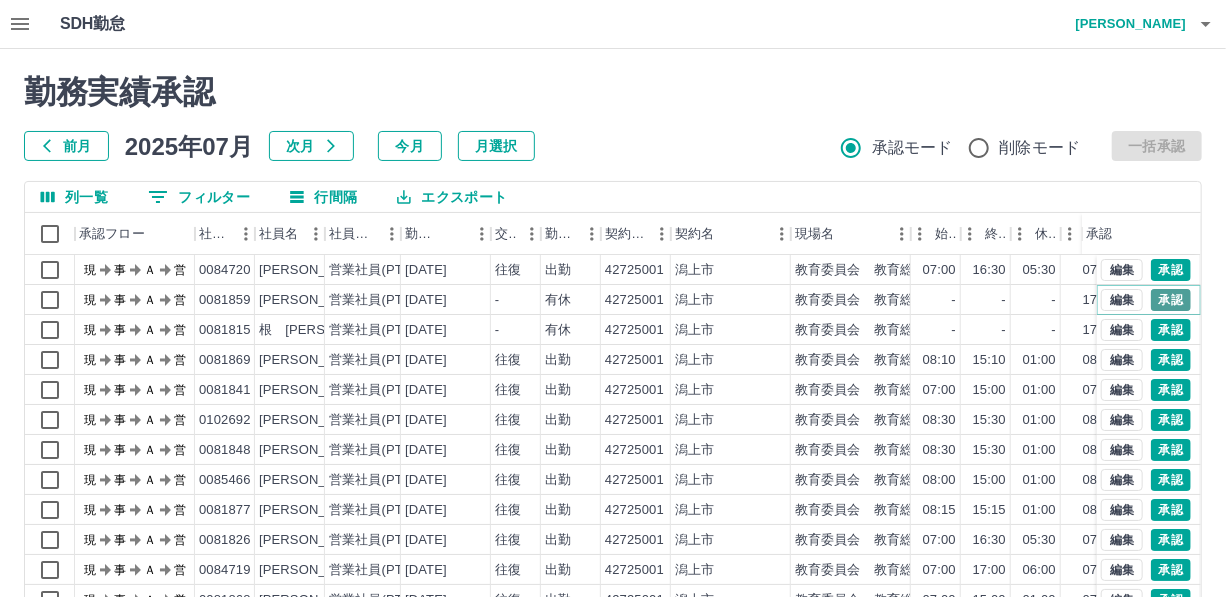 click on "承認" at bounding box center [1171, 300] 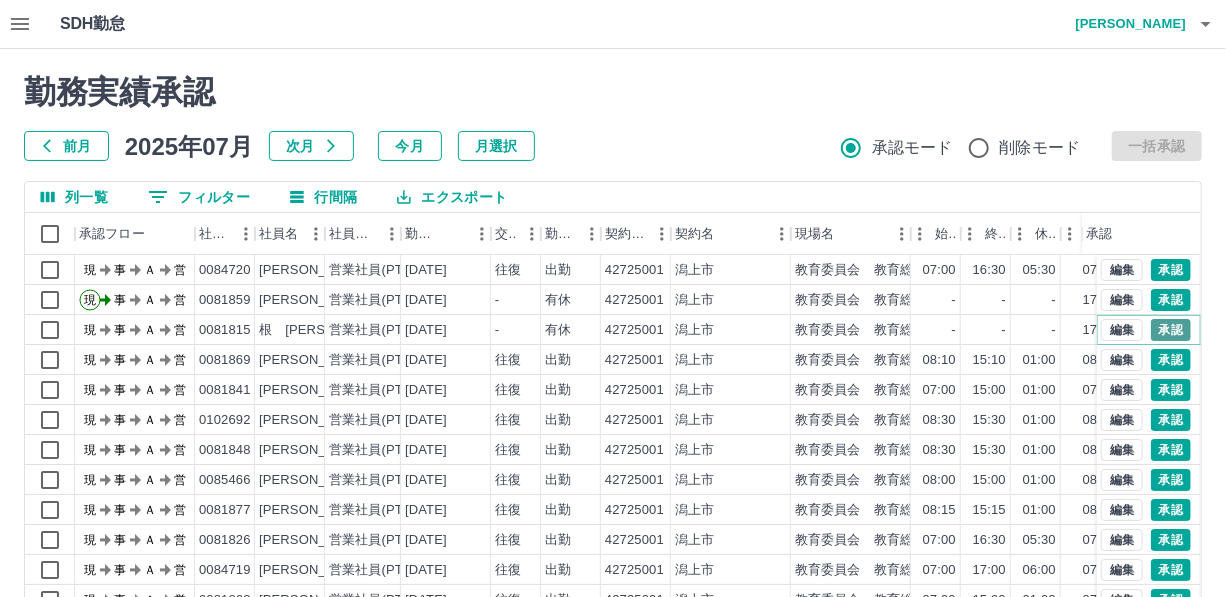 click on "承認" at bounding box center [1171, 330] 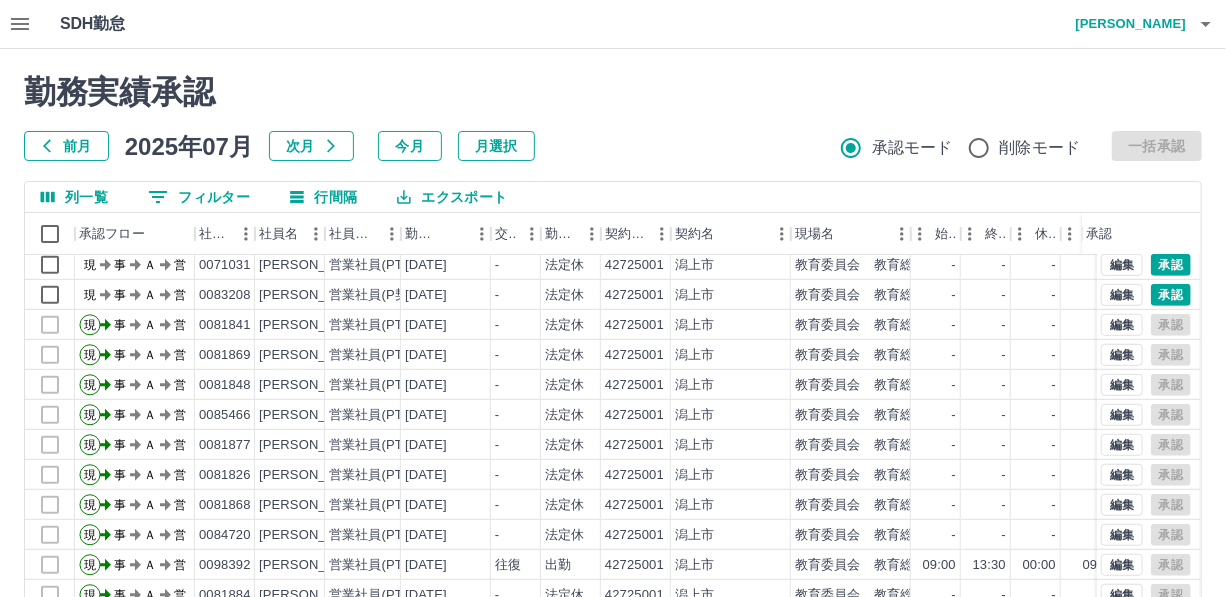 scroll, scrollTop: 454, scrollLeft: 0, axis: vertical 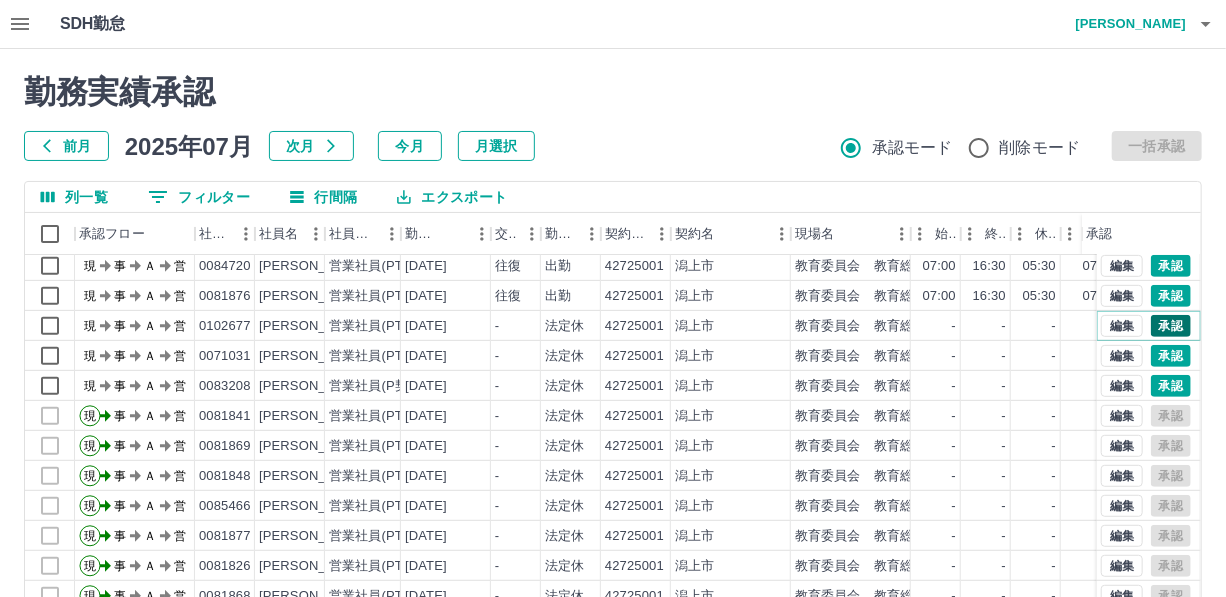 click on "承認" at bounding box center [1171, 326] 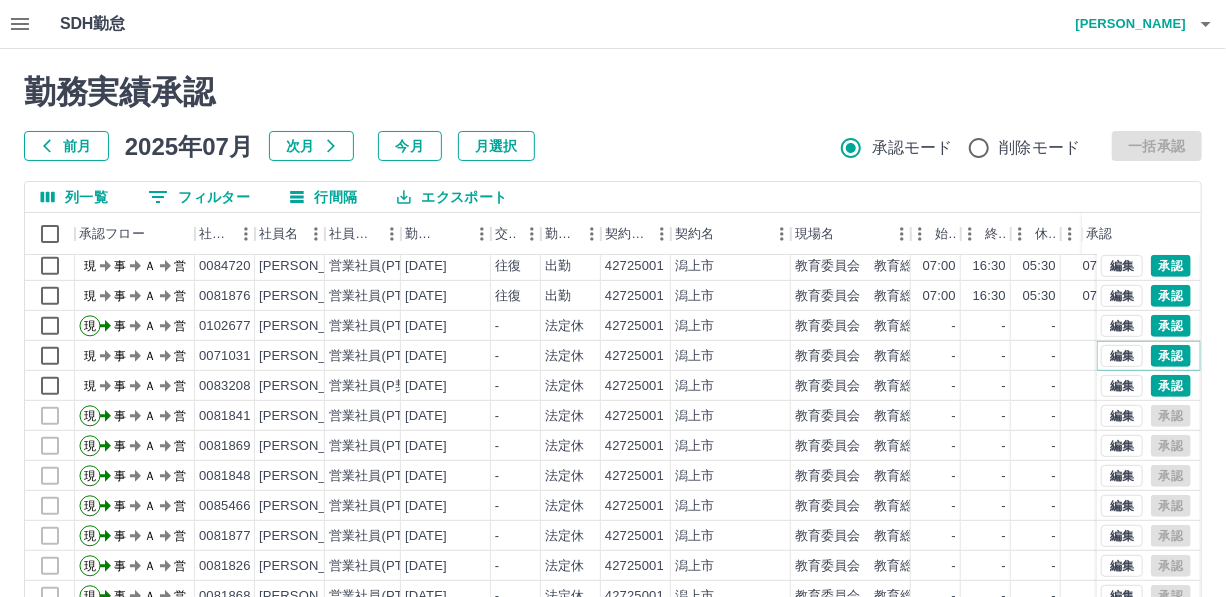 click on "承認" at bounding box center (1171, 356) 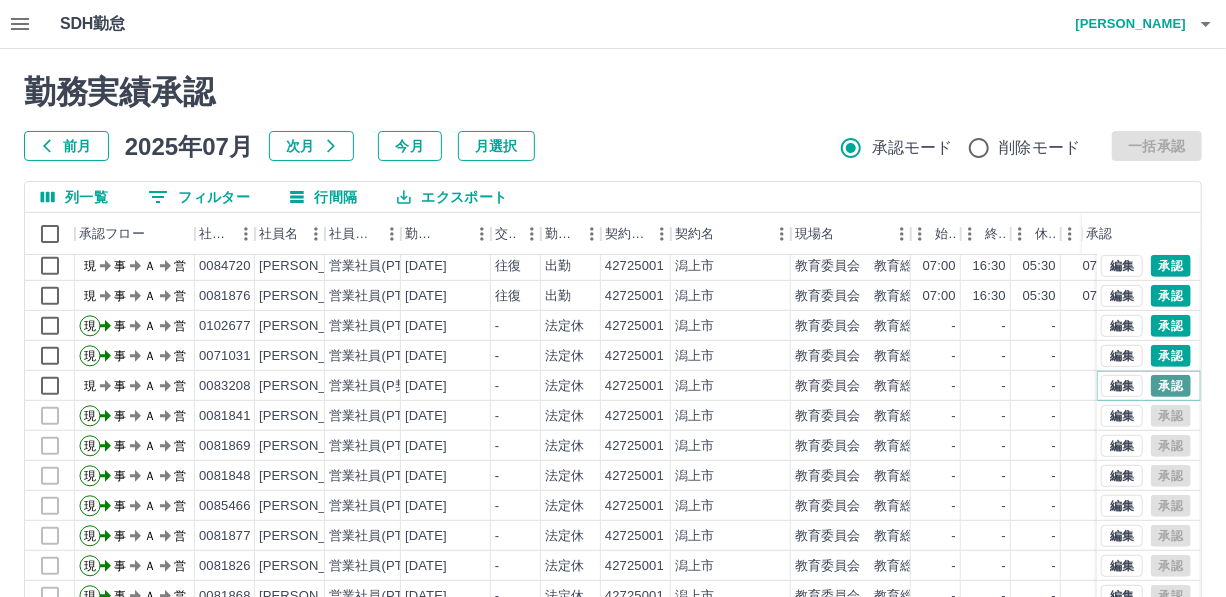 click on "承認" at bounding box center (1171, 386) 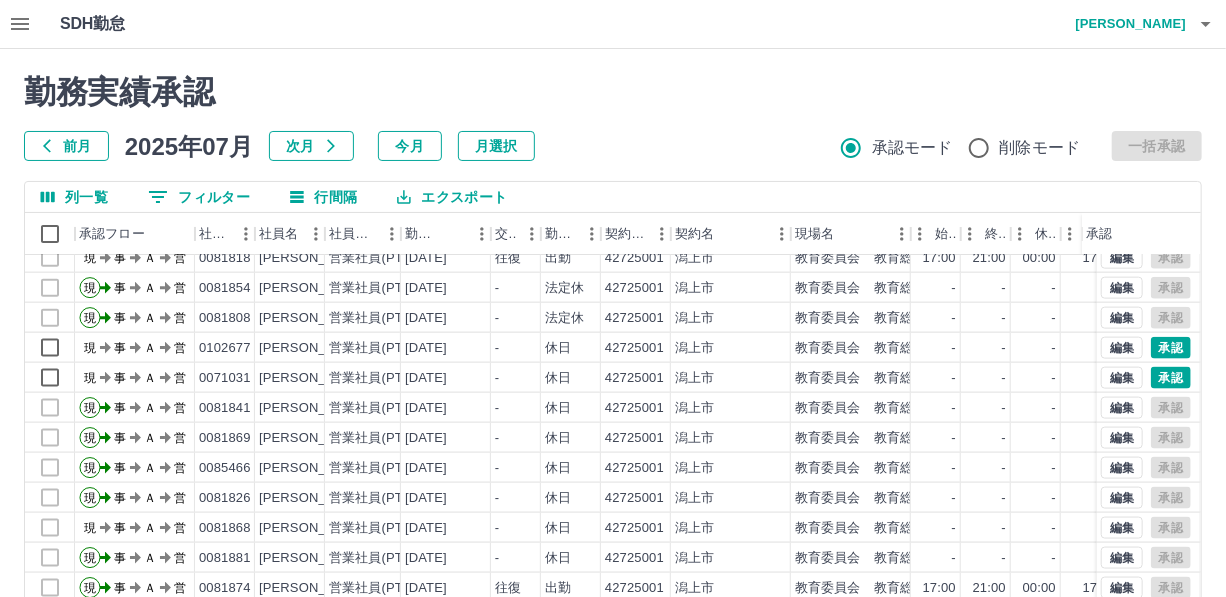 scroll, scrollTop: 1181, scrollLeft: 0, axis: vertical 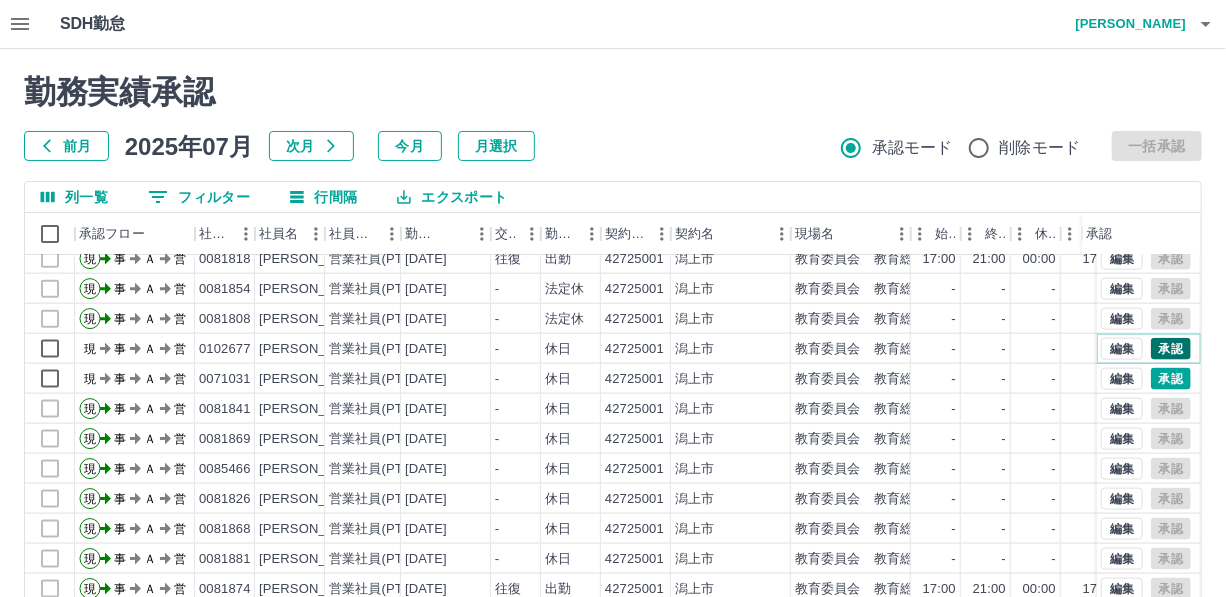click on "承認" at bounding box center [1171, 349] 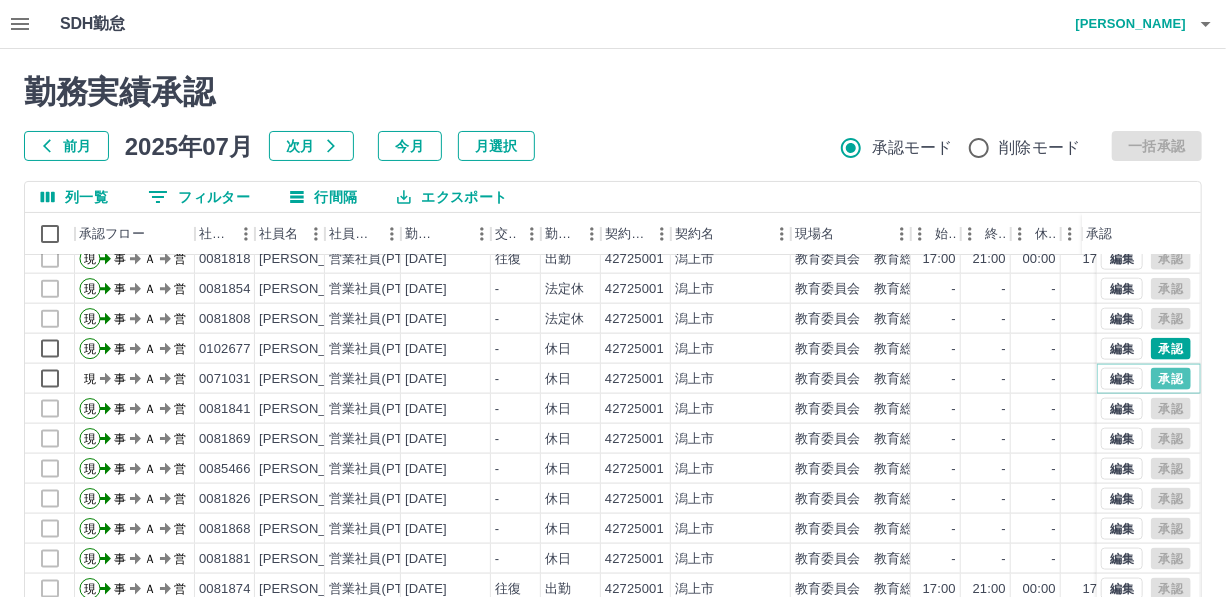 click on "承認" at bounding box center (1171, 379) 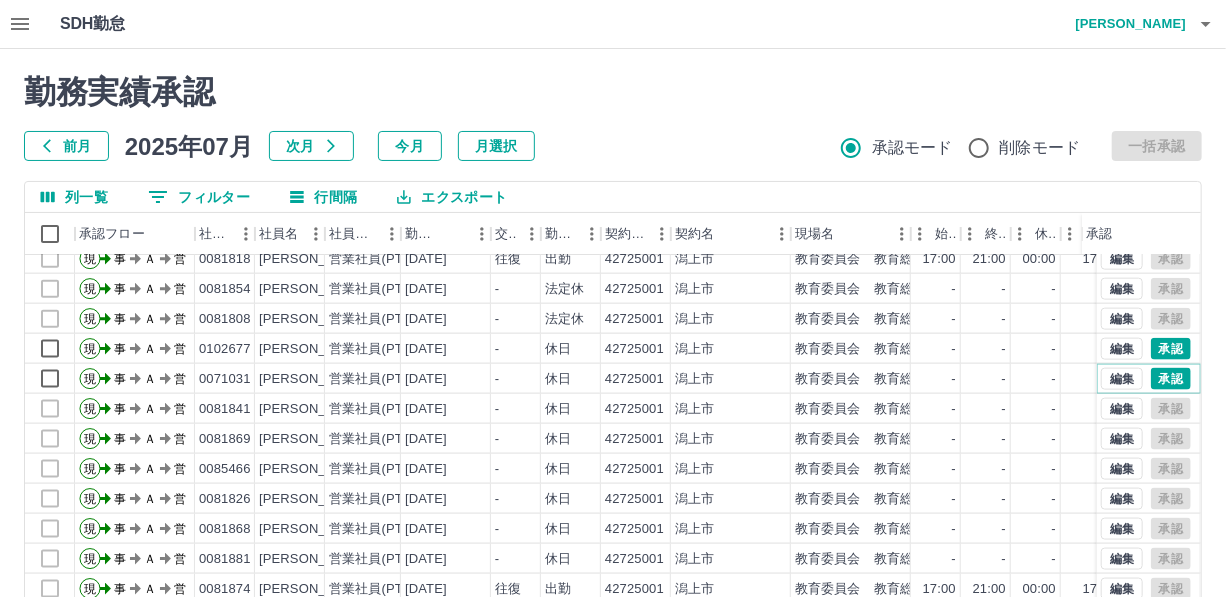 scroll, scrollTop: 248, scrollLeft: 0, axis: vertical 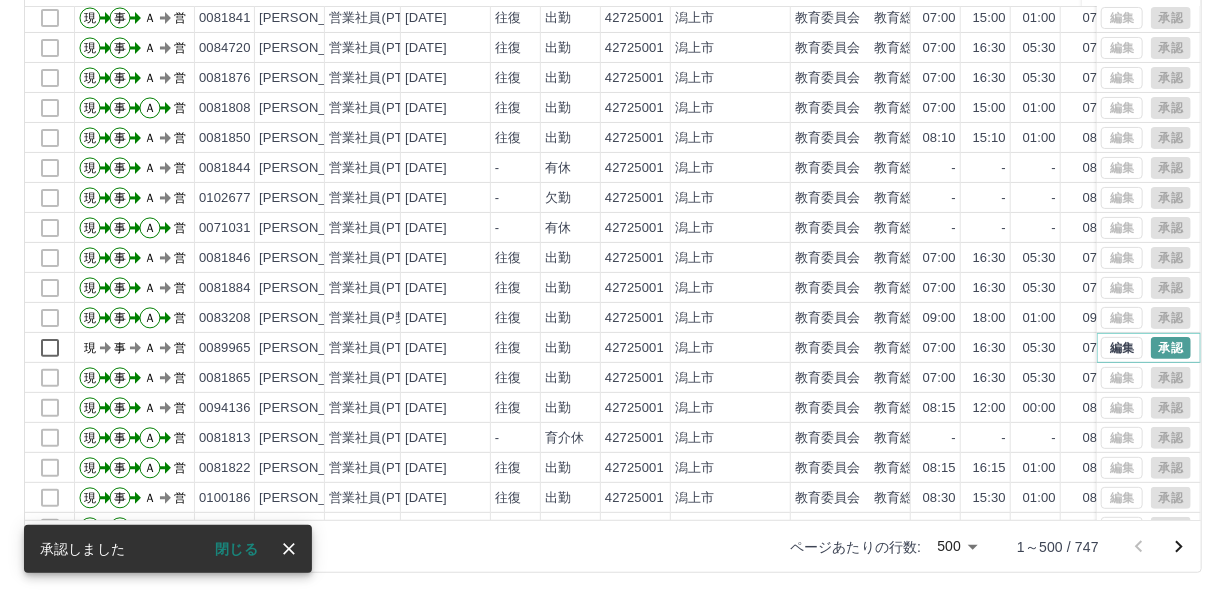 click on "承認" at bounding box center [1171, 348] 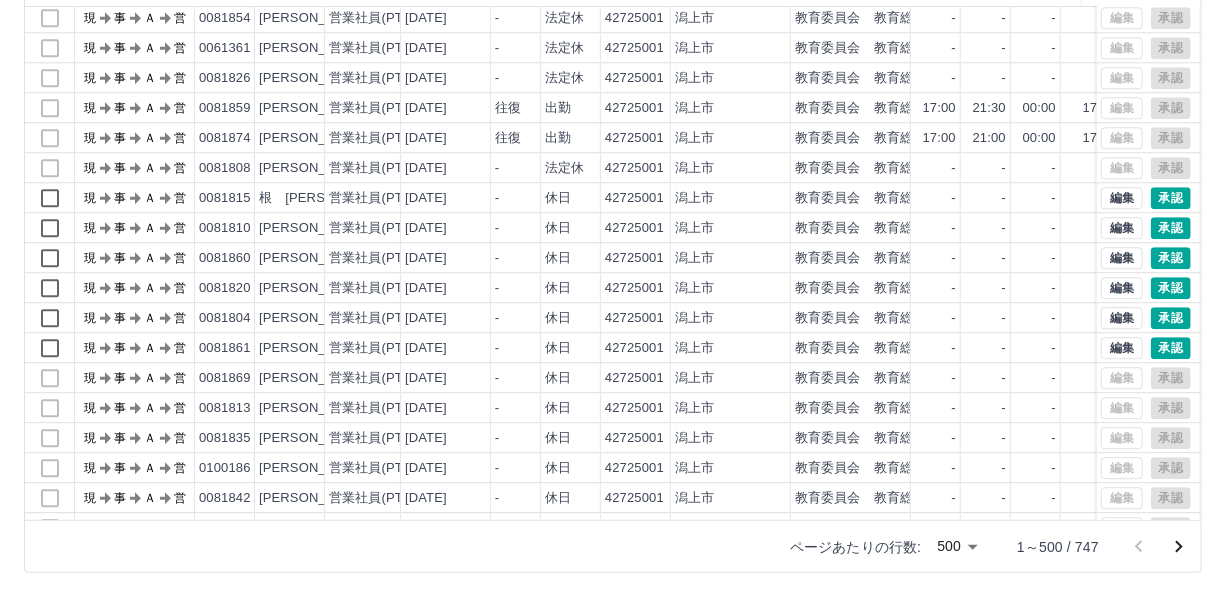 scroll, scrollTop: 12363, scrollLeft: 0, axis: vertical 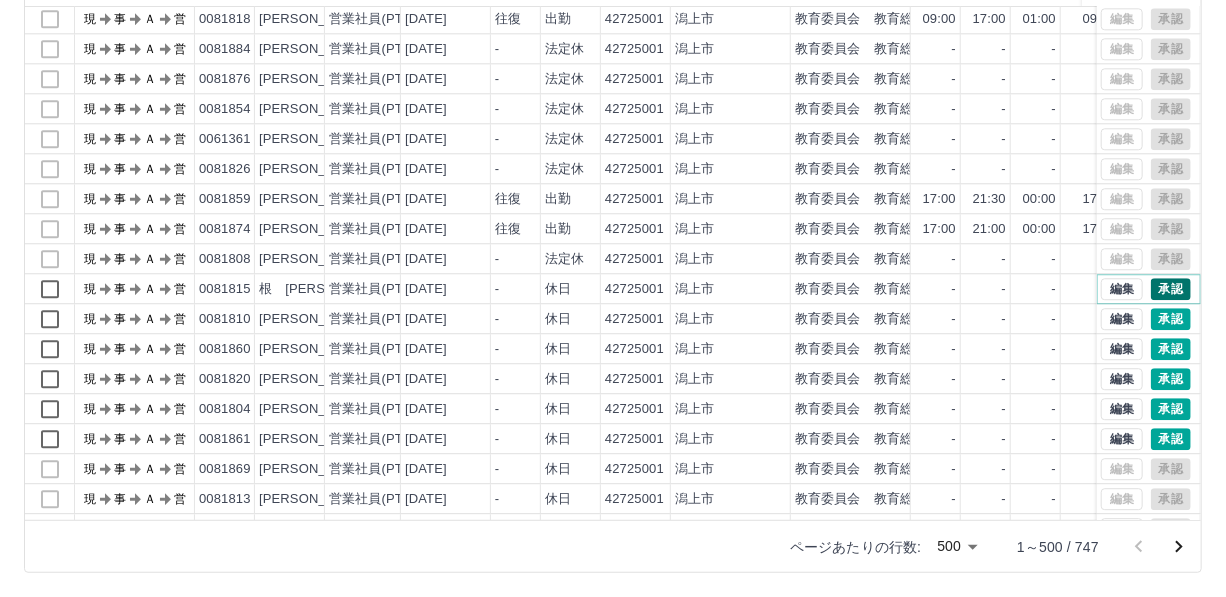 click on "承認" at bounding box center [1171, 289] 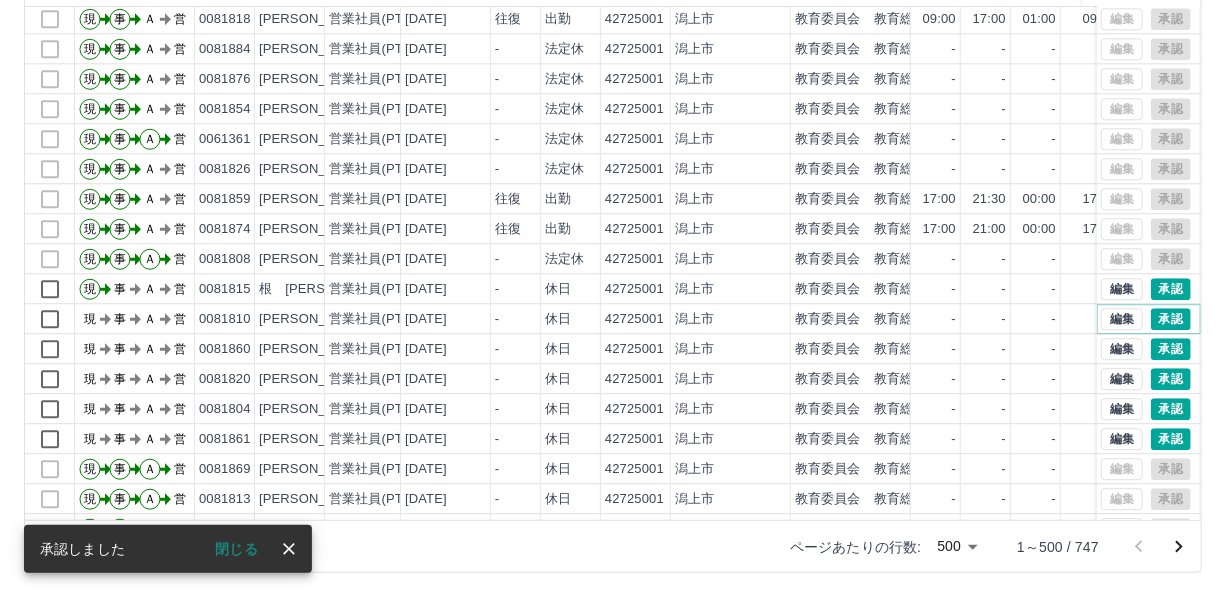 click on "承認" at bounding box center (1171, 319) 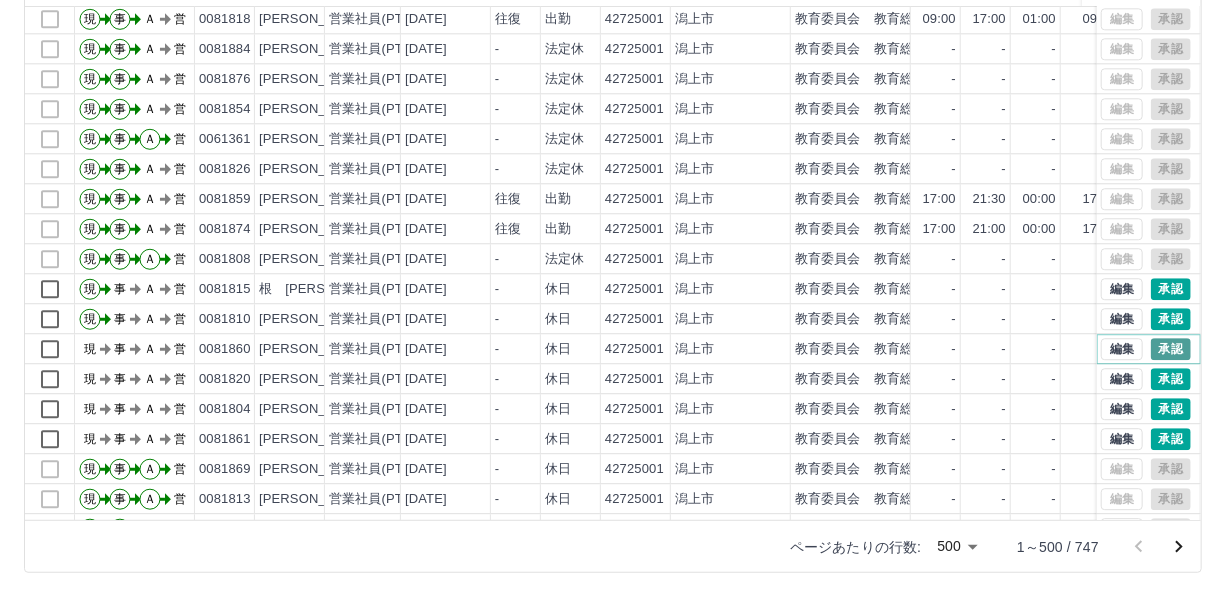 click on "承認" at bounding box center [1171, 349] 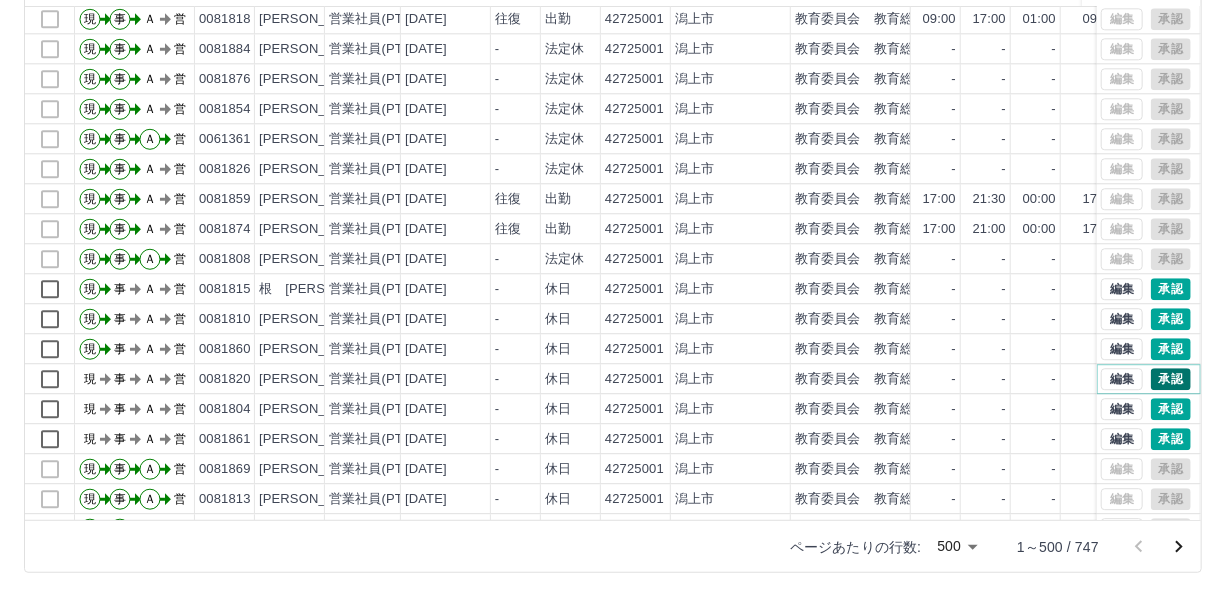 click on "承認" at bounding box center [1171, 379] 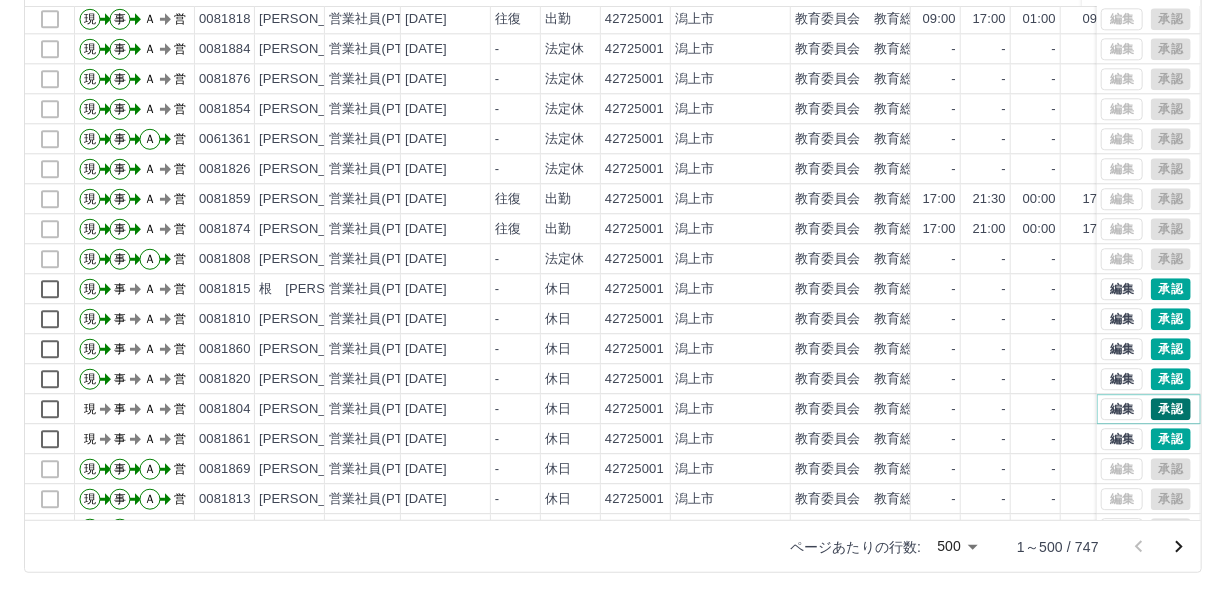 click on "承認" at bounding box center (1171, 409) 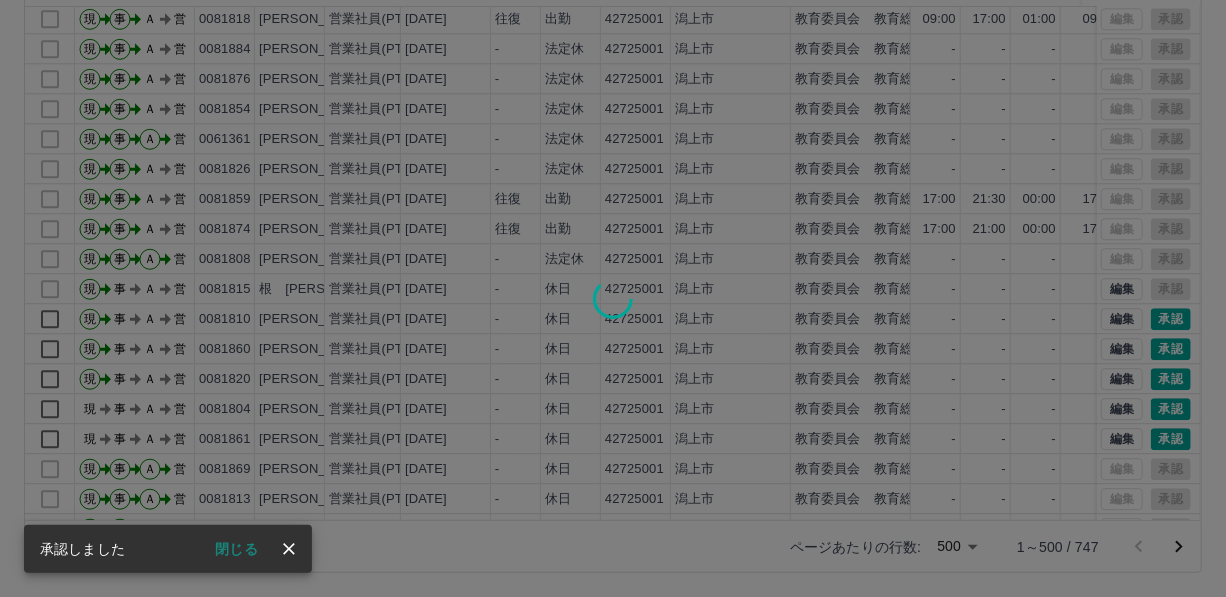 click at bounding box center [613, 298] 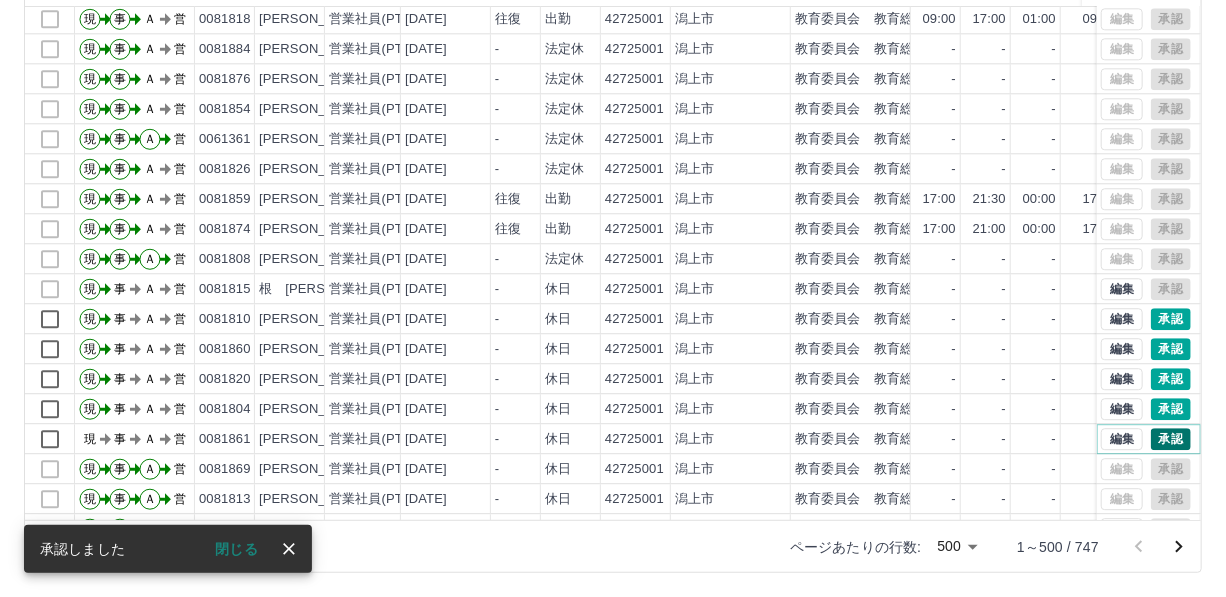 click on "承認" at bounding box center [1171, 439] 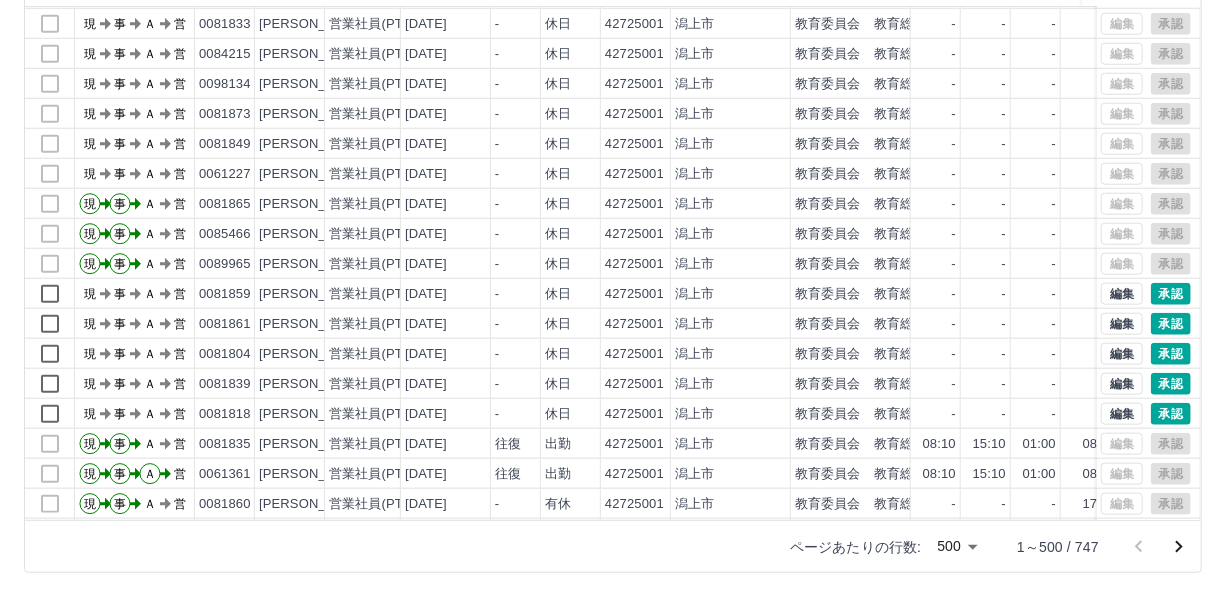scroll, scrollTop: 14229, scrollLeft: 0, axis: vertical 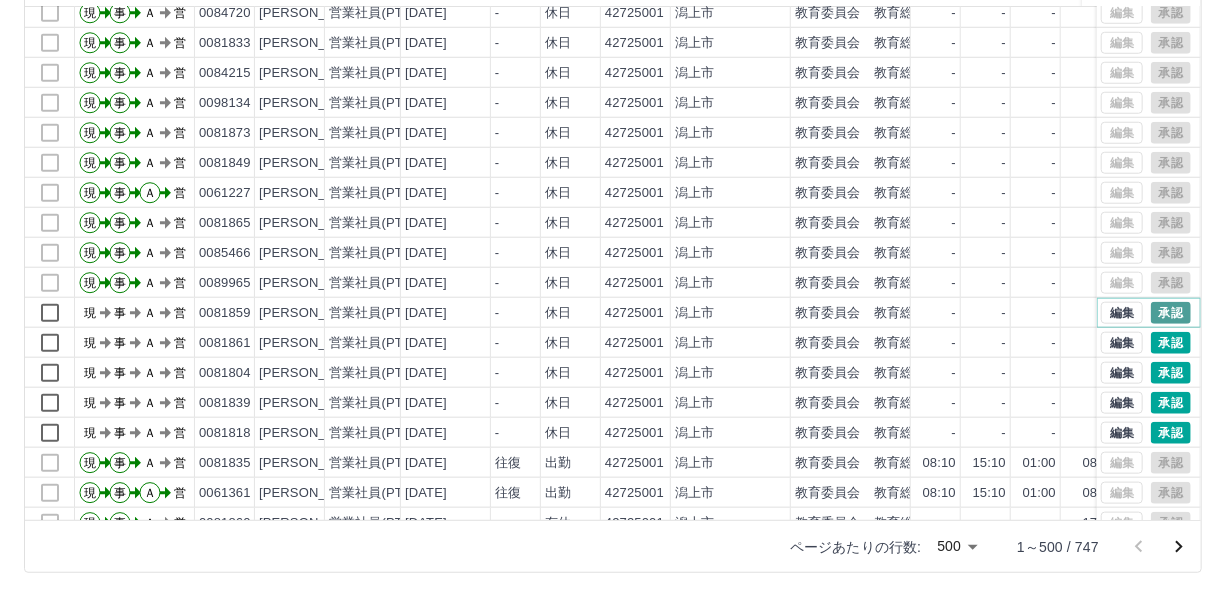 click on "承認" at bounding box center [1171, 313] 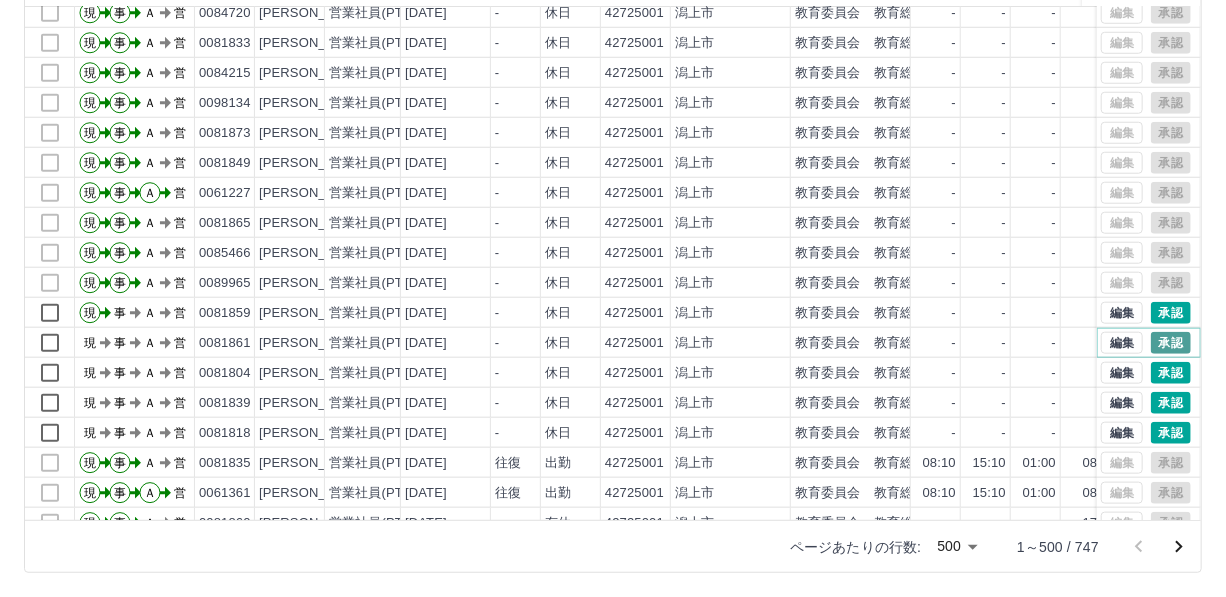 click on "承認" at bounding box center [1171, 343] 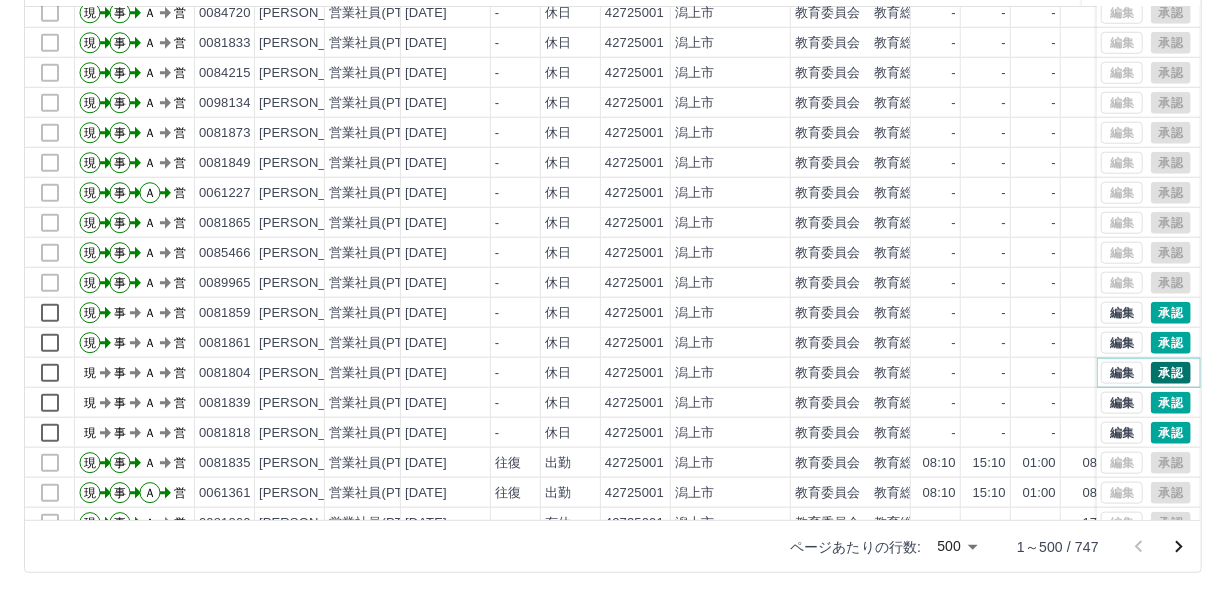 click on "承認" at bounding box center (1171, 373) 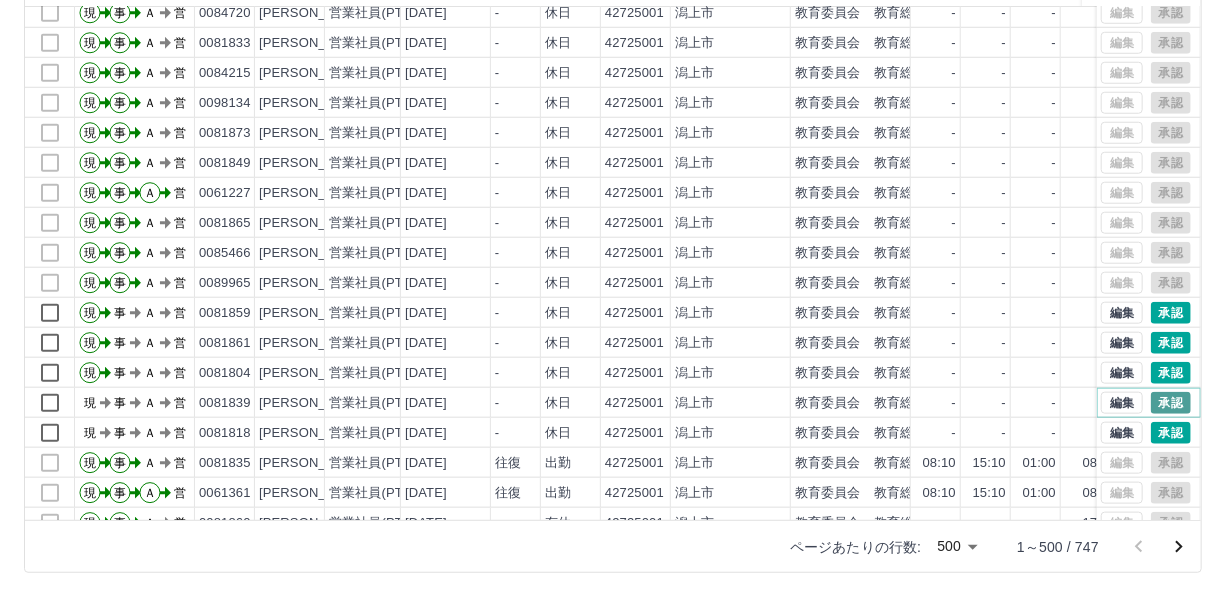 click on "承認" at bounding box center [1171, 403] 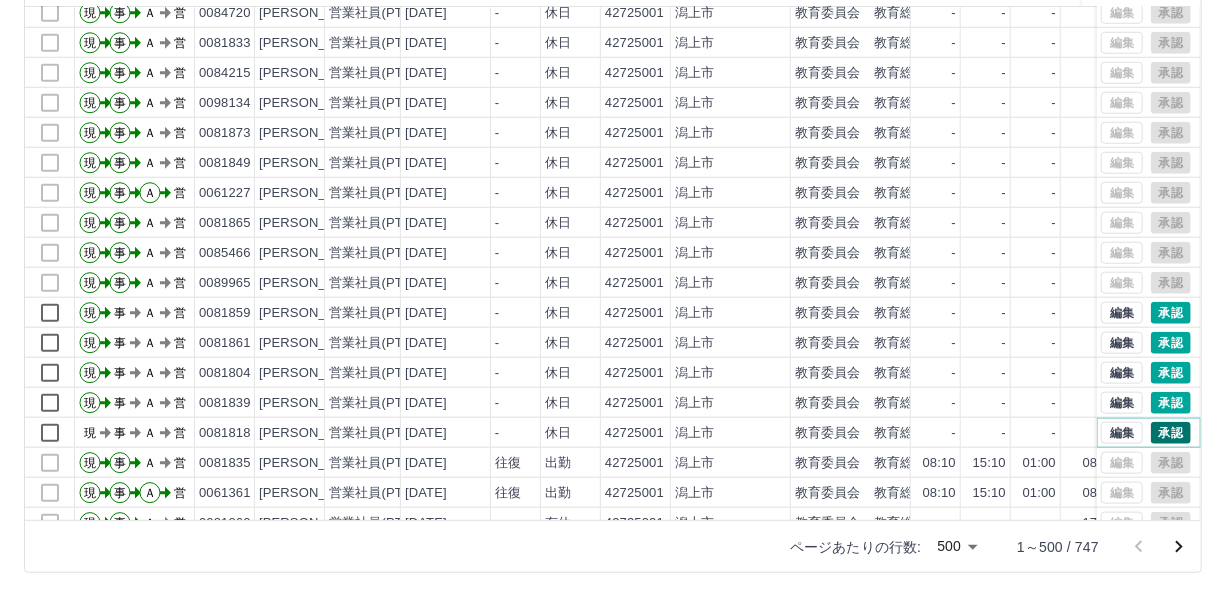 click on "承認" at bounding box center [1171, 433] 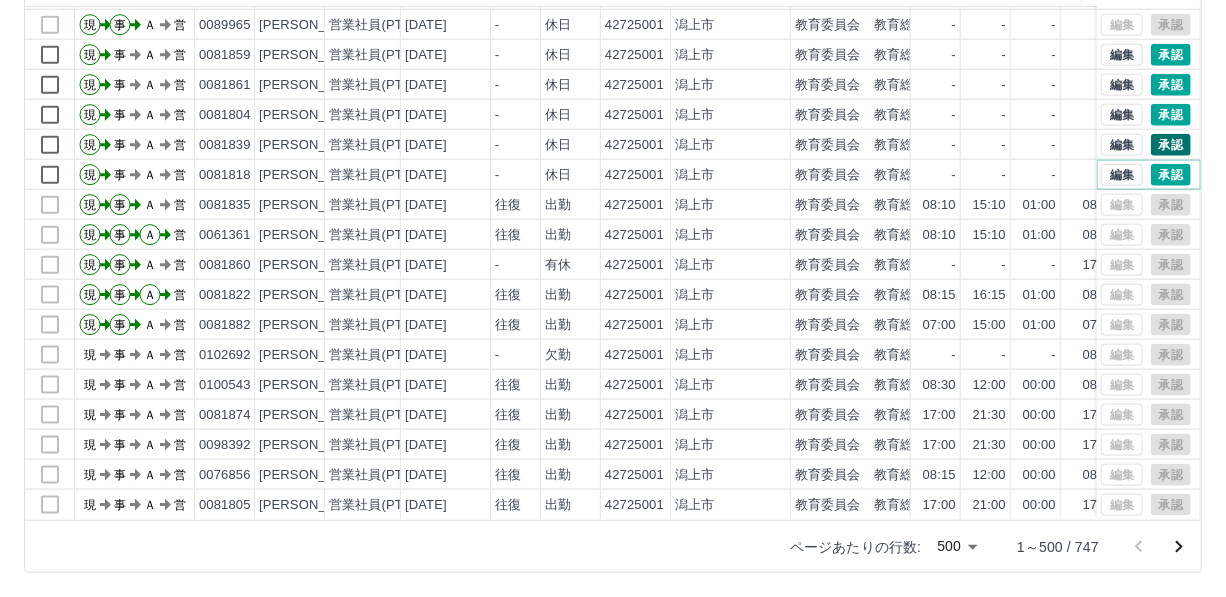 scroll, scrollTop: 14501, scrollLeft: 0, axis: vertical 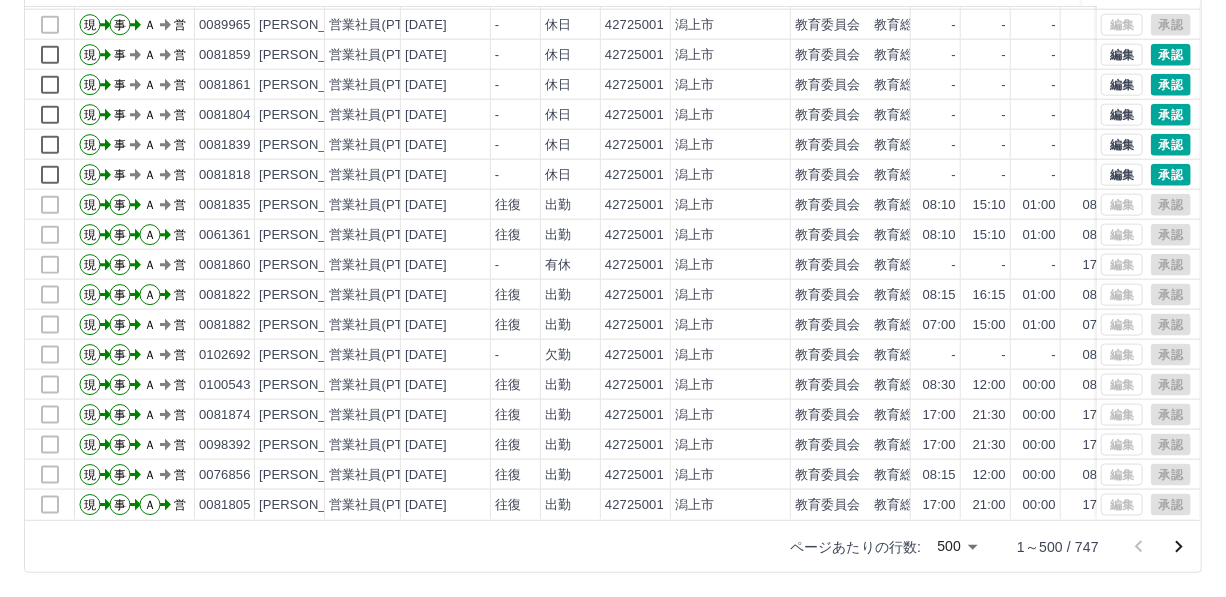 click 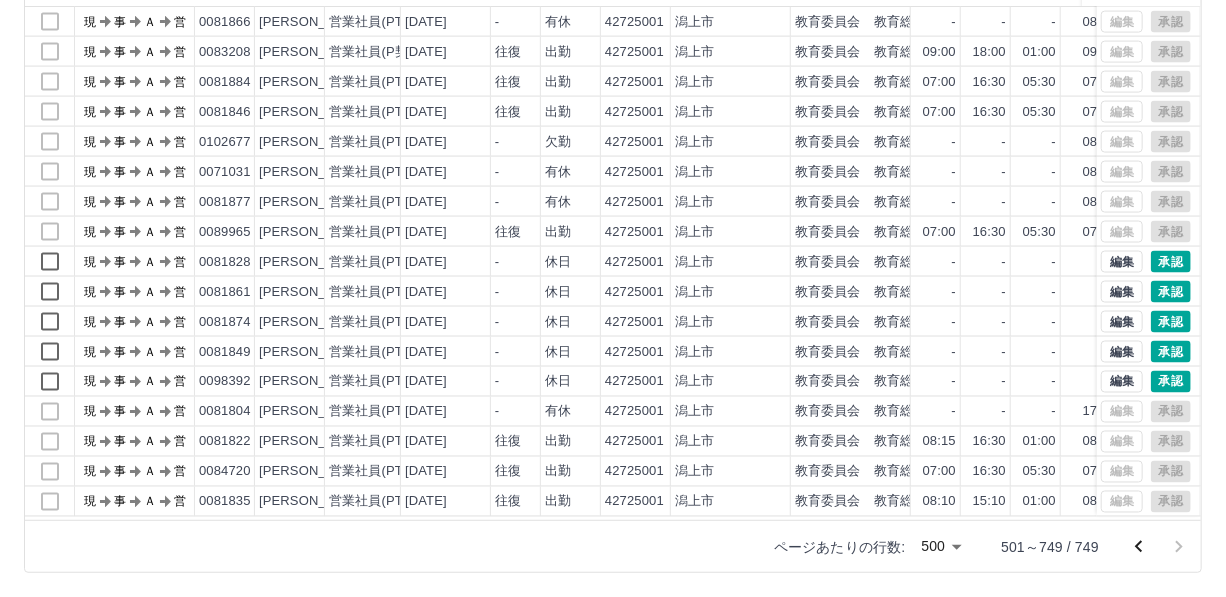 scroll, scrollTop: 1363, scrollLeft: 0, axis: vertical 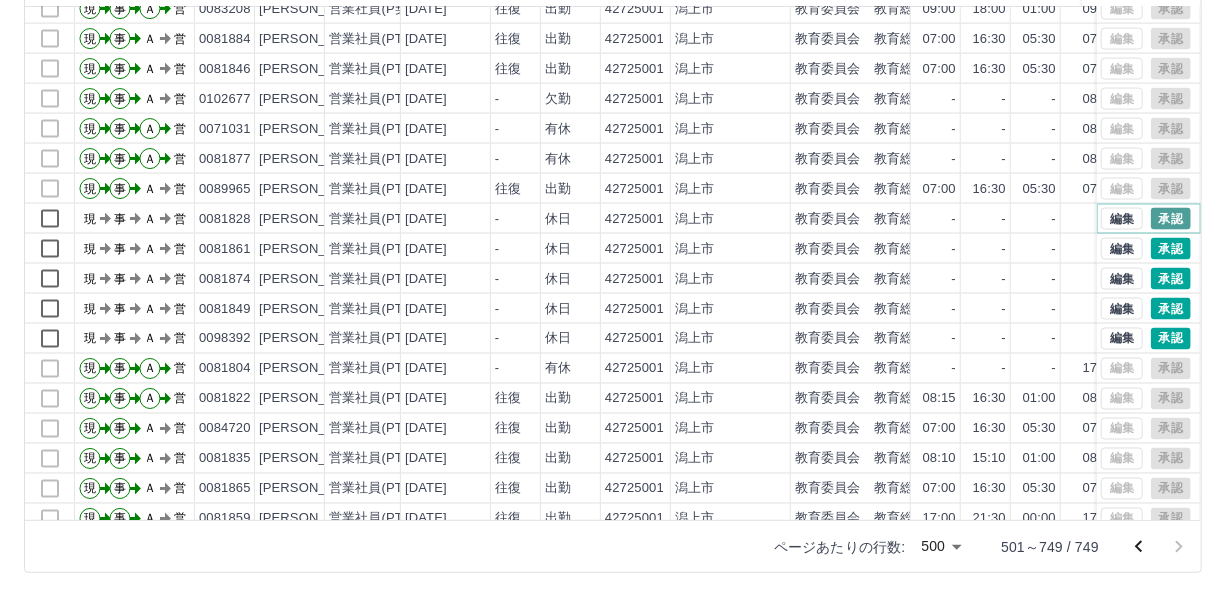 click on "承認" at bounding box center [1171, 219] 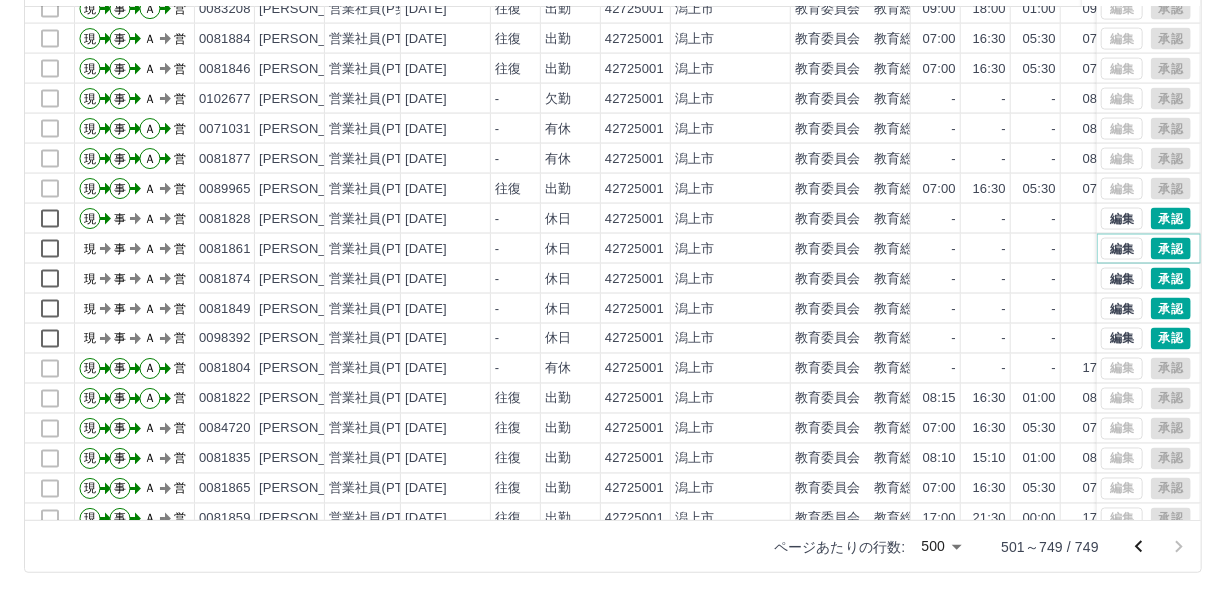 click on "承認" at bounding box center (1171, 249) 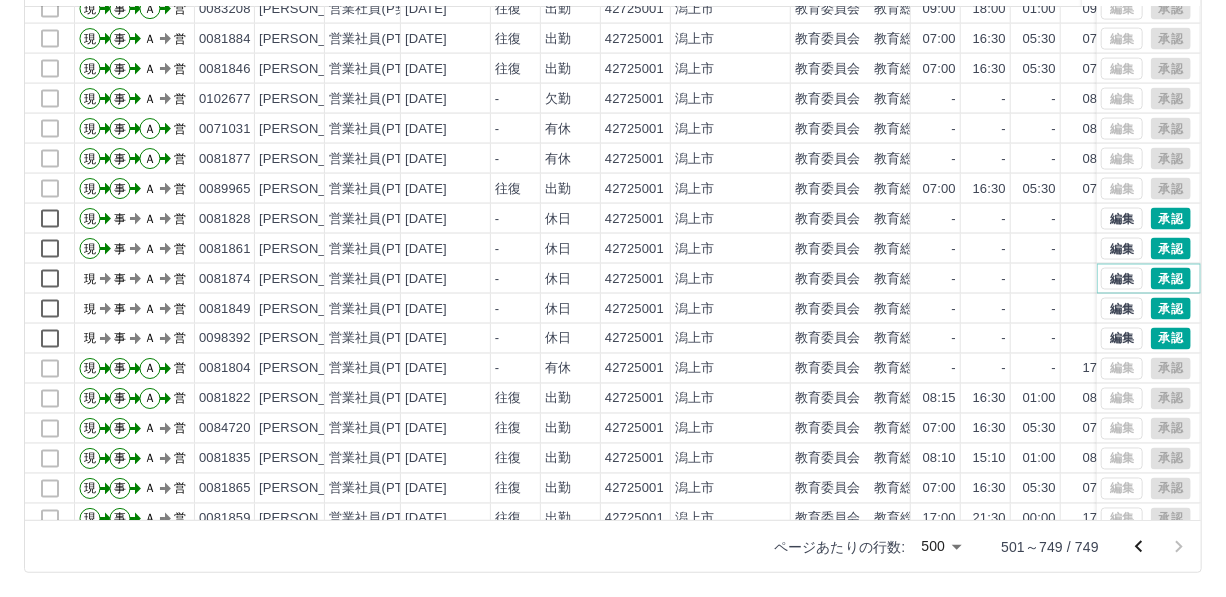 click on "承認" at bounding box center (1171, 279) 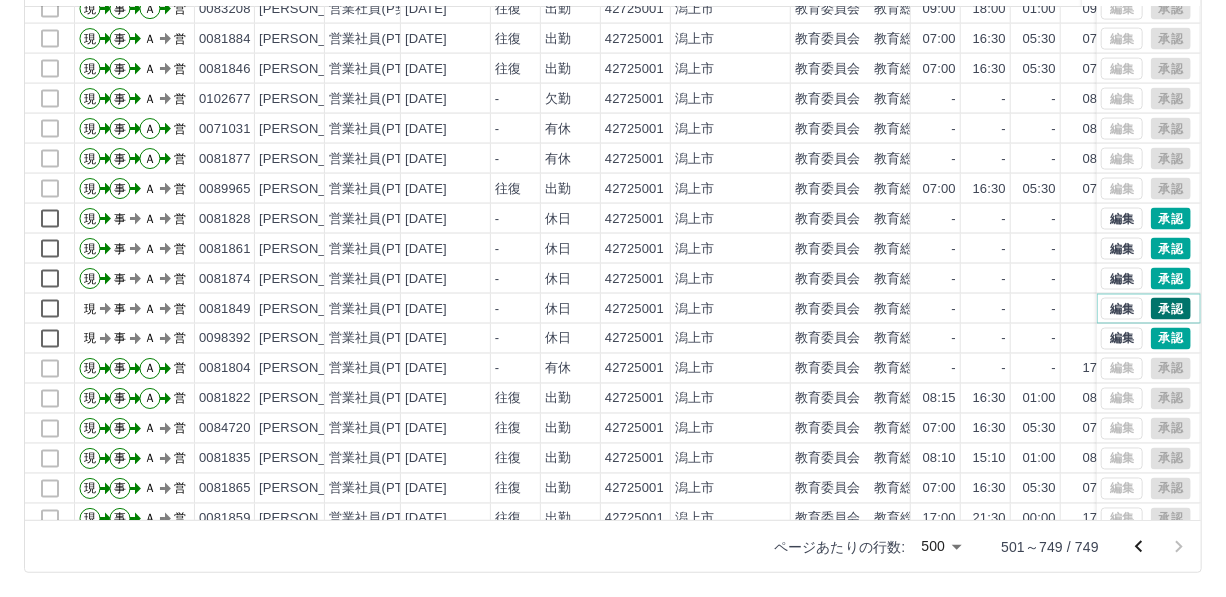 click on "承認" at bounding box center (1171, 309) 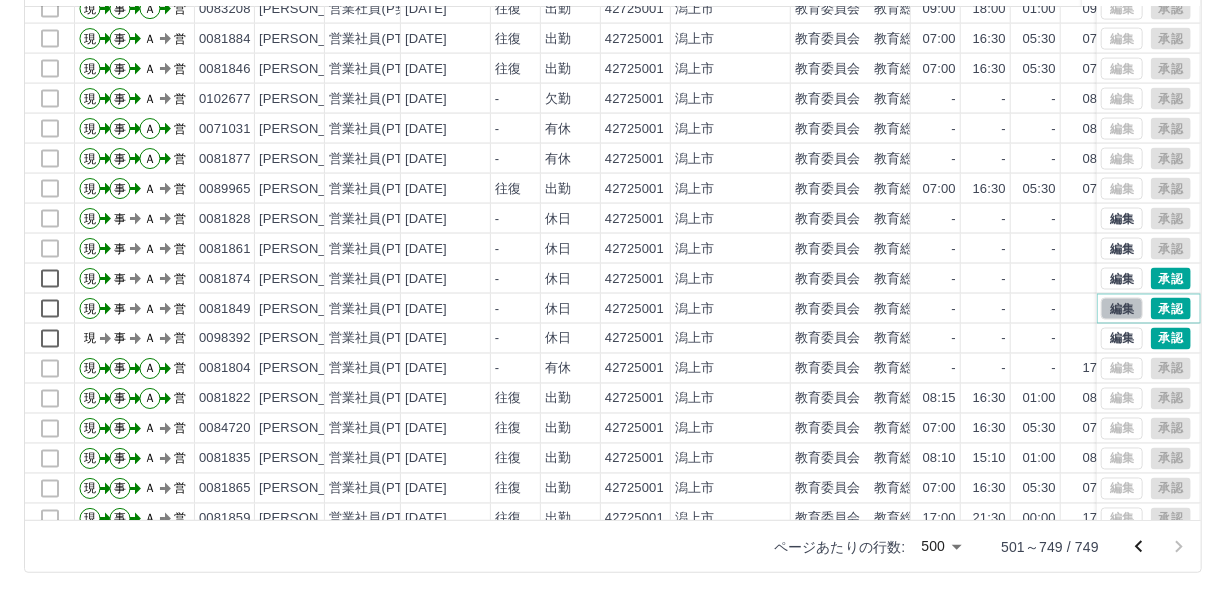 click on "編集" at bounding box center (1122, 309) 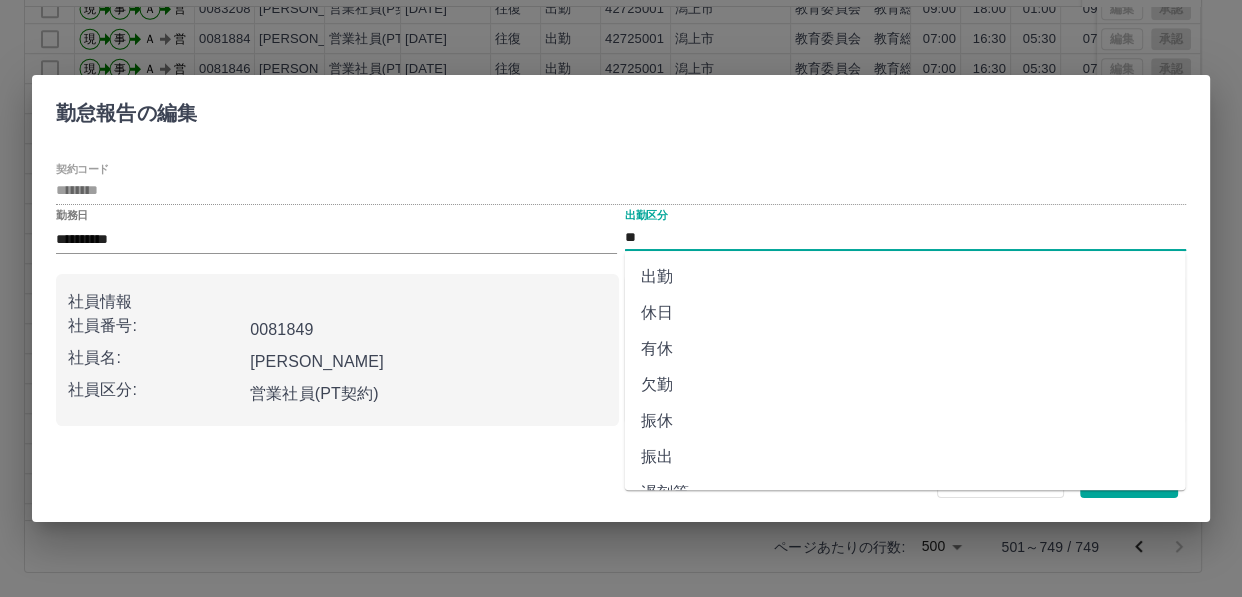 click on "**" at bounding box center (905, 237) 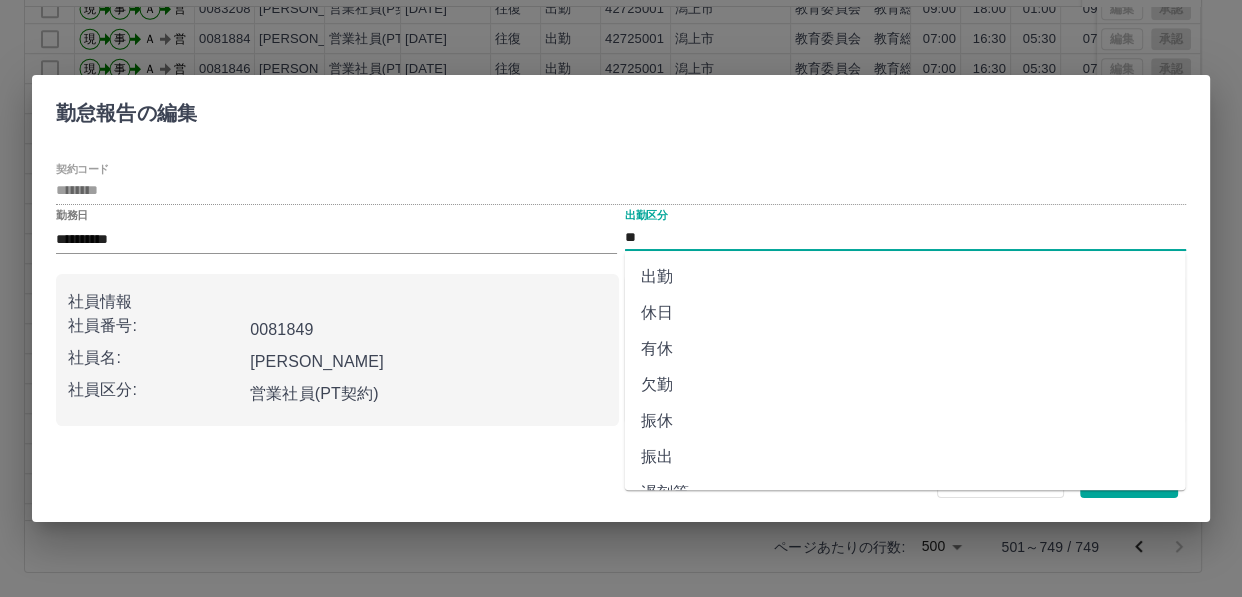 click on "出勤" at bounding box center (905, 277) 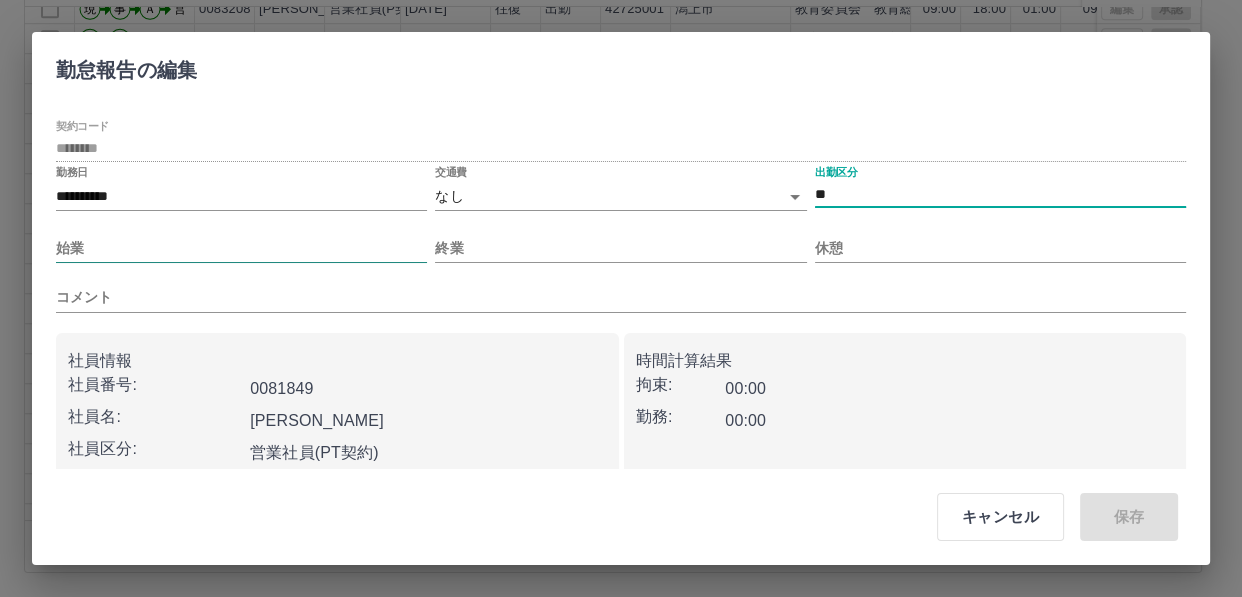 click on "始業" at bounding box center [241, 248] 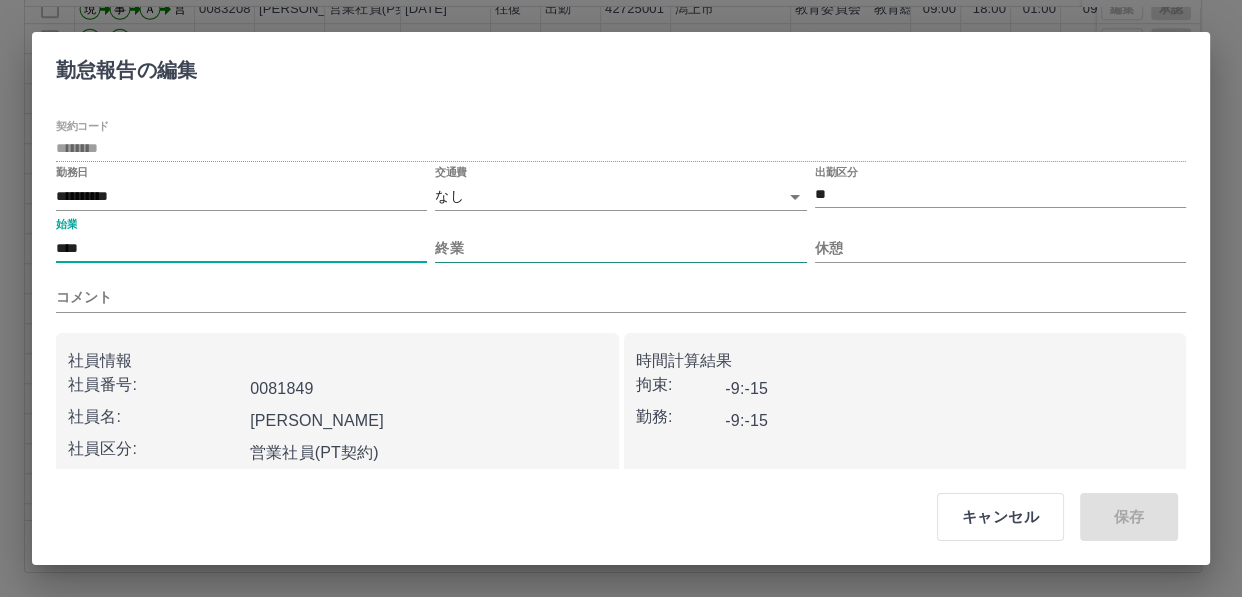 type on "****" 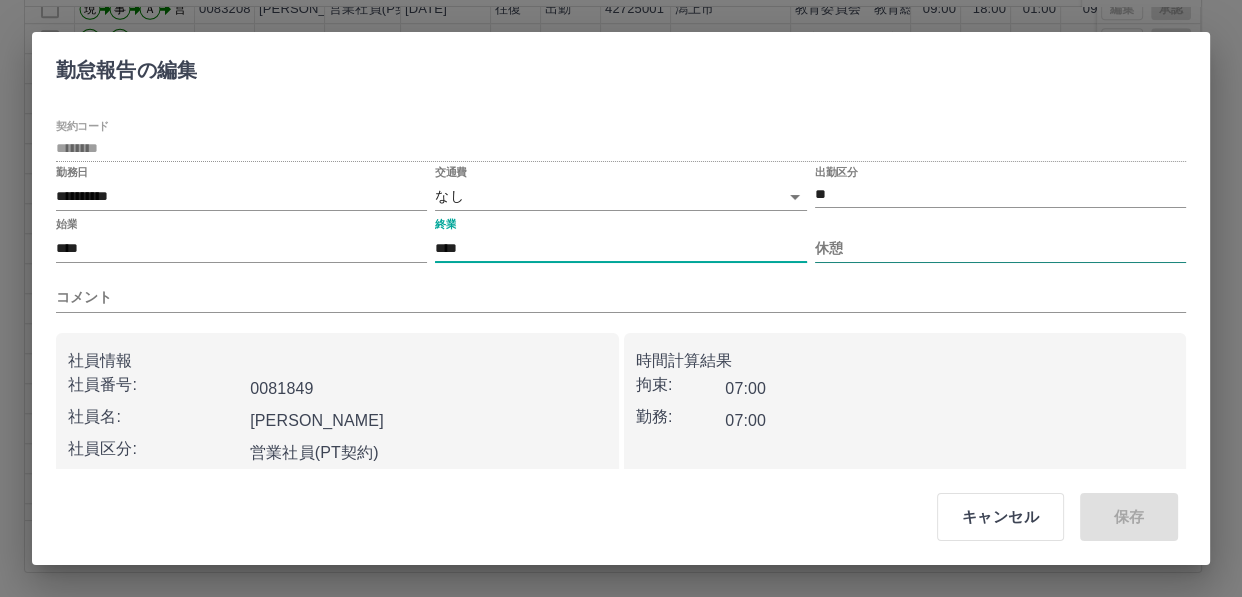 type on "****" 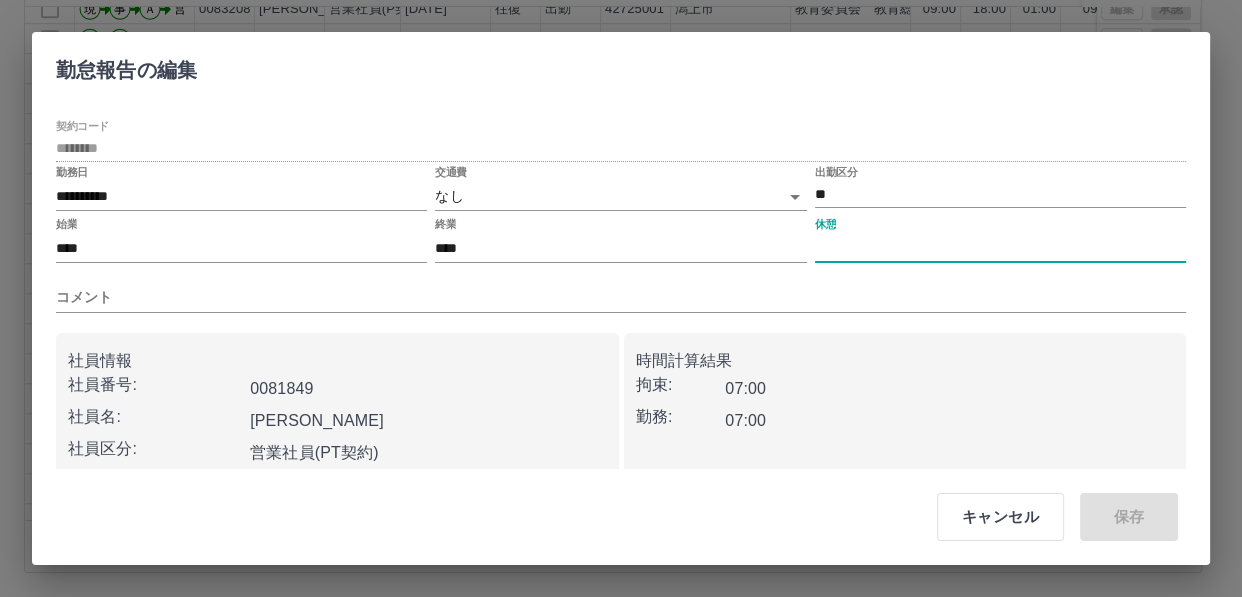type on "****" 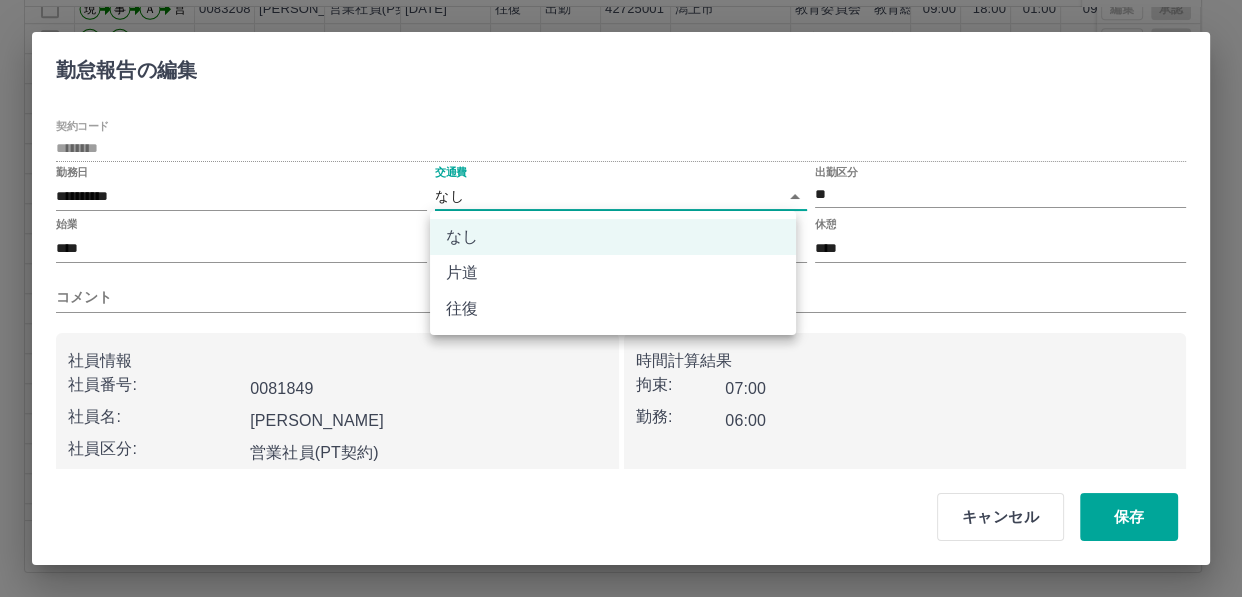 click on "SDH勤怠 [PERSON_NAME] 勤務実績承認 前月 [DATE] 次月 今月 月選択 承認モード 削除モード 一括承認 列一覧 0 フィルター 行間隔 エクスポート 承認フロー 社員番号 社員名 社員区分 勤務日 交通費 勤務区分 契約コード 契約名 現場名 始業 終業 休憩 所定開始 所定終業 所定休憩 拘束 勤務 遅刻等 承認 現 事 Ａ 営 0081850 [PERSON_NAME] 営業社員(PT契約) [DATE] 往復 出勤 42725001 潟上市 教育委員会　教育総務課 08:10 15:10 01:00 08:10 15:10 01:00 07:00 06:00 00:00 現 事 Ａ 営 0081866 [PERSON_NAME] 営業社員(PT契約) [DATE]  -  有休 42725001 潟上市 教育委員会　教育総務課 - - - 08:15 15:15 01:00 00:00 00:00 00:00 現 事 Ａ 営 0083208 [PERSON_NAME] 営業社員(P契約) [DATE] 往復 出勤 42725001 潟上市 教育委員会　教育総務課 09:00 18:00 01:00 09:00 18:00 01:00 09:00 08:00 00:00 現 事 Ａ 営 0081884 [PERSON_NAME] [DATE] -" at bounding box center (621, 174) 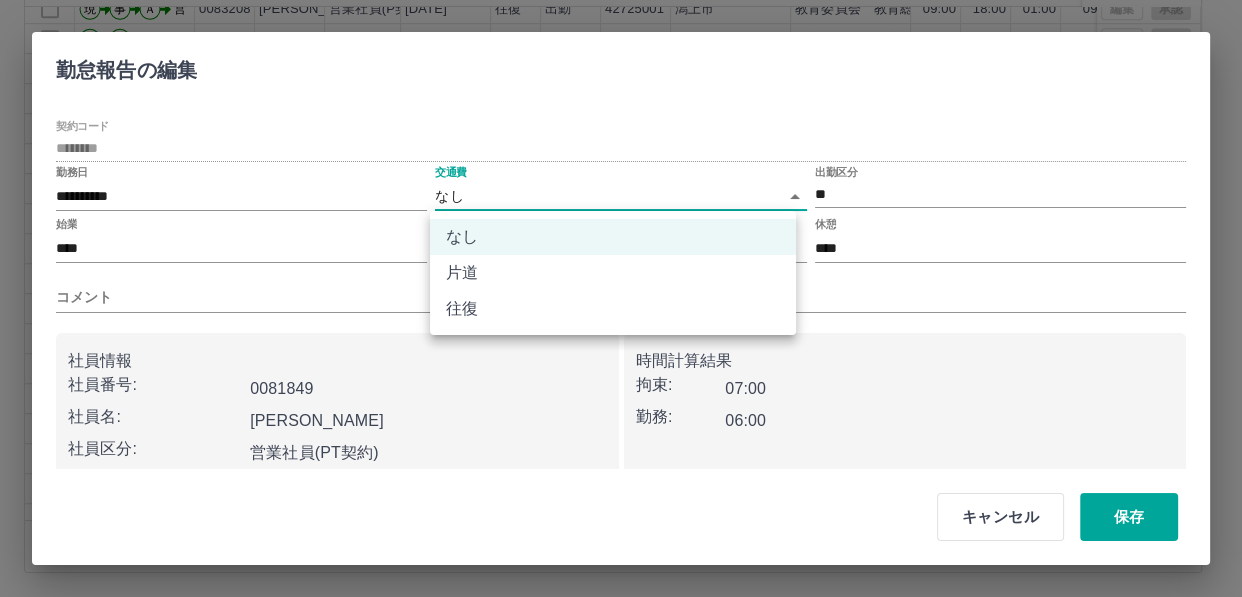 click on "往復" at bounding box center [613, 309] 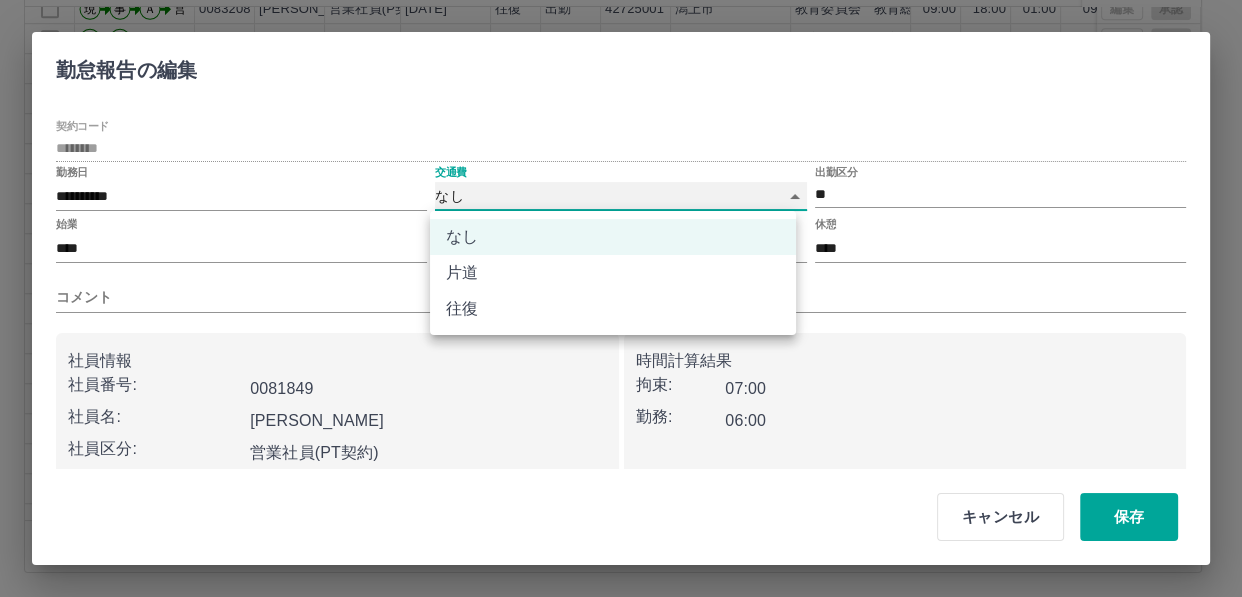 type on "******" 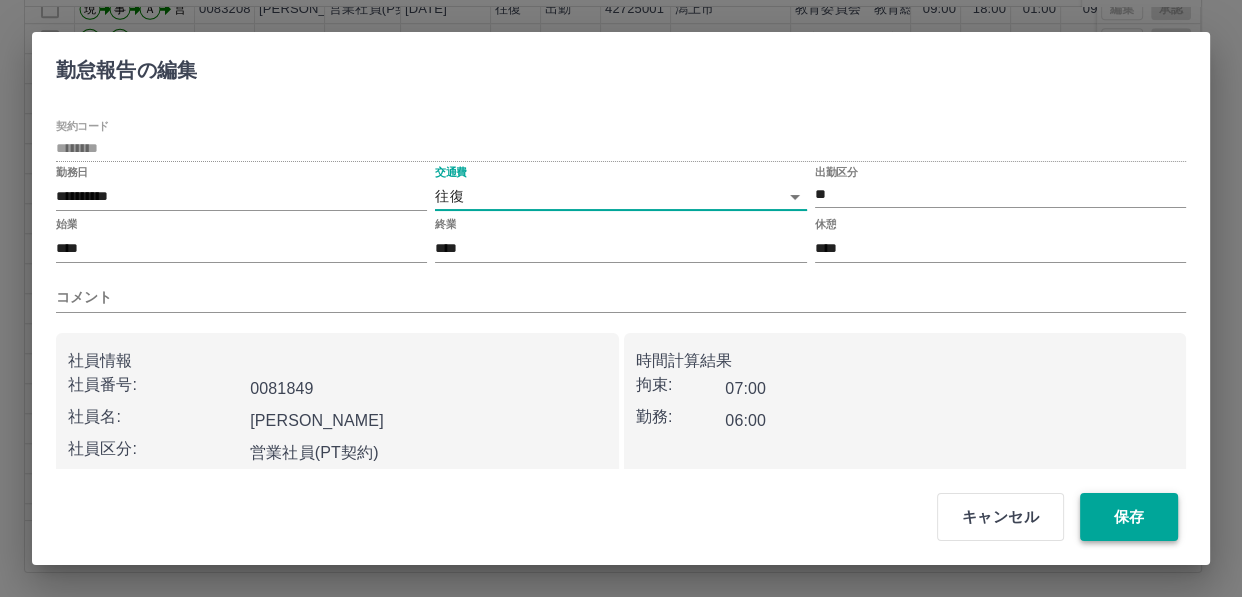 click on "保存" at bounding box center (1129, 517) 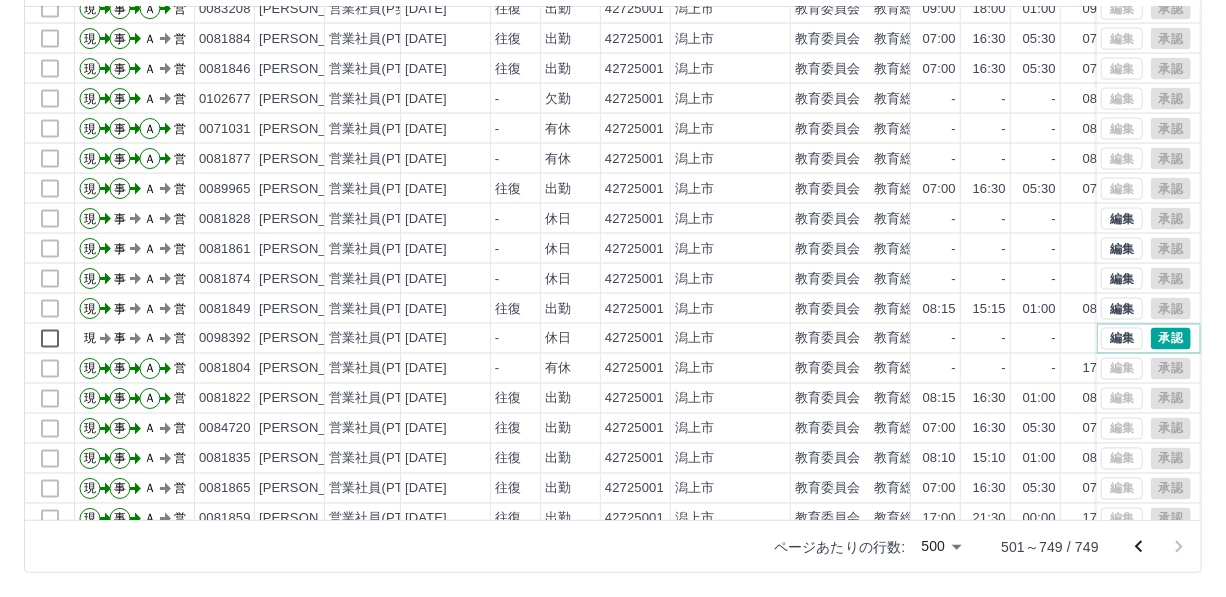 click on "承認" at bounding box center (1171, 339) 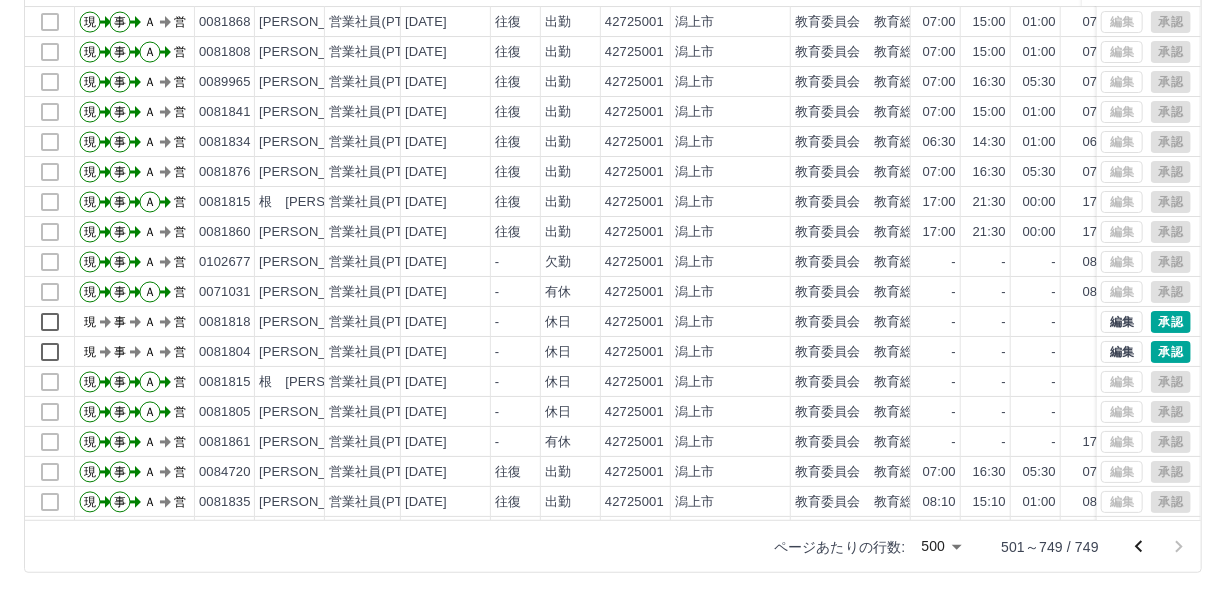 scroll, scrollTop: 3272, scrollLeft: 0, axis: vertical 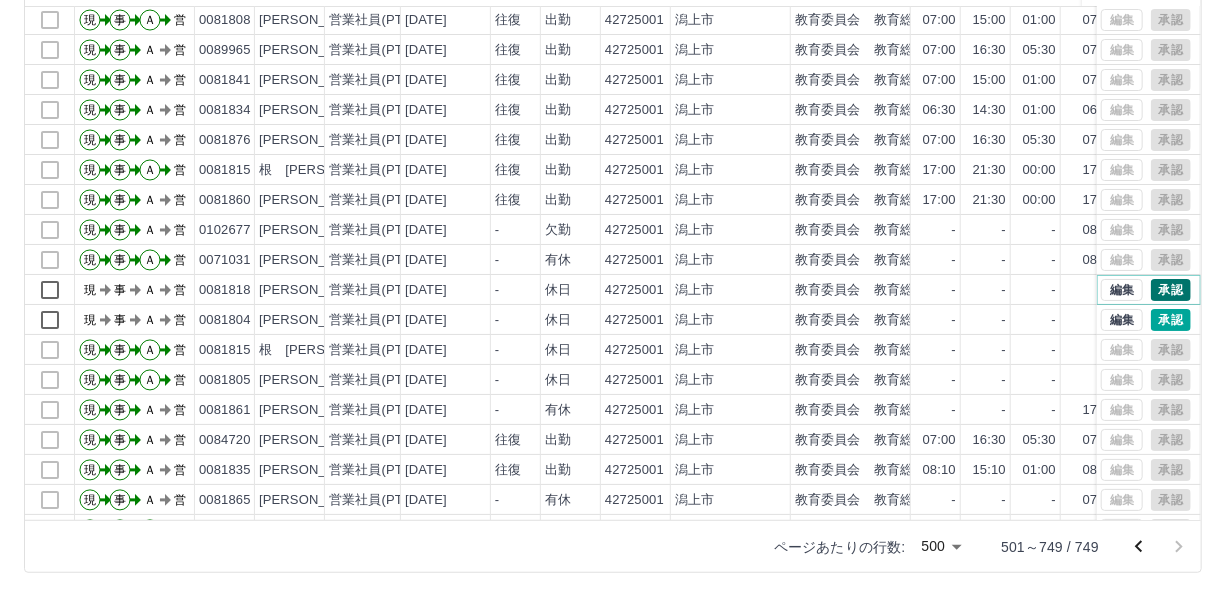 click on "承認" at bounding box center (1171, 290) 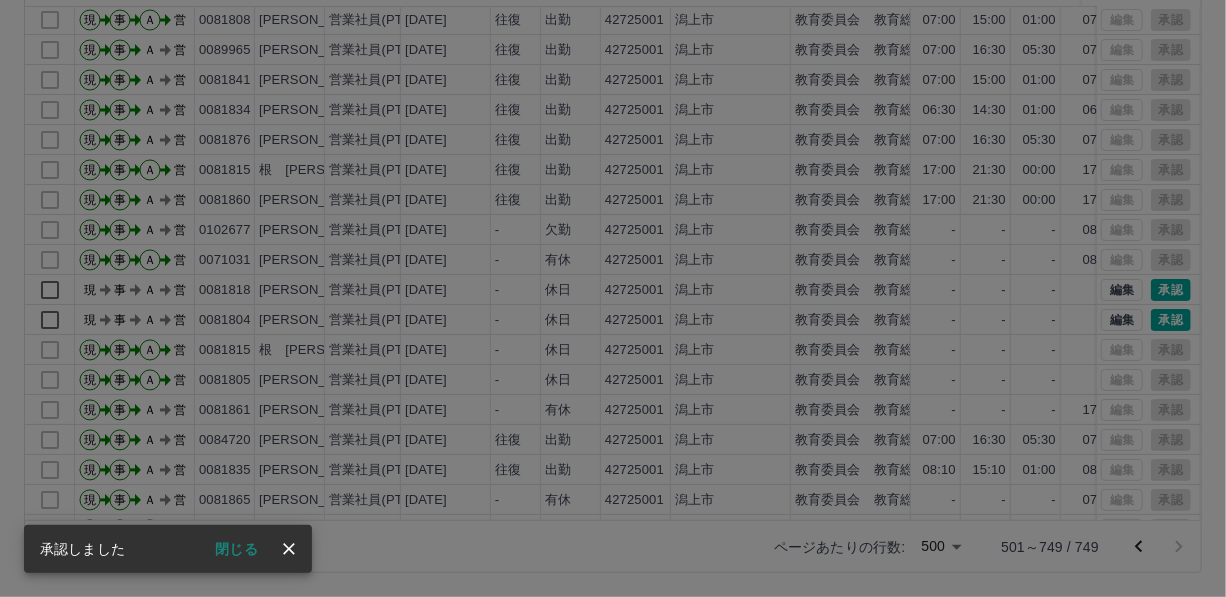 click at bounding box center [613, 298] 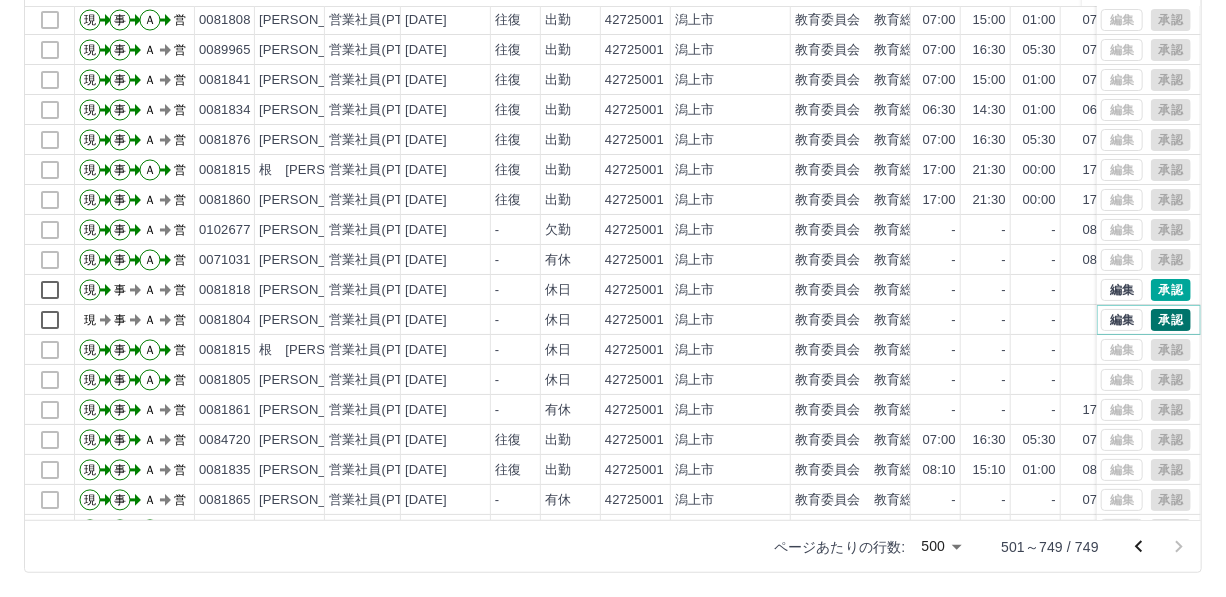 click on "承認" at bounding box center (1171, 320) 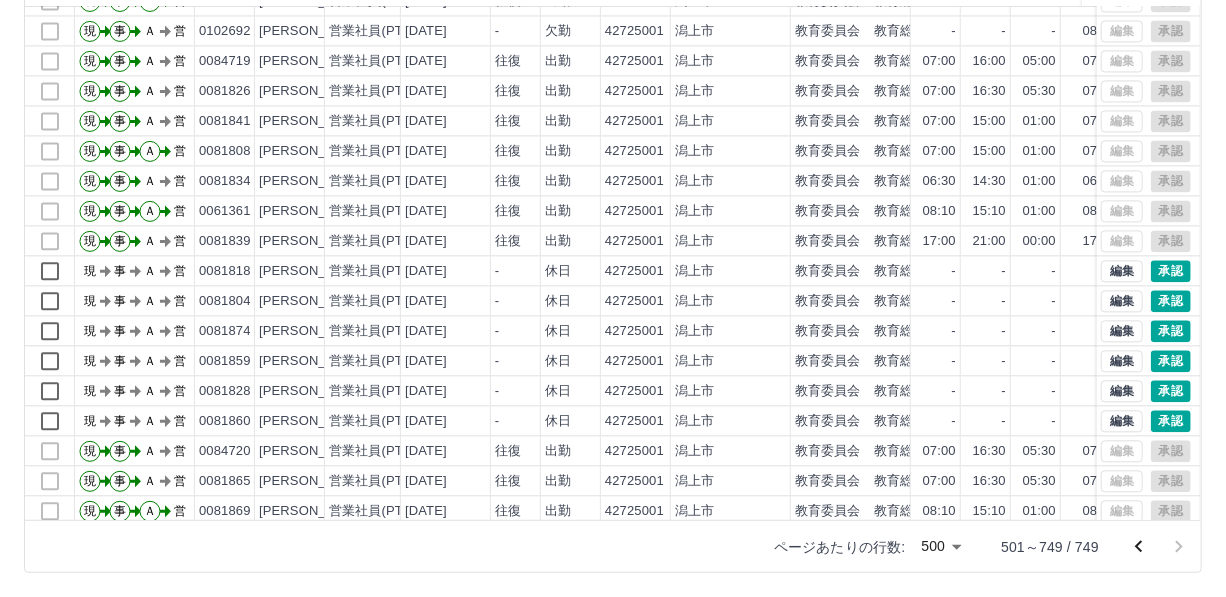 scroll, scrollTop: 5272, scrollLeft: 0, axis: vertical 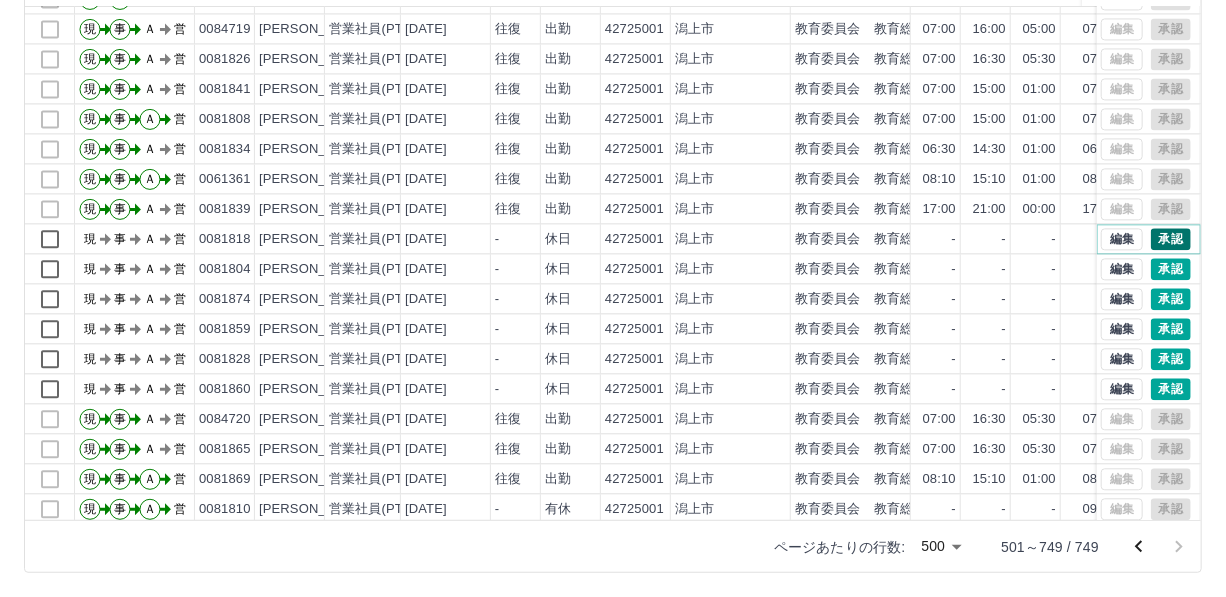 click on "承認" at bounding box center [1171, 240] 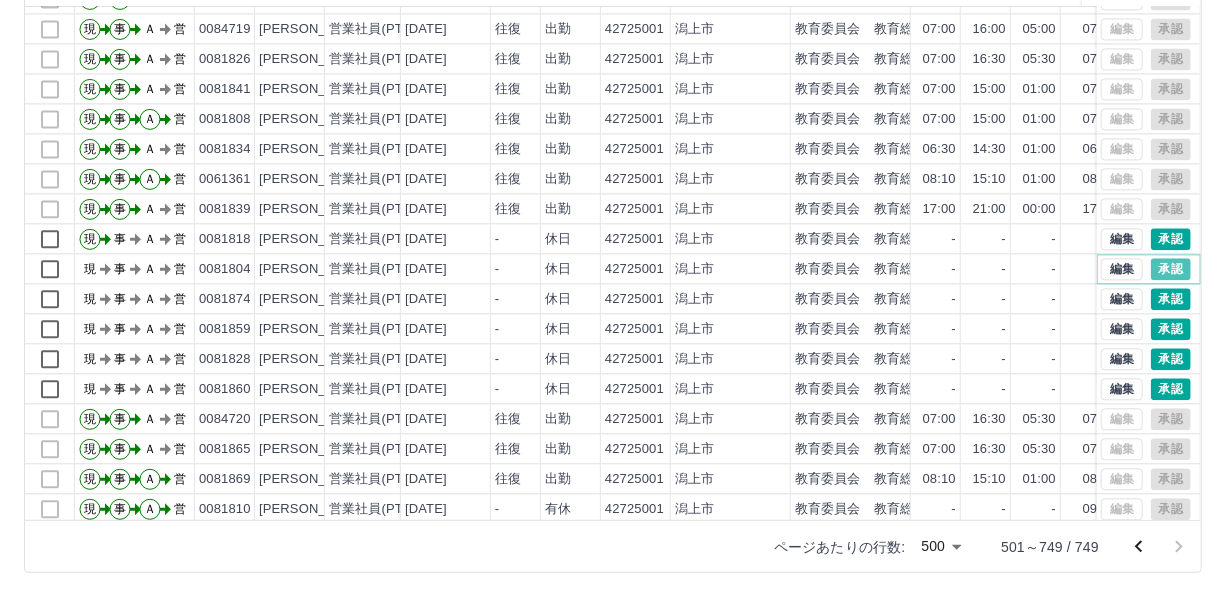 click on "承認" at bounding box center [1171, 270] 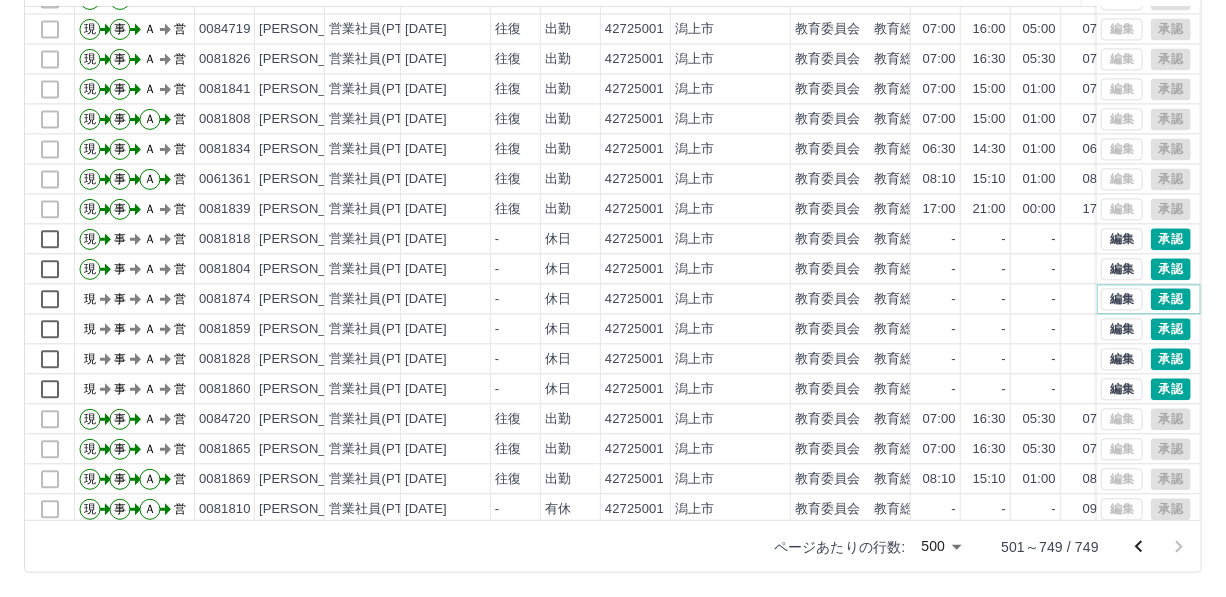 click on "承認" at bounding box center [1171, 300] 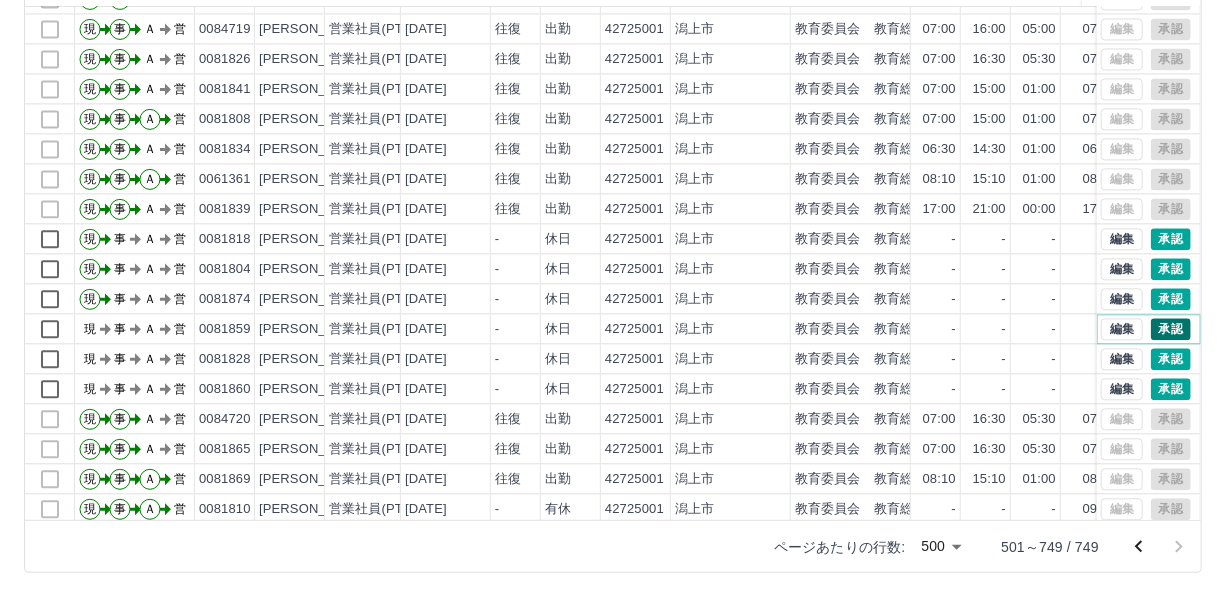 click on "承認" at bounding box center [1171, 330] 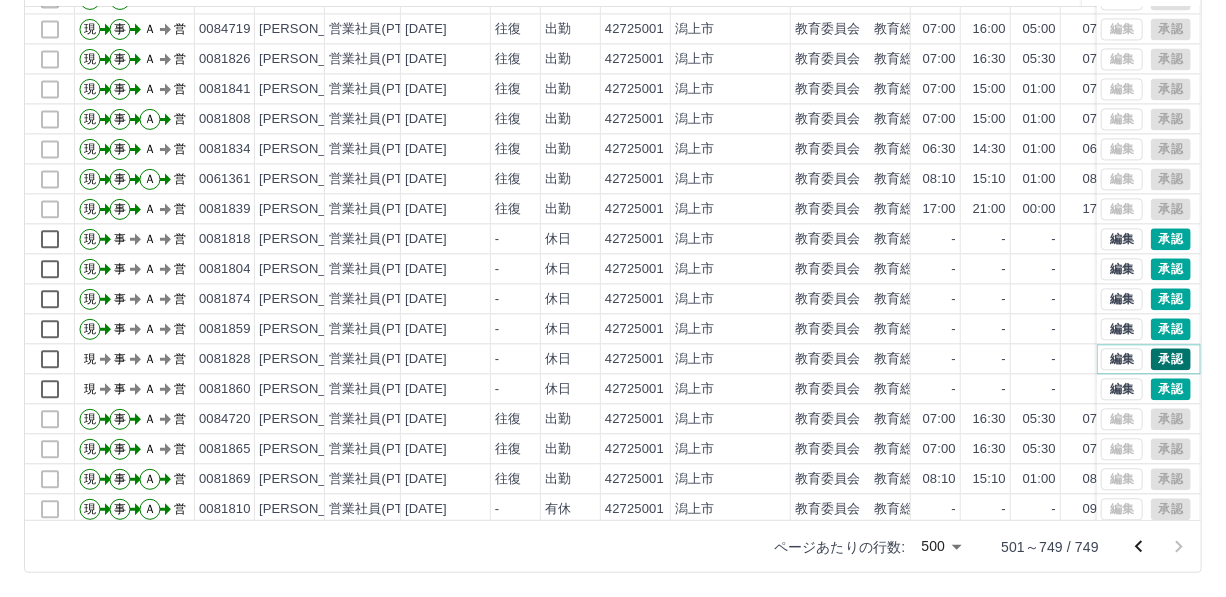 click on "承認" at bounding box center (1171, 360) 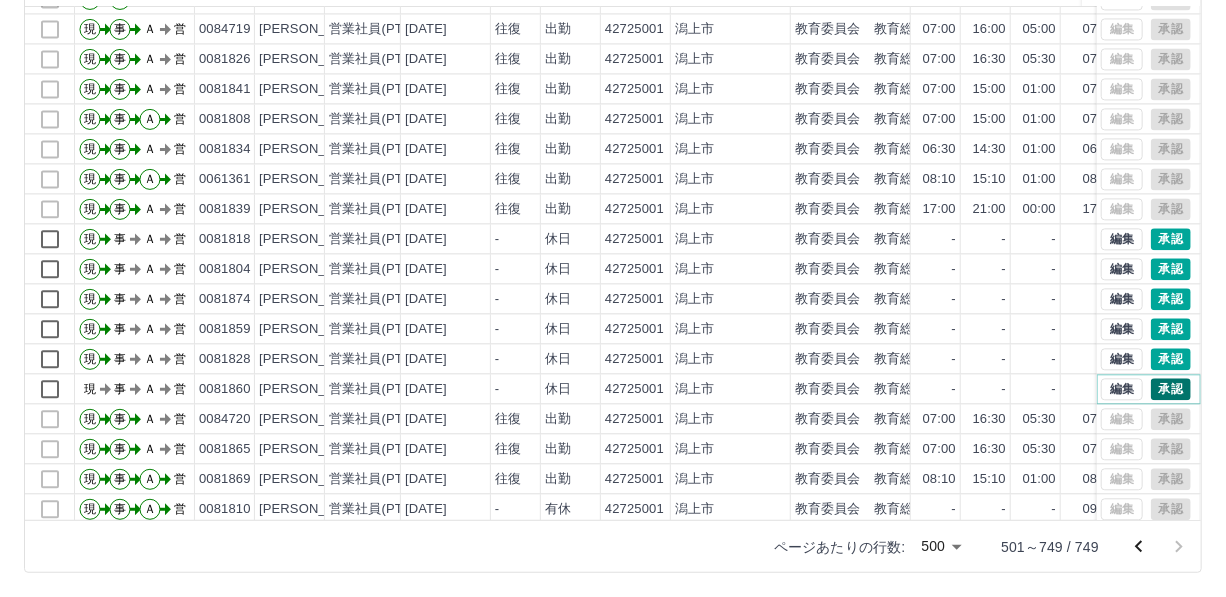 click on "承認" at bounding box center [1171, 390] 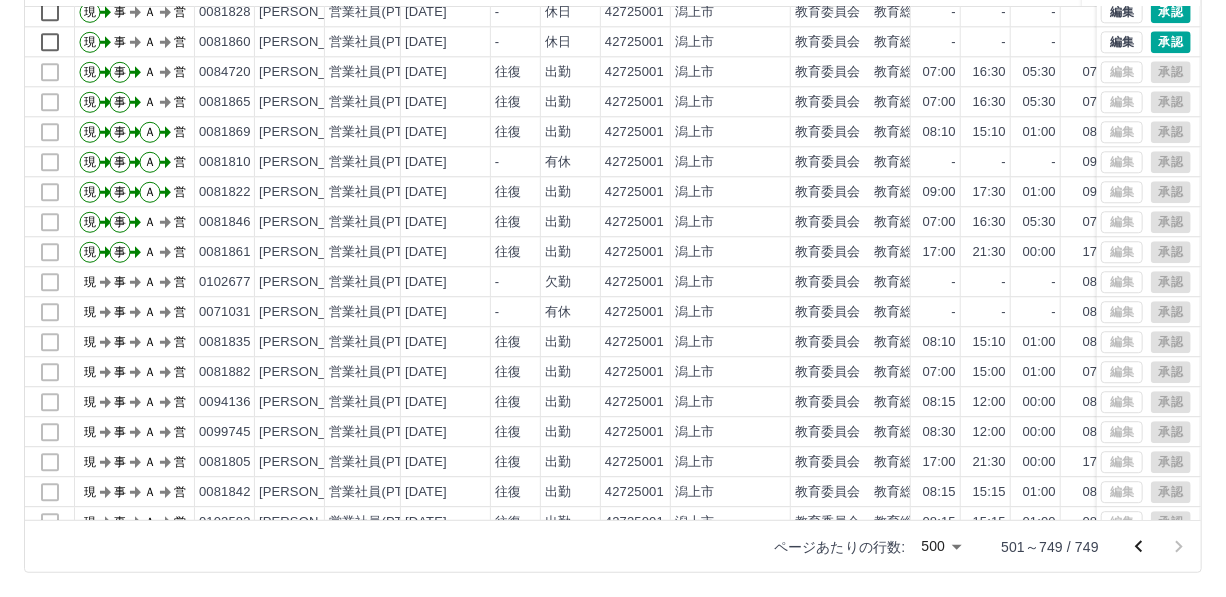 scroll, scrollTop: 5636, scrollLeft: 0, axis: vertical 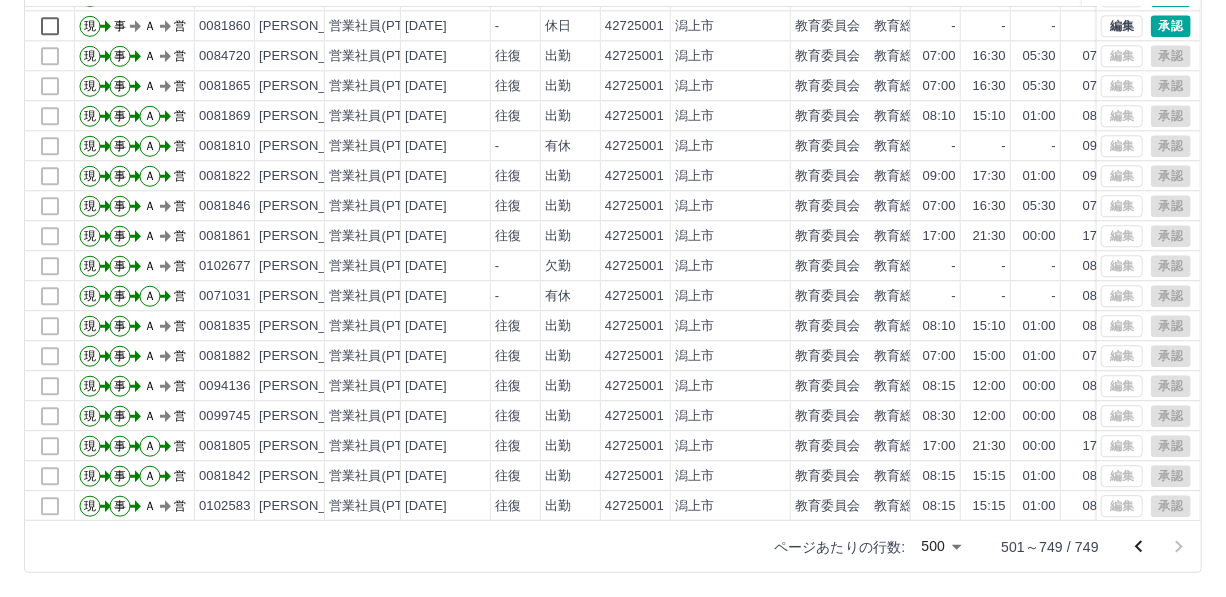 click 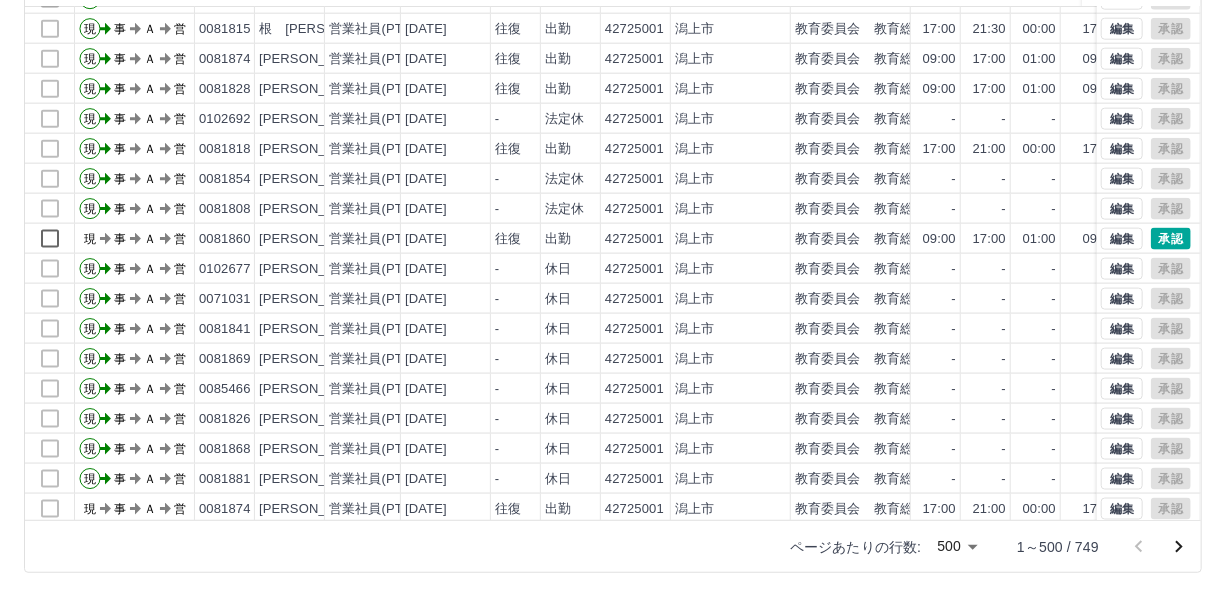 scroll, scrollTop: 1090, scrollLeft: 0, axis: vertical 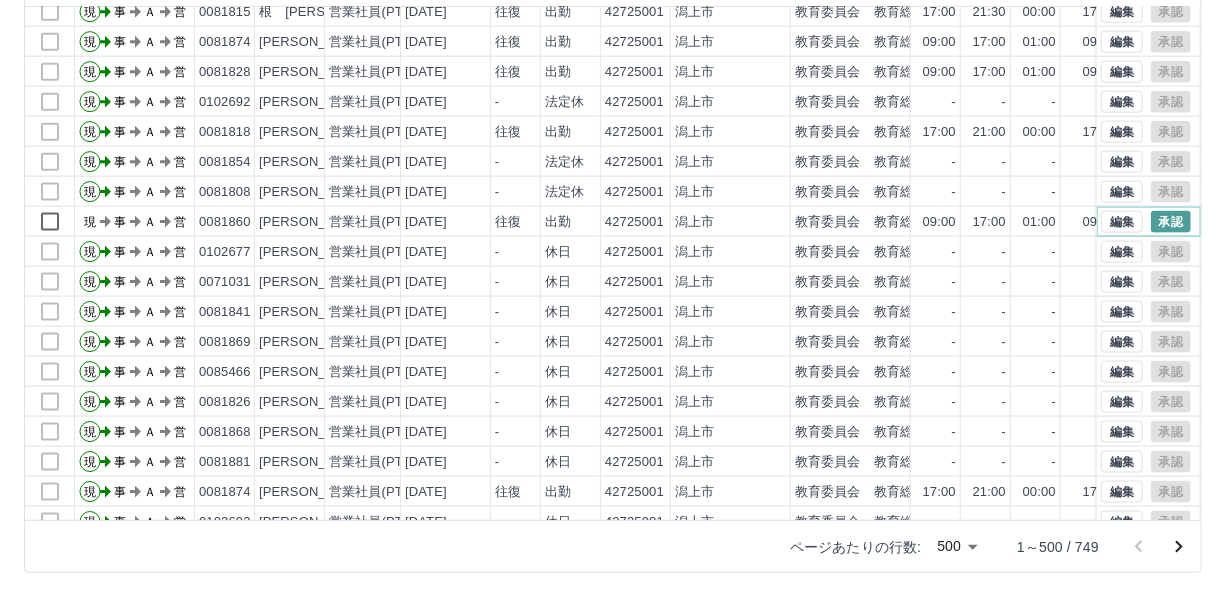 click on "承認" at bounding box center (1171, 222) 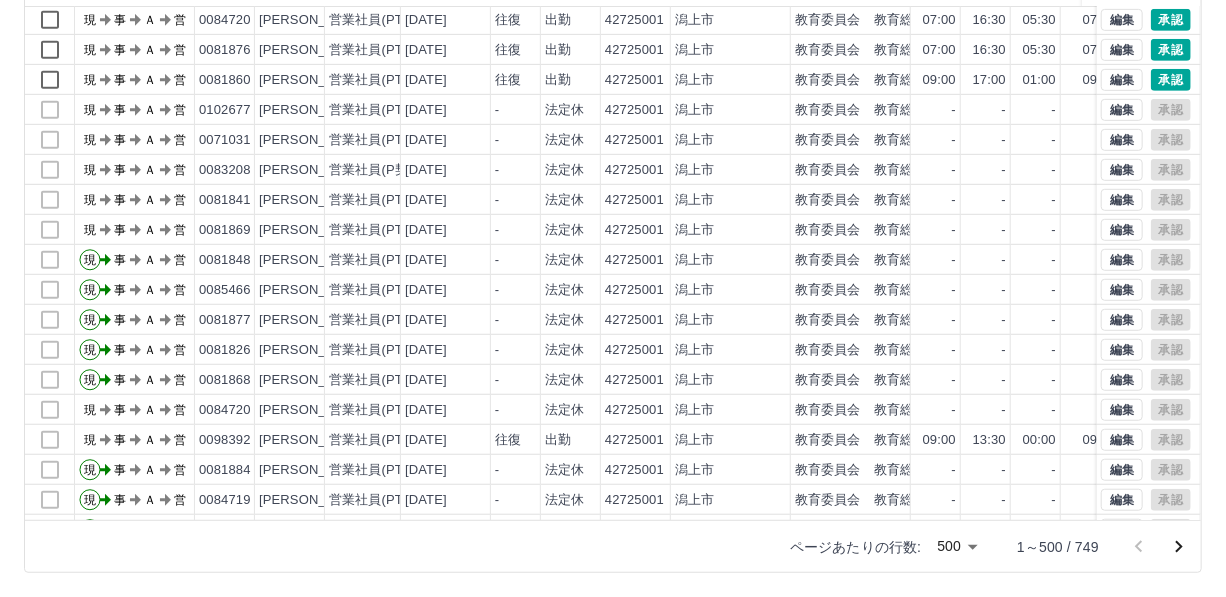 scroll, scrollTop: 363, scrollLeft: 0, axis: vertical 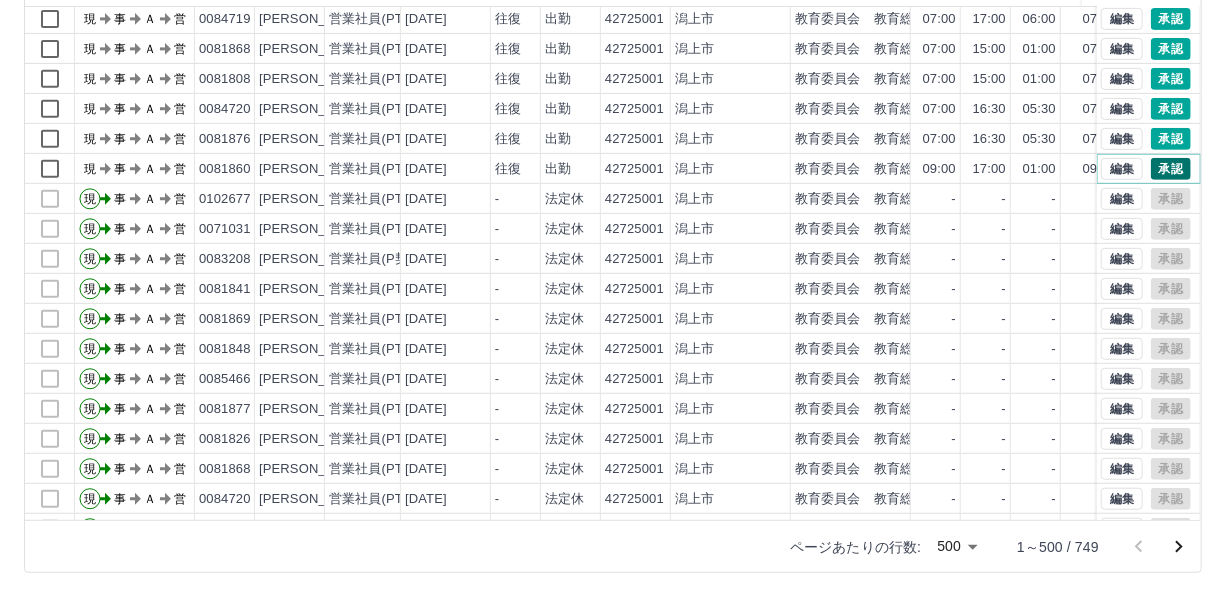 click on "承認" at bounding box center (1171, 169) 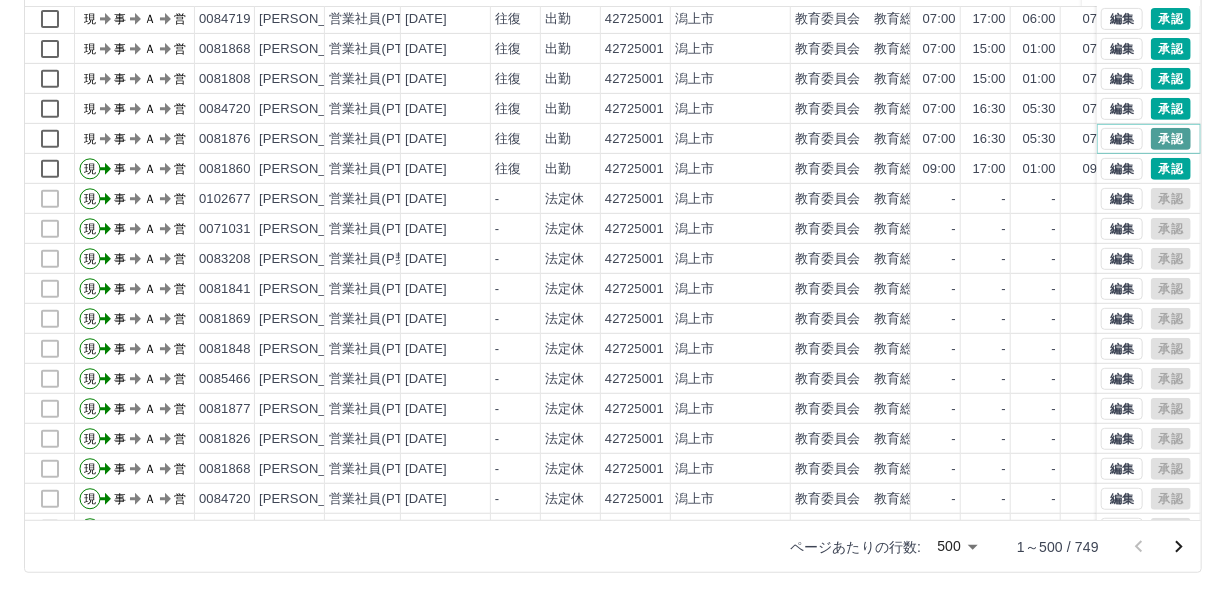 click on "承認" at bounding box center [1171, 139] 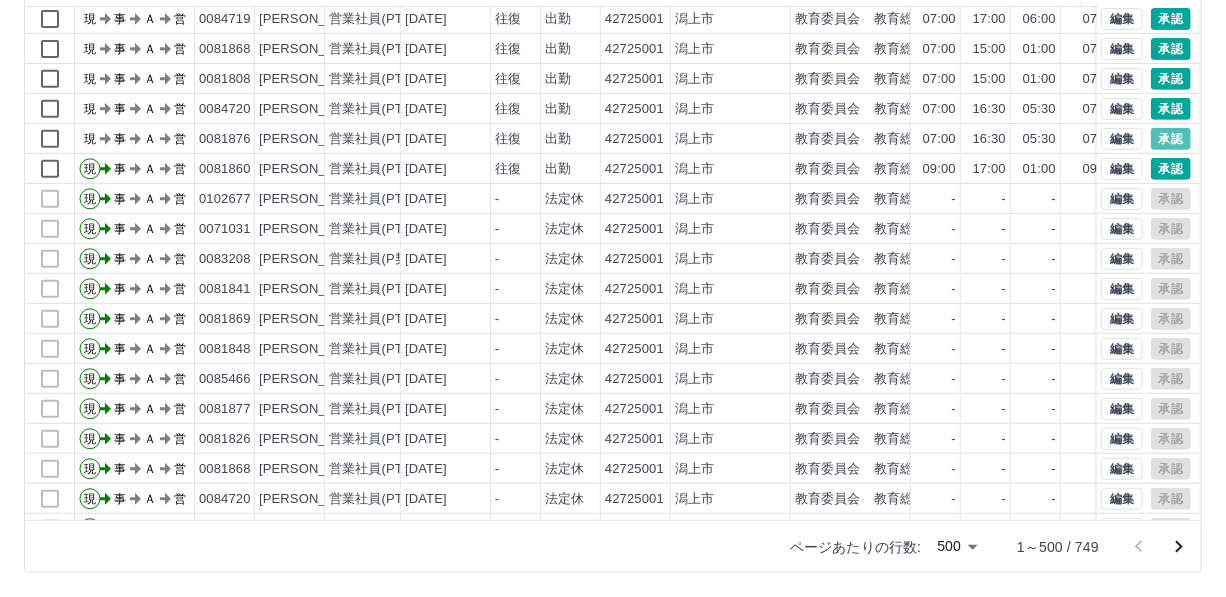click at bounding box center (613, 298) 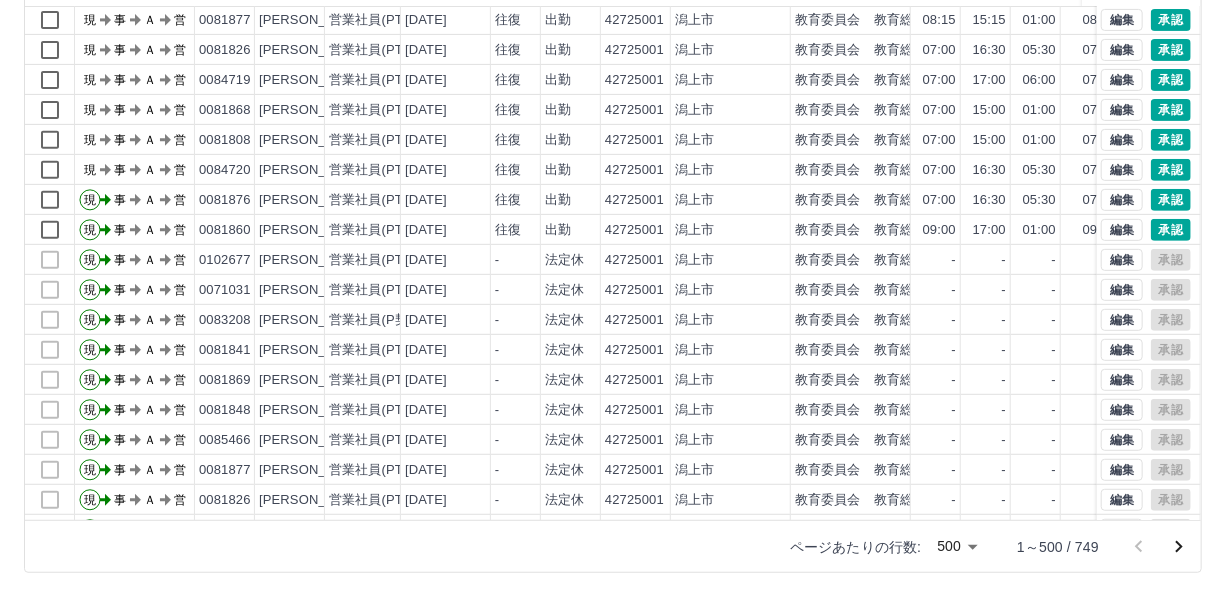 scroll, scrollTop: 181, scrollLeft: 0, axis: vertical 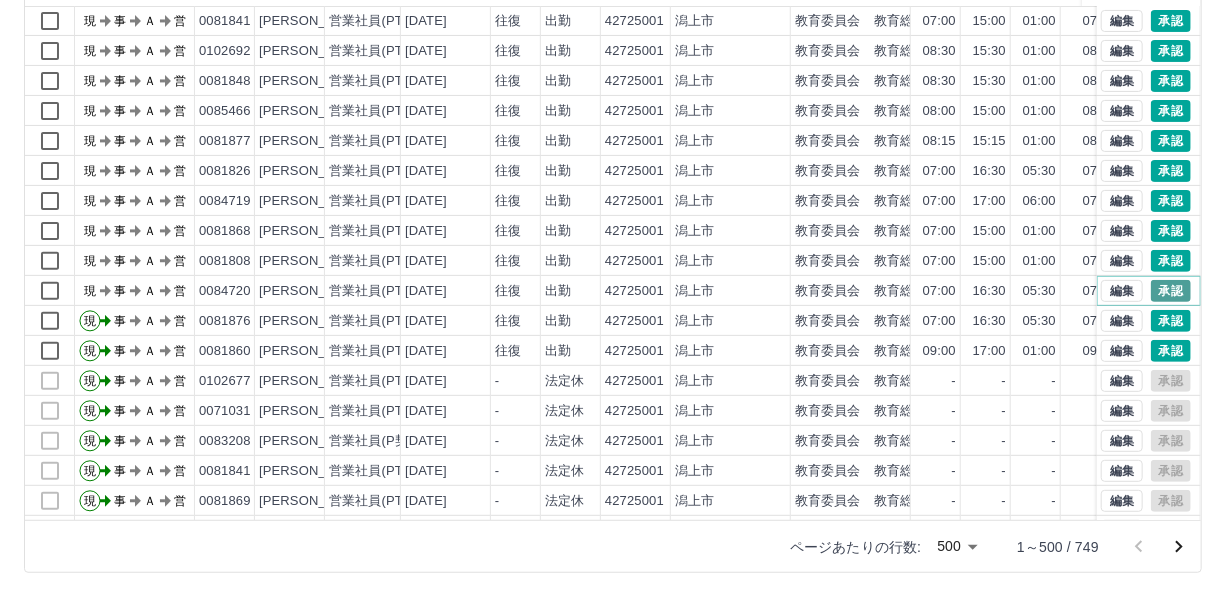 click on "承認" at bounding box center [1171, 291] 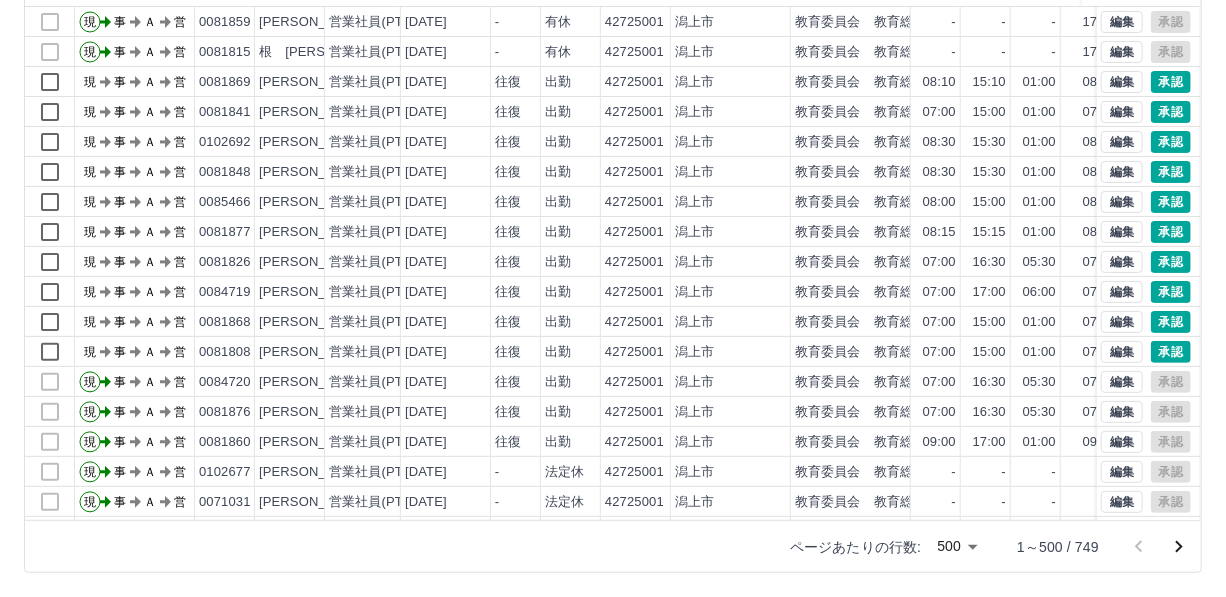 scroll, scrollTop: 0, scrollLeft: 0, axis: both 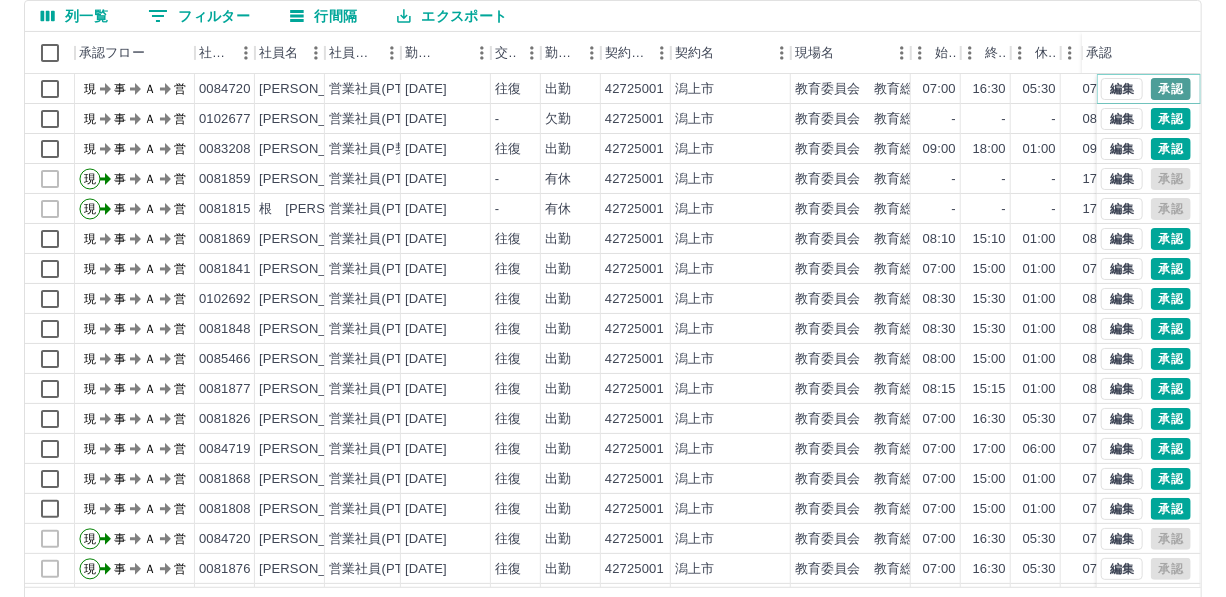 click on "承認" at bounding box center (1171, 89) 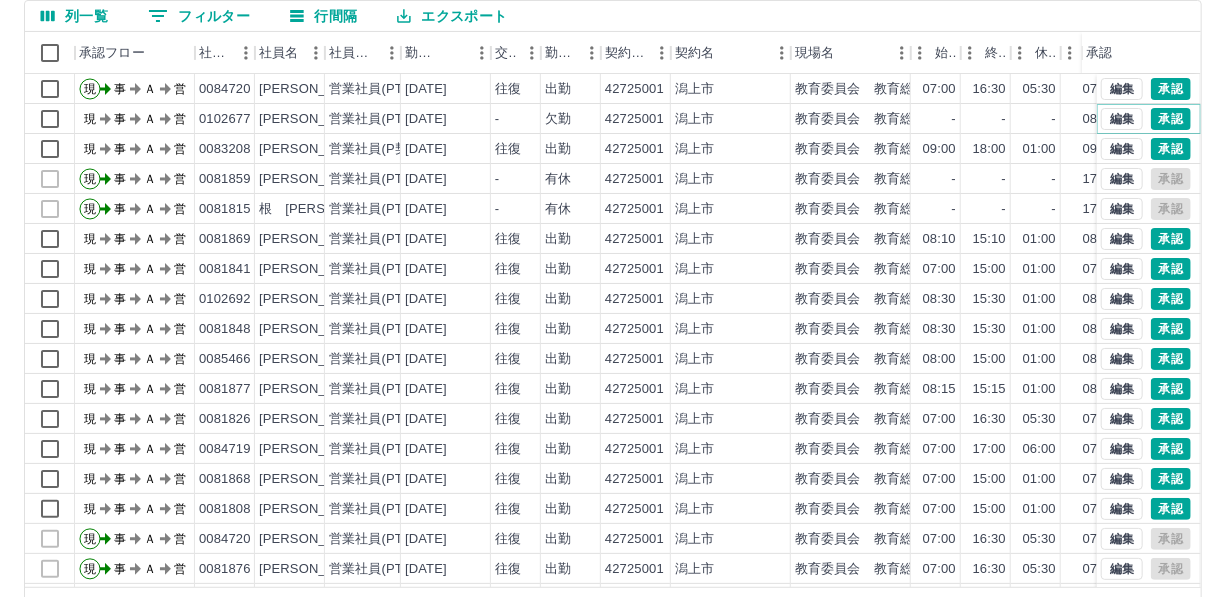 click on "承認" at bounding box center (1171, 119) 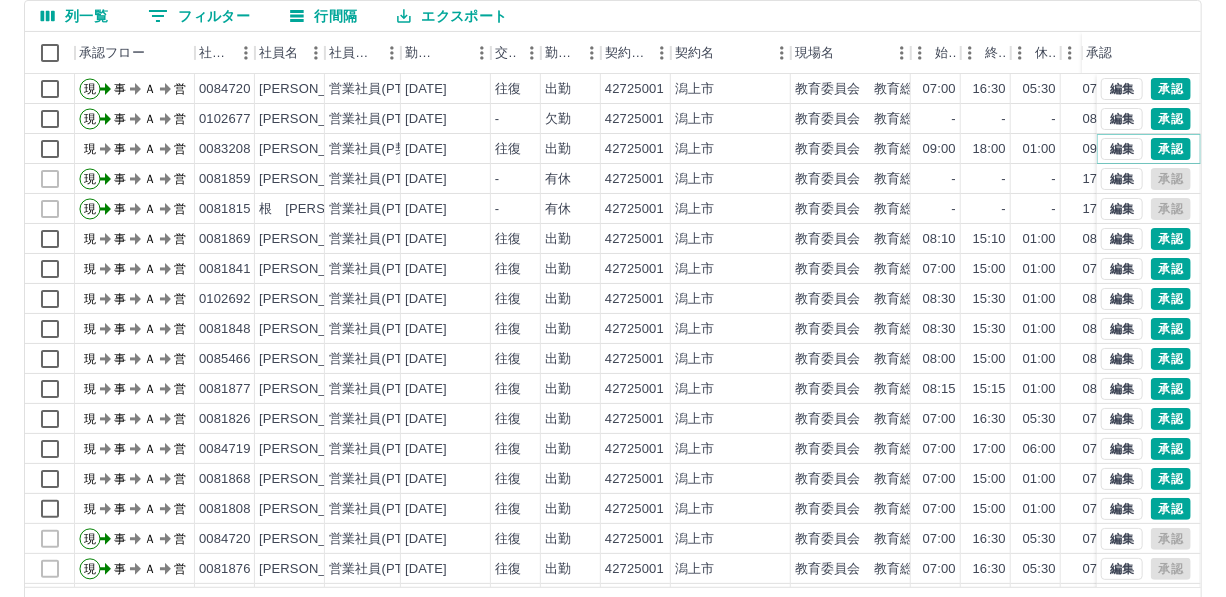 click on "承認" at bounding box center [1171, 149] 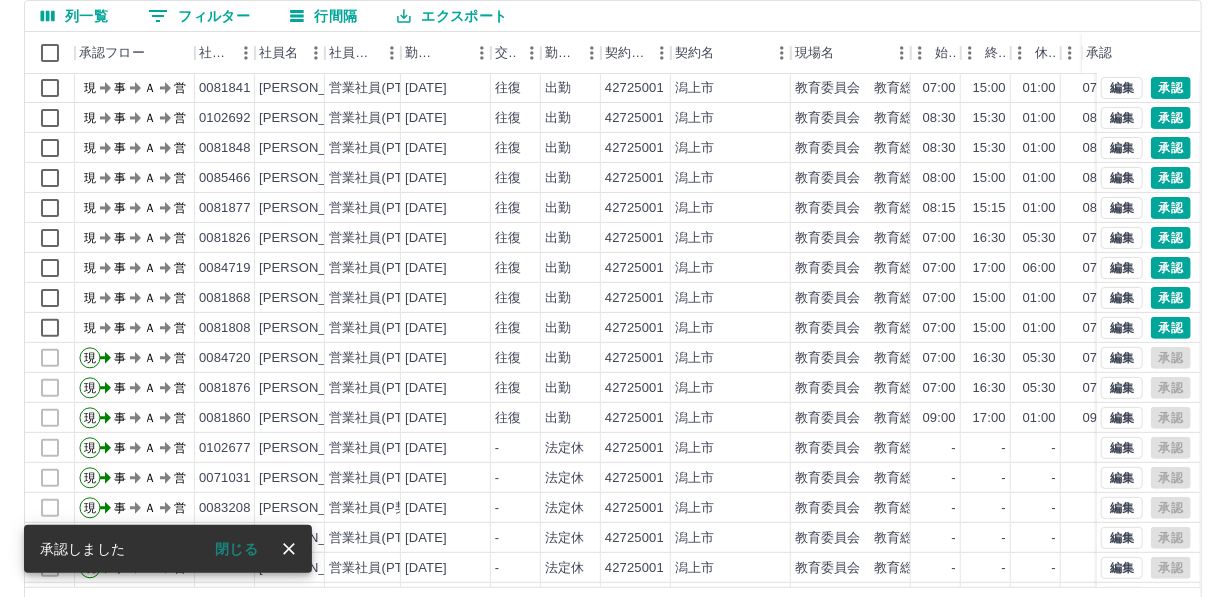 scroll, scrollTop: 272, scrollLeft: 0, axis: vertical 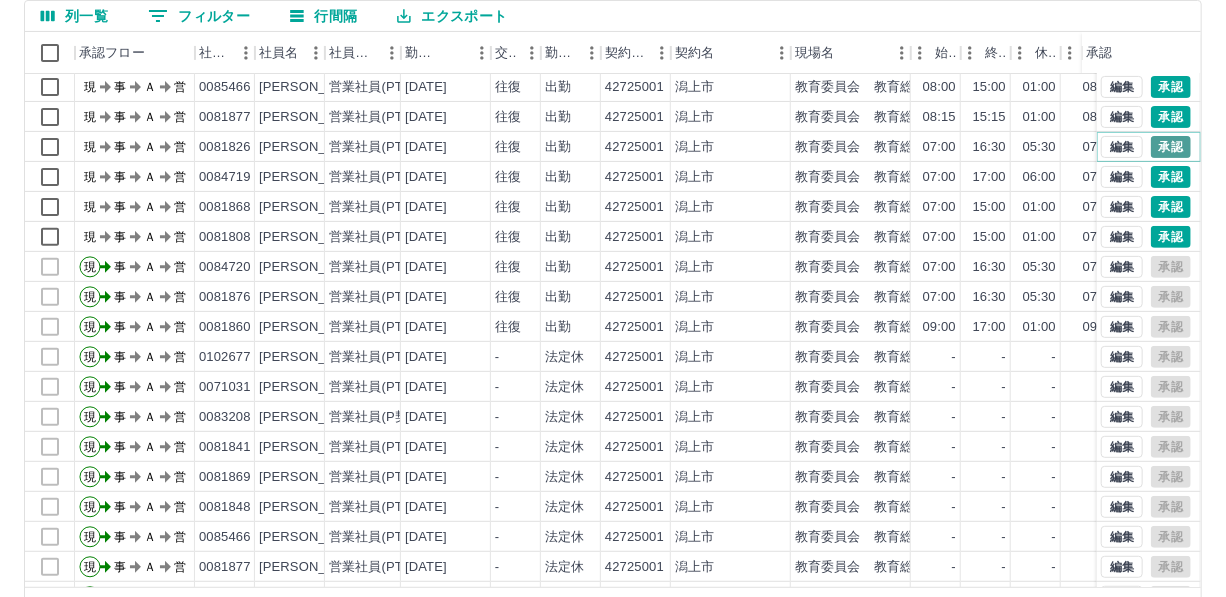 click on "承認" at bounding box center (1171, 147) 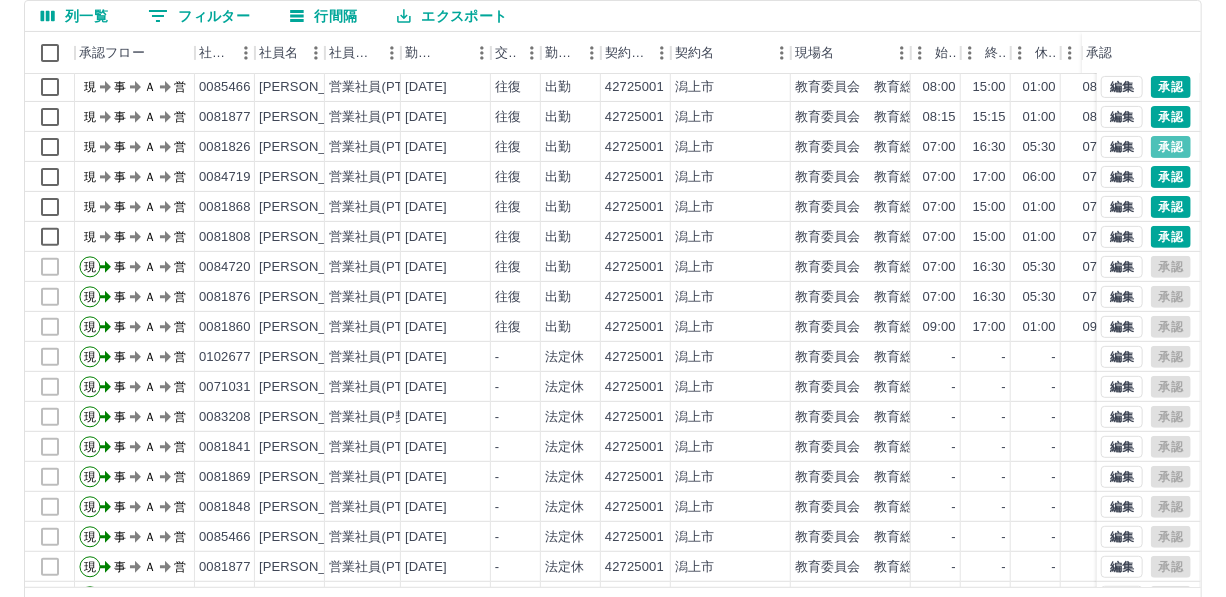 click at bounding box center (613, 298) 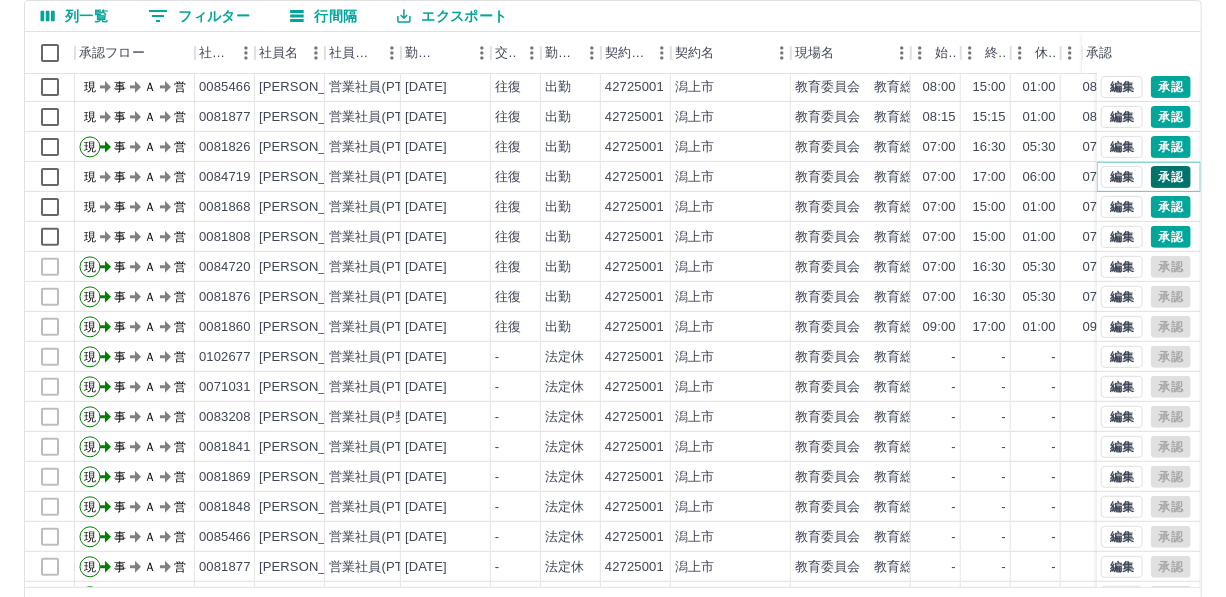 click on "承認" at bounding box center [1171, 177] 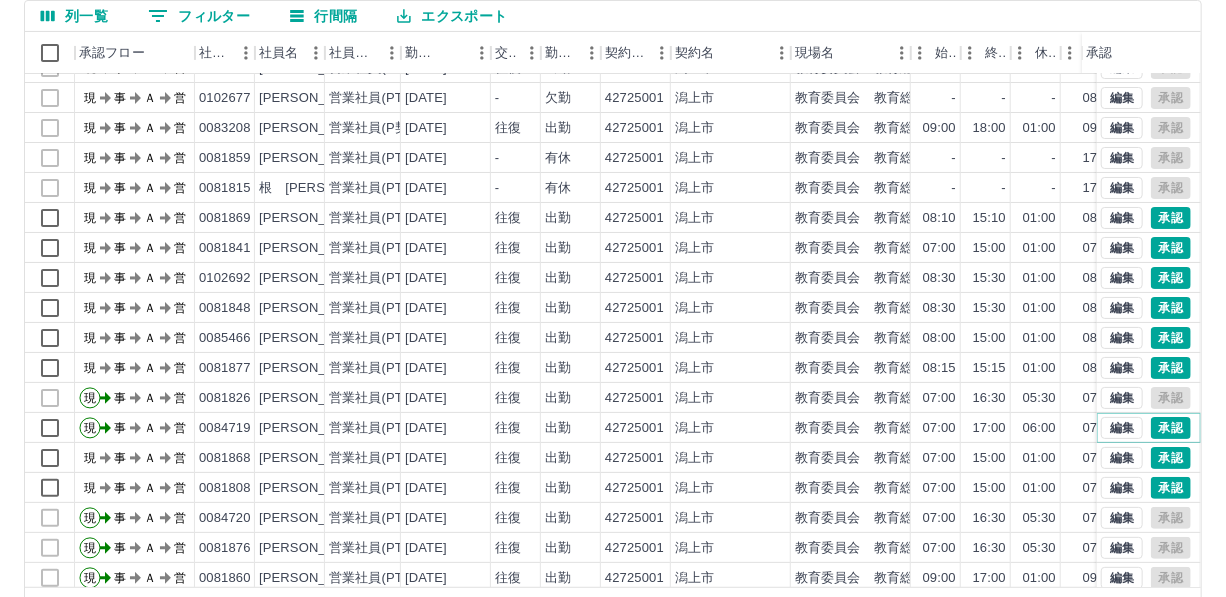 scroll, scrollTop: 0, scrollLeft: 0, axis: both 